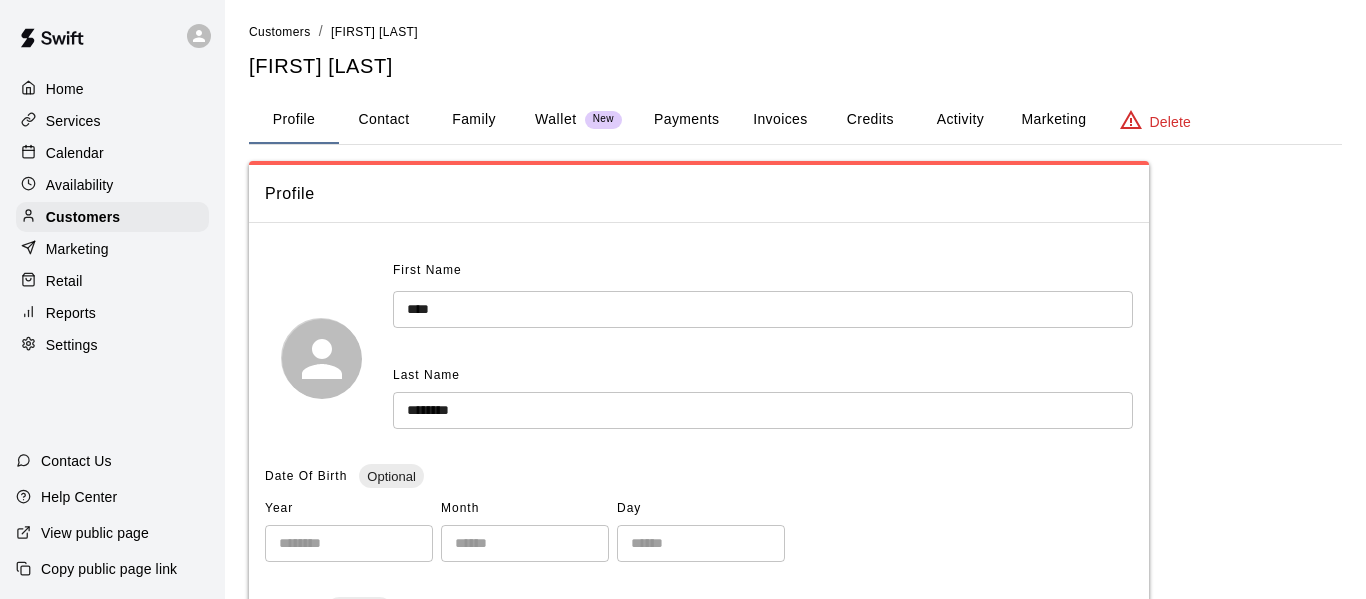 scroll, scrollTop: 3, scrollLeft: 0, axis: vertical 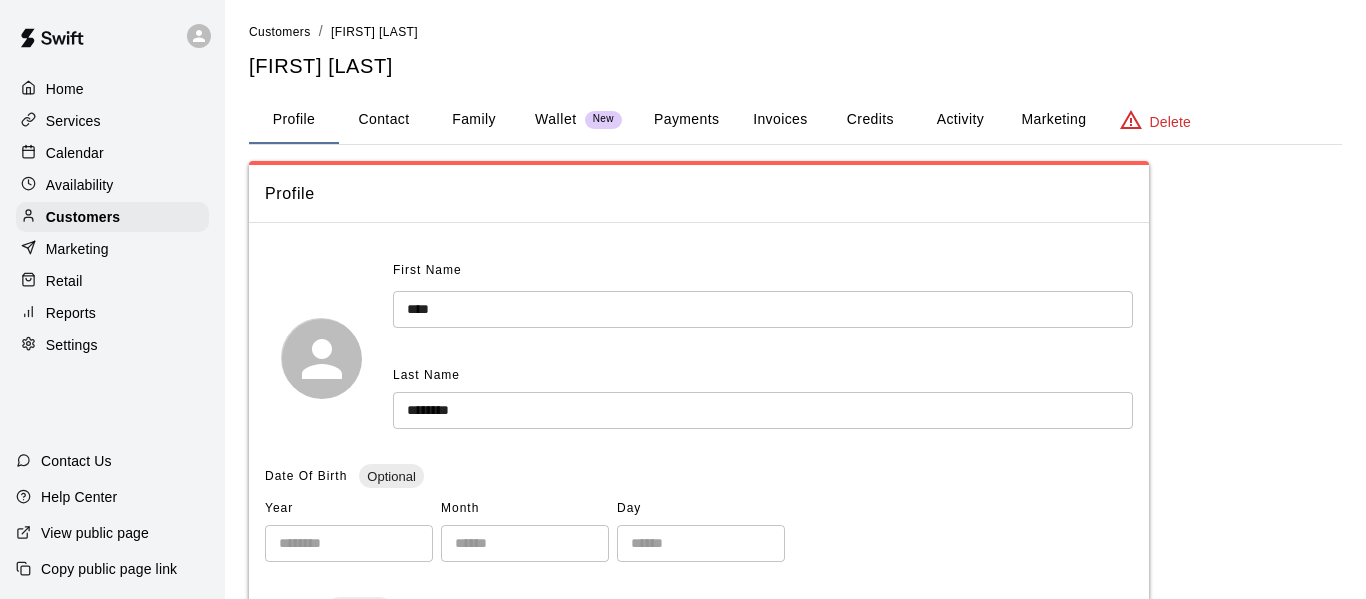 click on "Calendar" at bounding box center [75, 153] 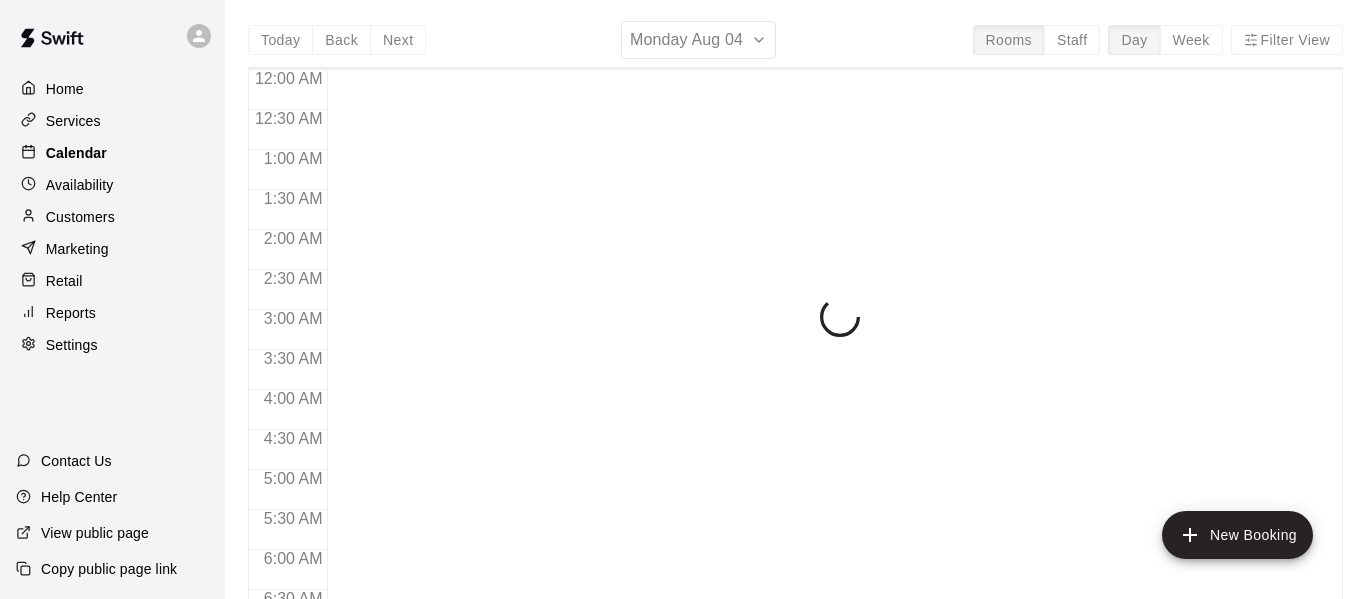 scroll, scrollTop: 0, scrollLeft: 0, axis: both 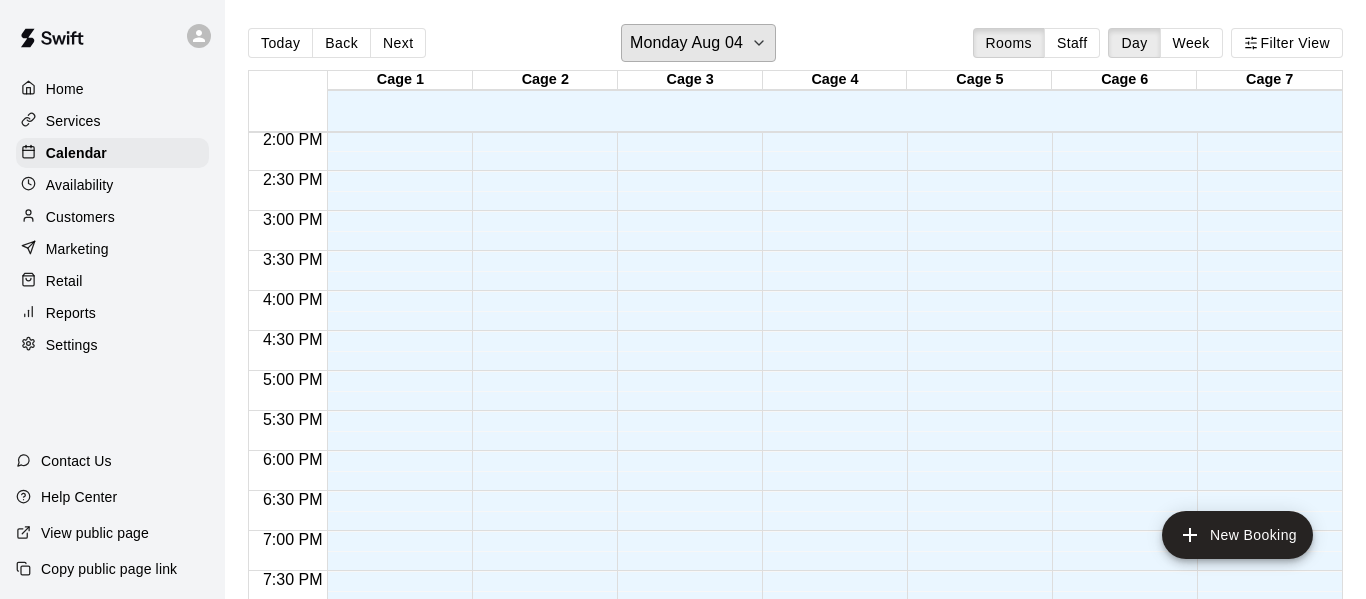 click on "Monday Aug 04" at bounding box center (686, 43) 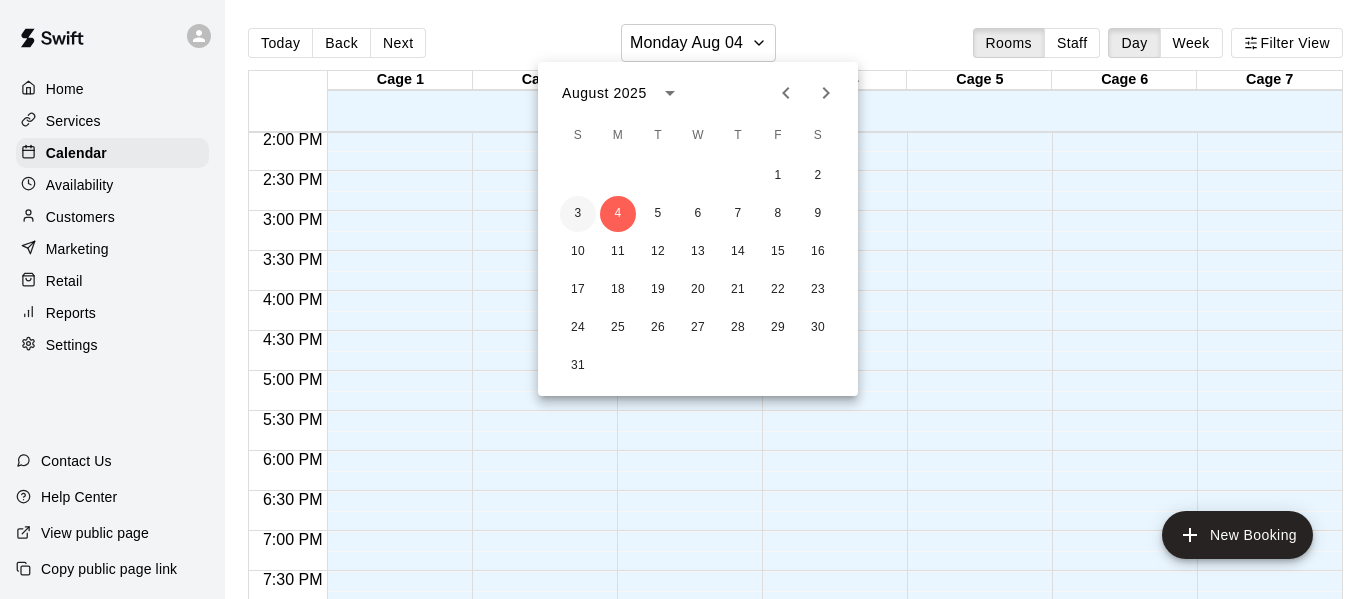 click on "3" at bounding box center (578, 214) 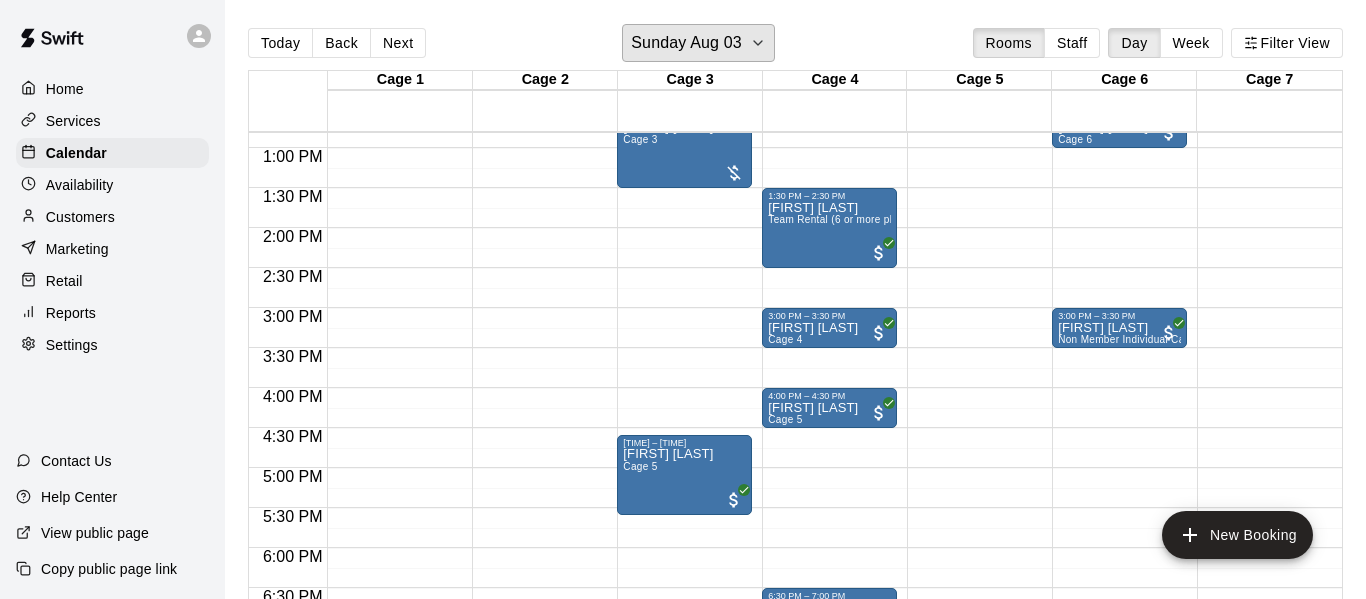 scroll, scrollTop: 1017, scrollLeft: 0, axis: vertical 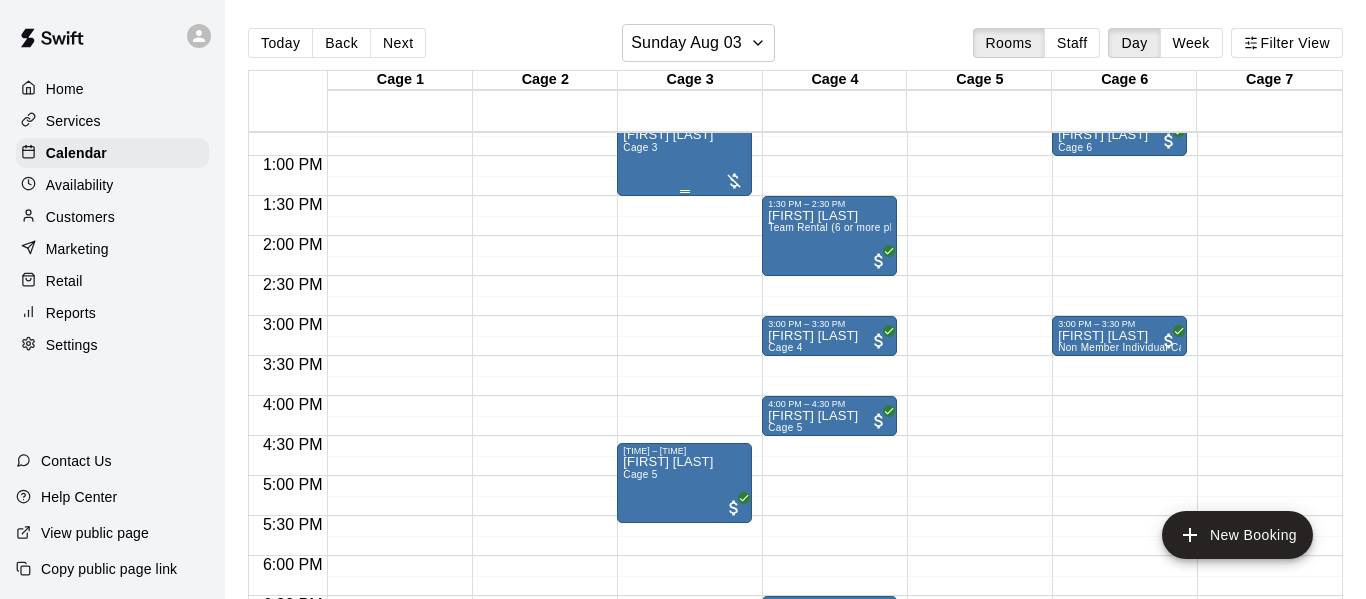 click on "Jory Goldstrom Cage 3" at bounding box center [684, 428] 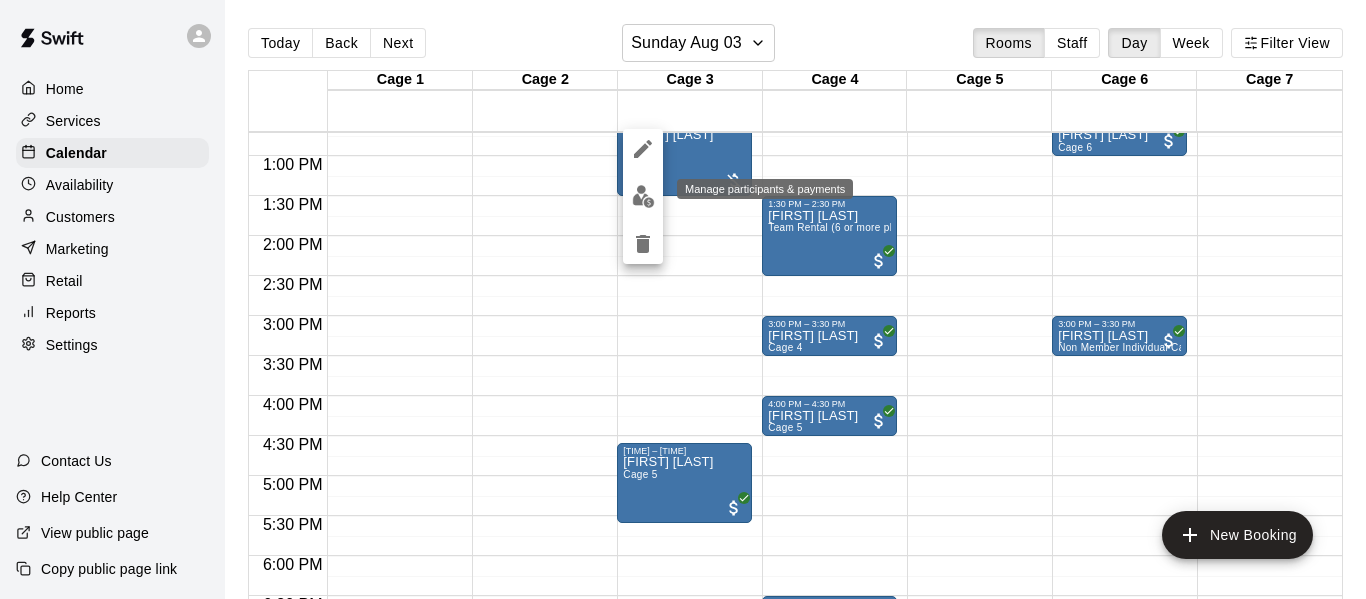 click at bounding box center [643, 196] 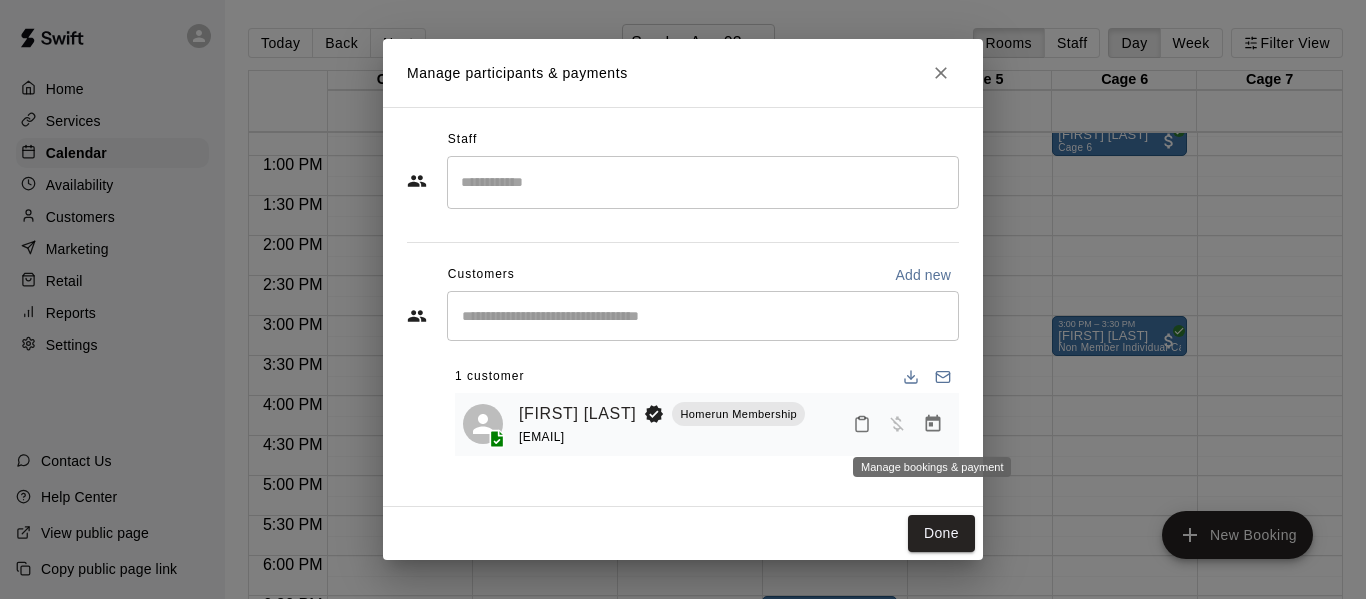 click 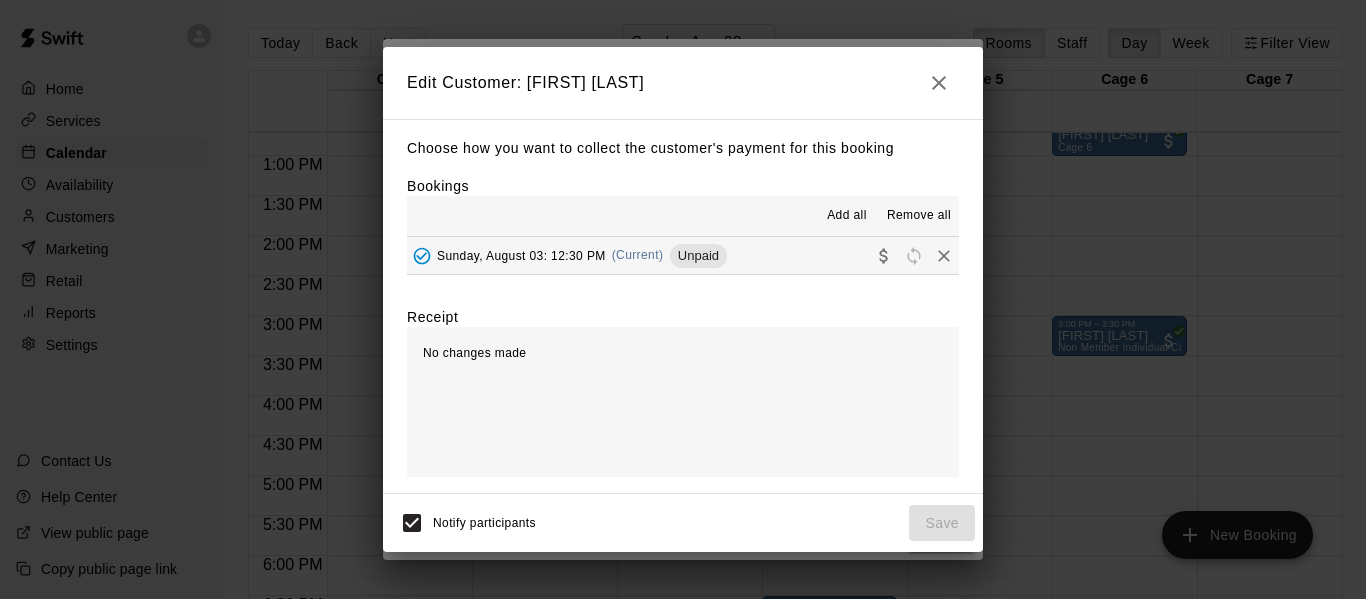 click on "Sunday, August 03: 12:30 PM (Current) Unpaid" at bounding box center (567, 256) 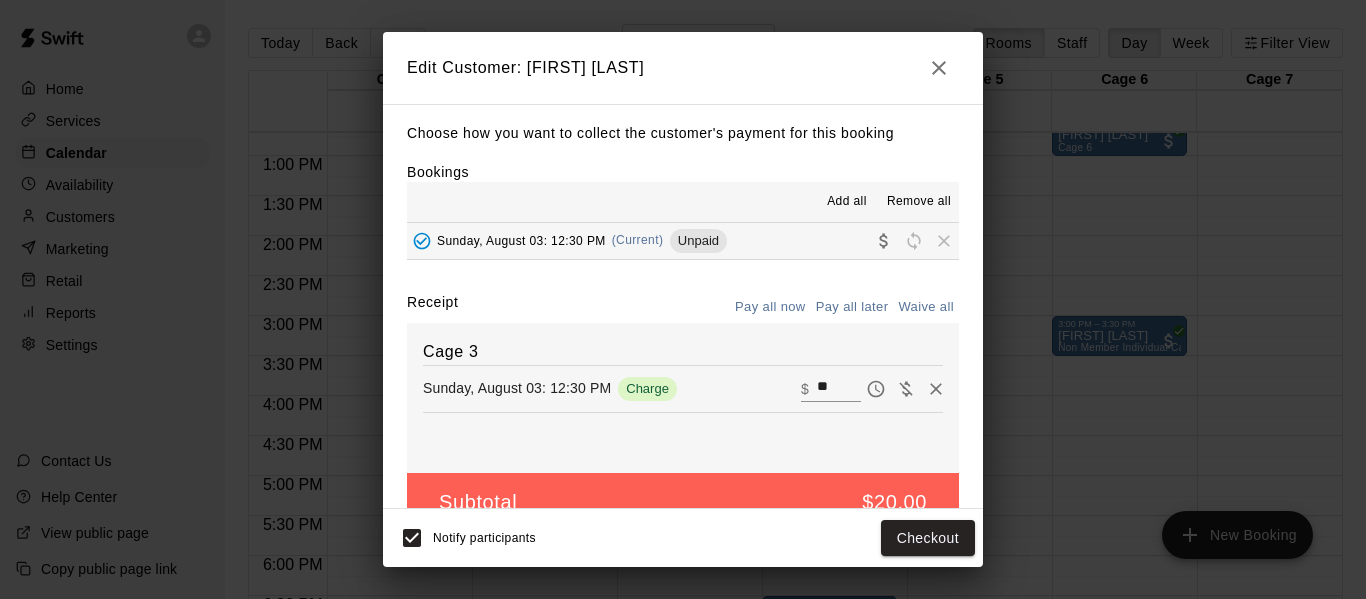 click on "**" at bounding box center [839, 388] 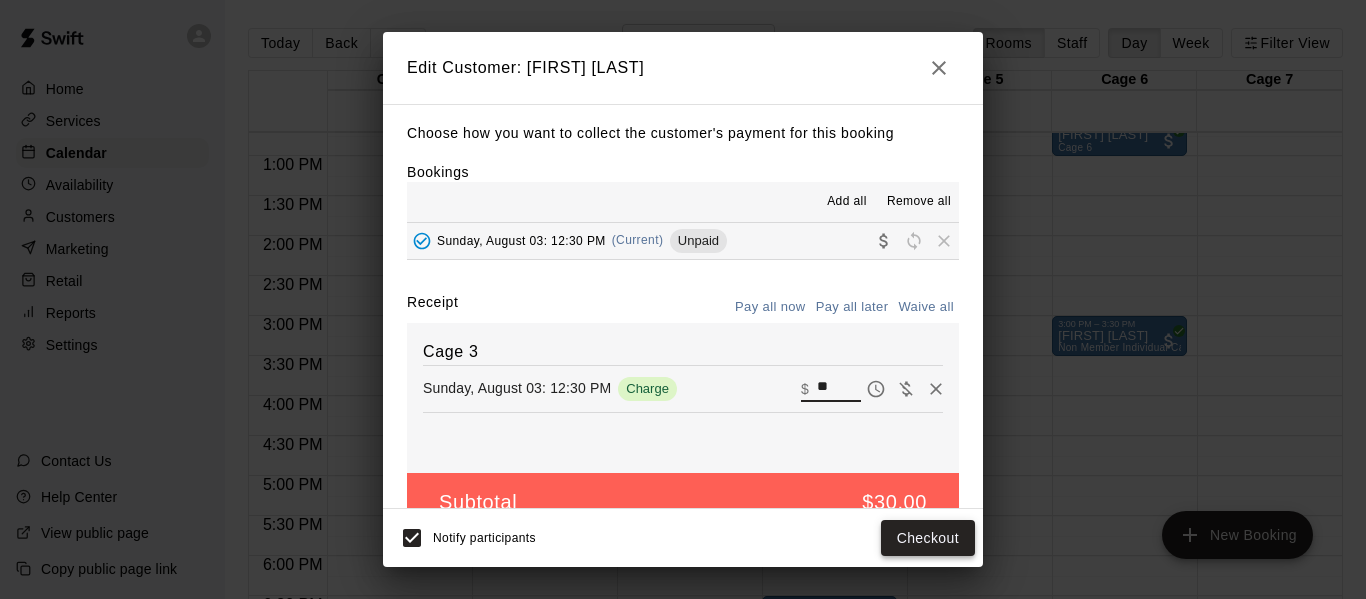 type on "**" 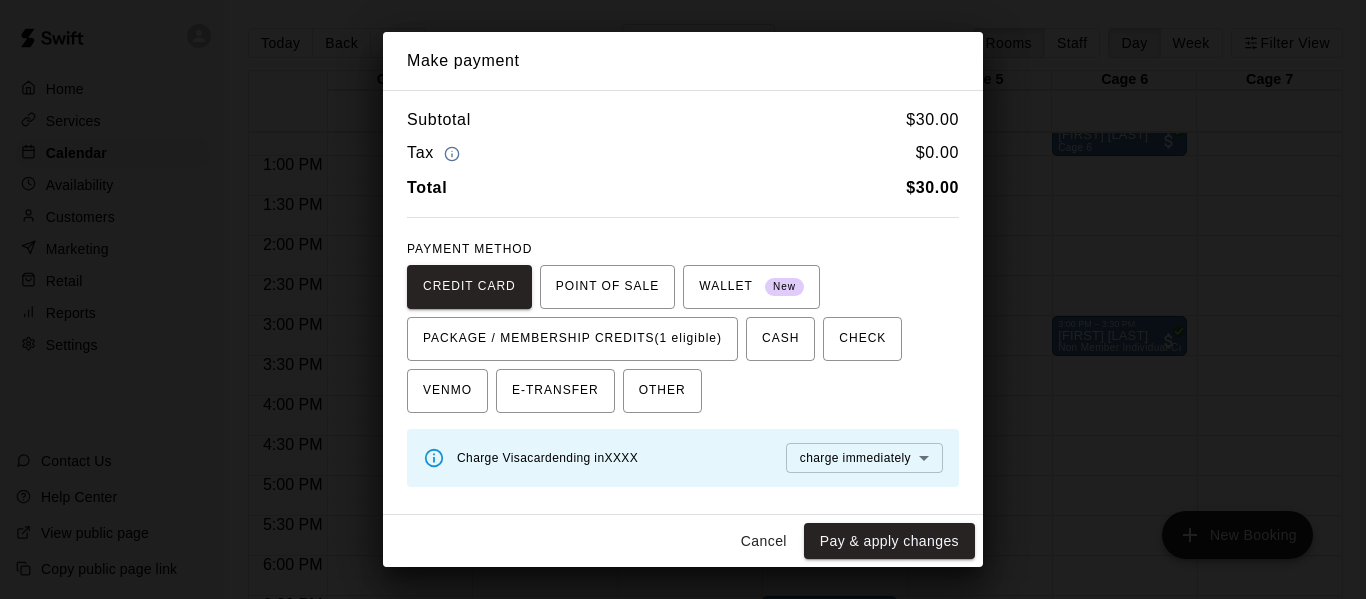 click on "Pay & apply changes" at bounding box center (889, 541) 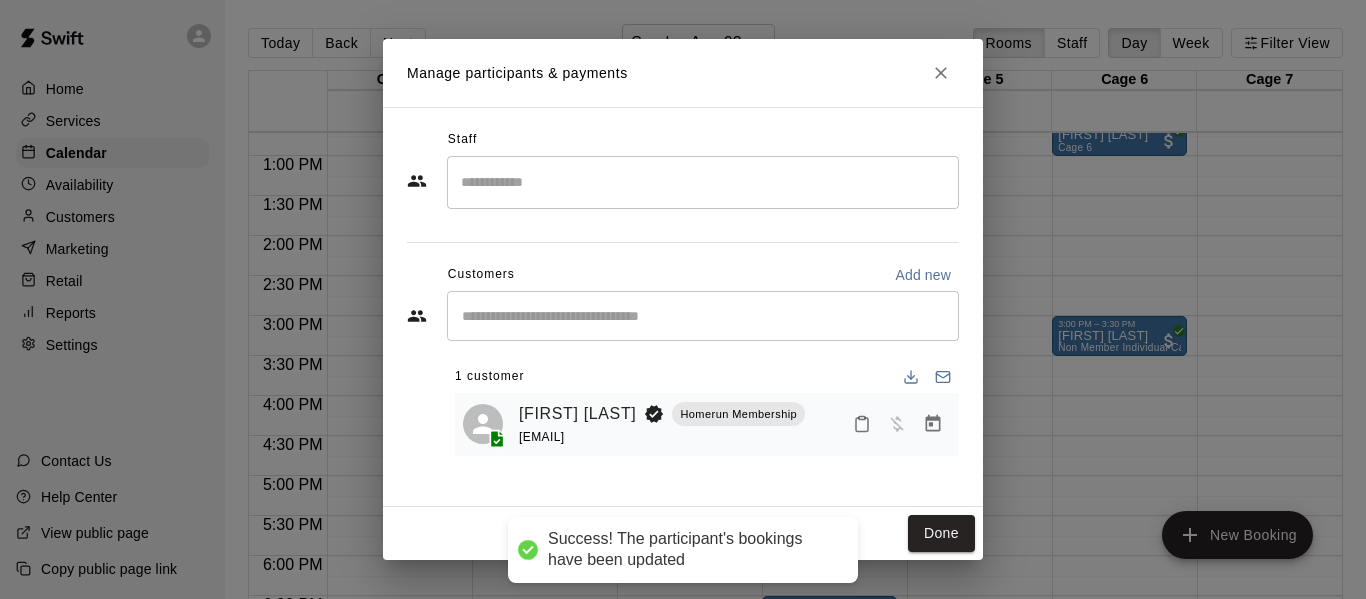 click on "Done" at bounding box center [941, 533] 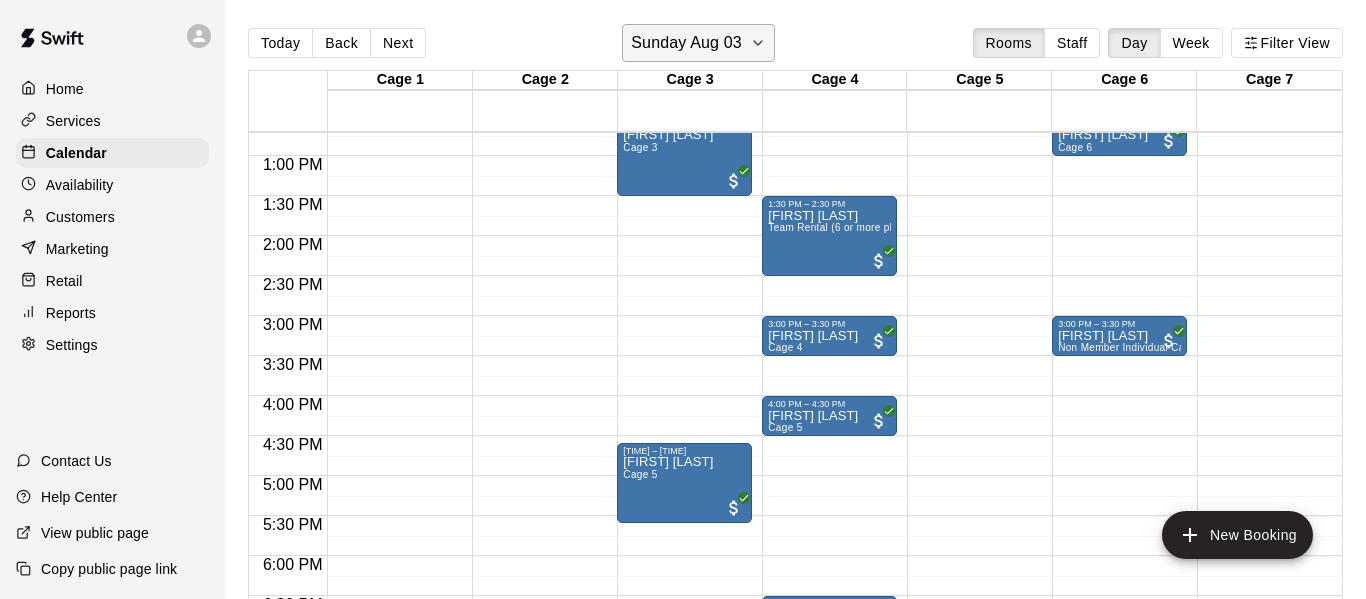 click on "Sunday Aug 03" at bounding box center (686, 43) 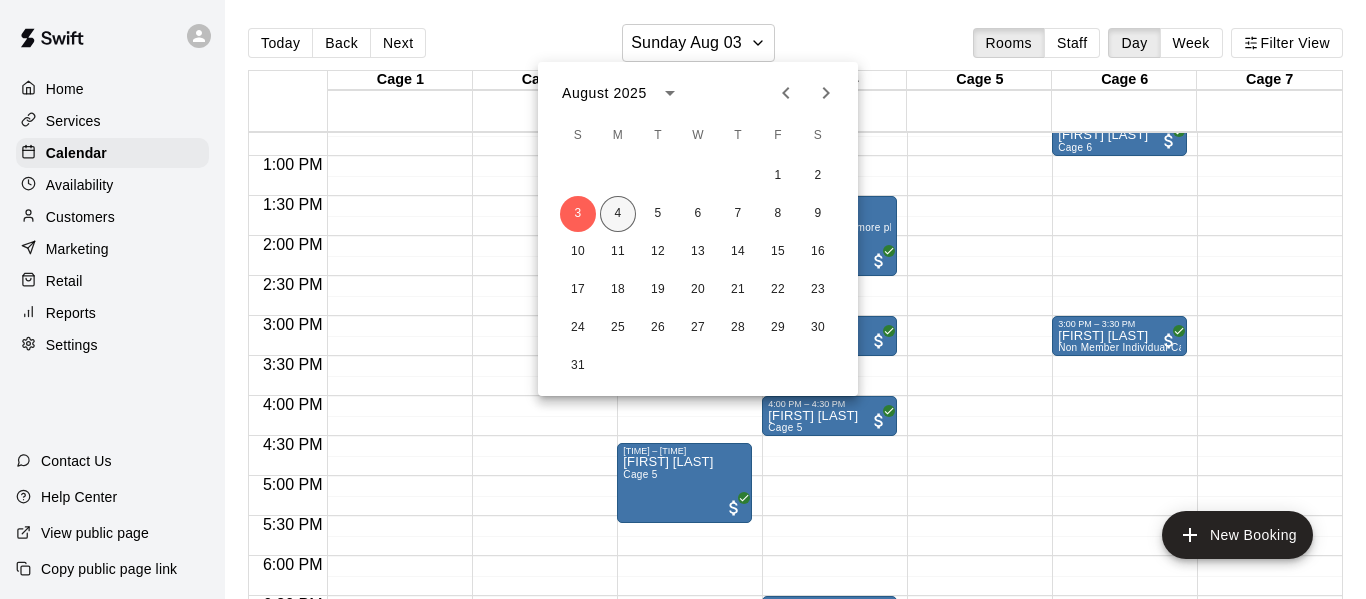 click on "4" at bounding box center [618, 214] 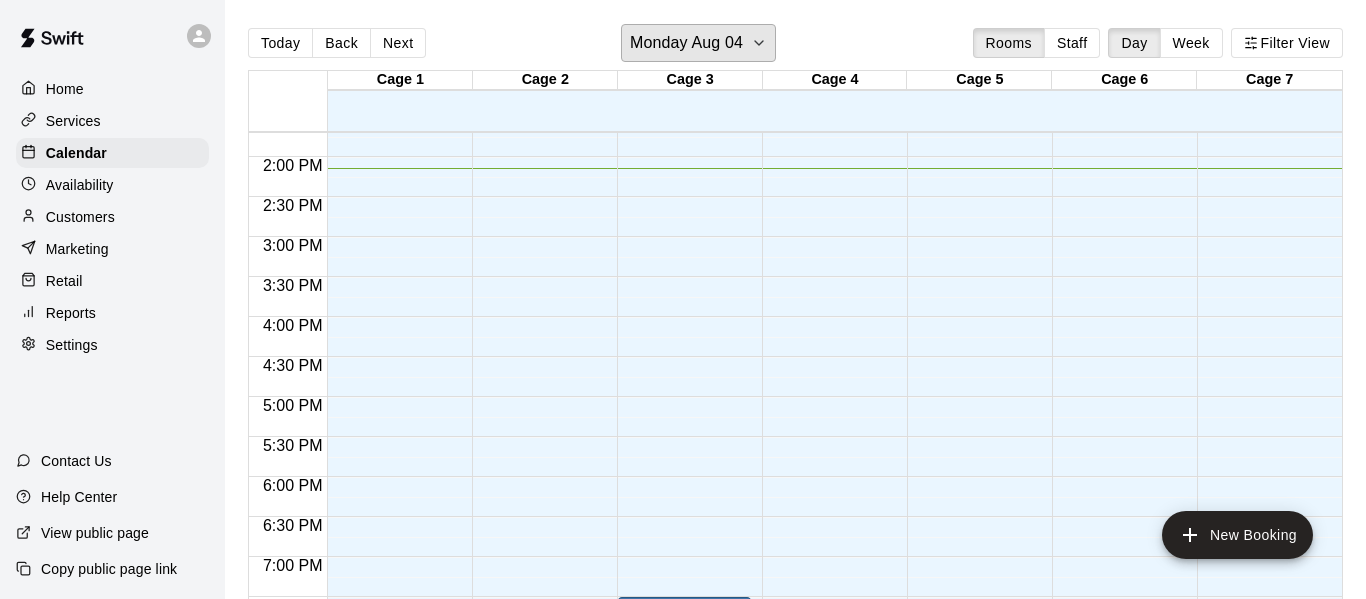 scroll, scrollTop: 1097, scrollLeft: 0, axis: vertical 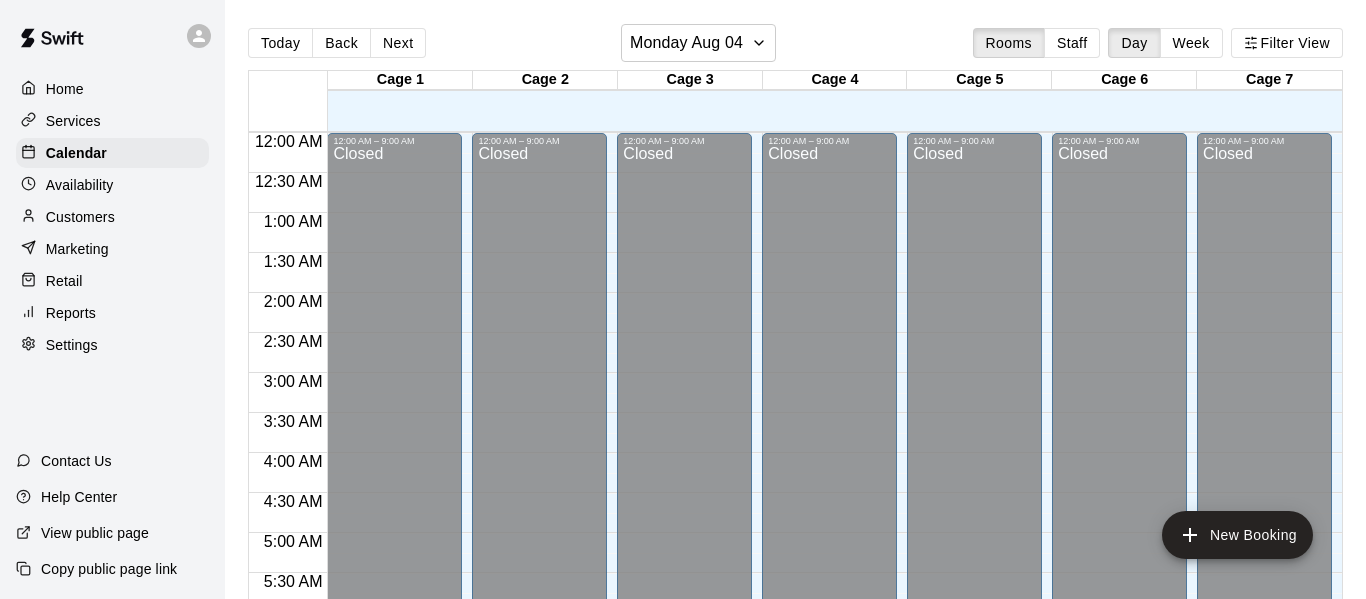 click on "Services" at bounding box center (112, 121) 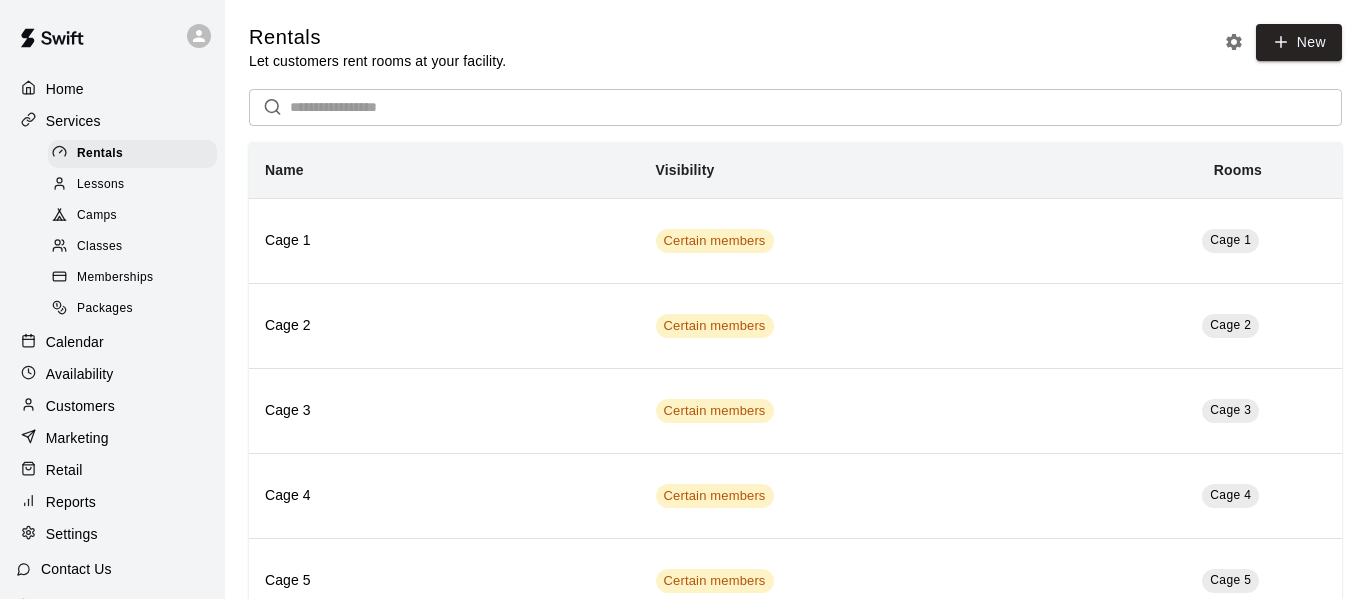click on "Memberships" at bounding box center (132, 278) 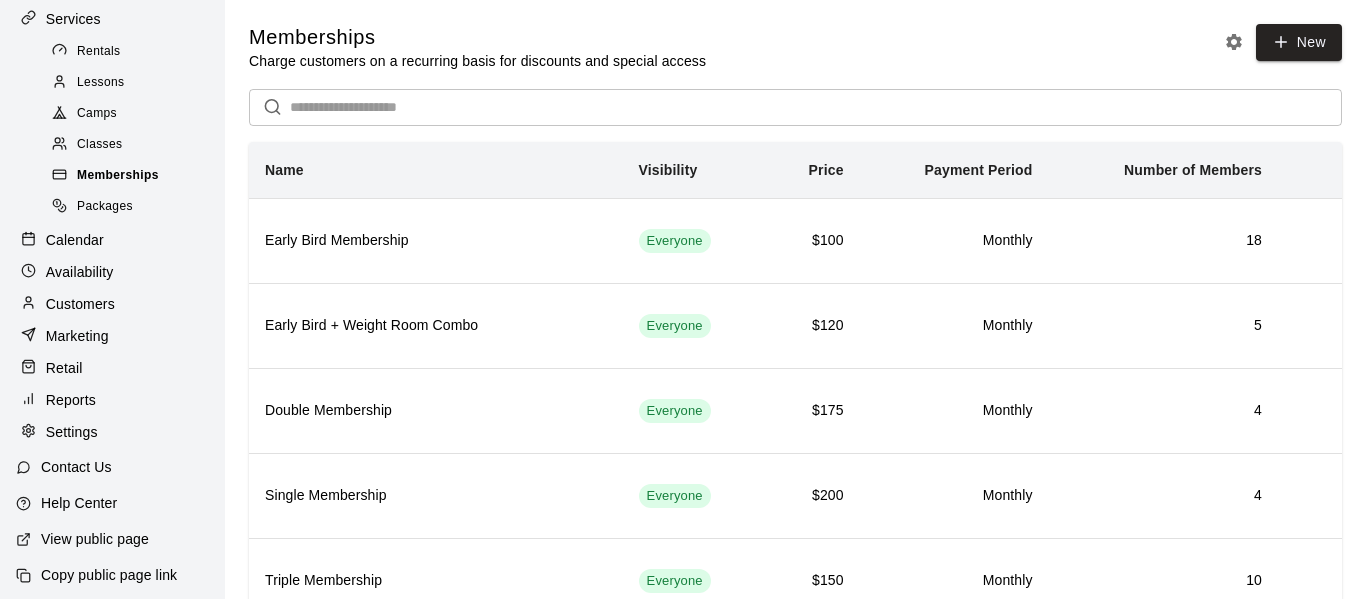 scroll, scrollTop: 108, scrollLeft: 0, axis: vertical 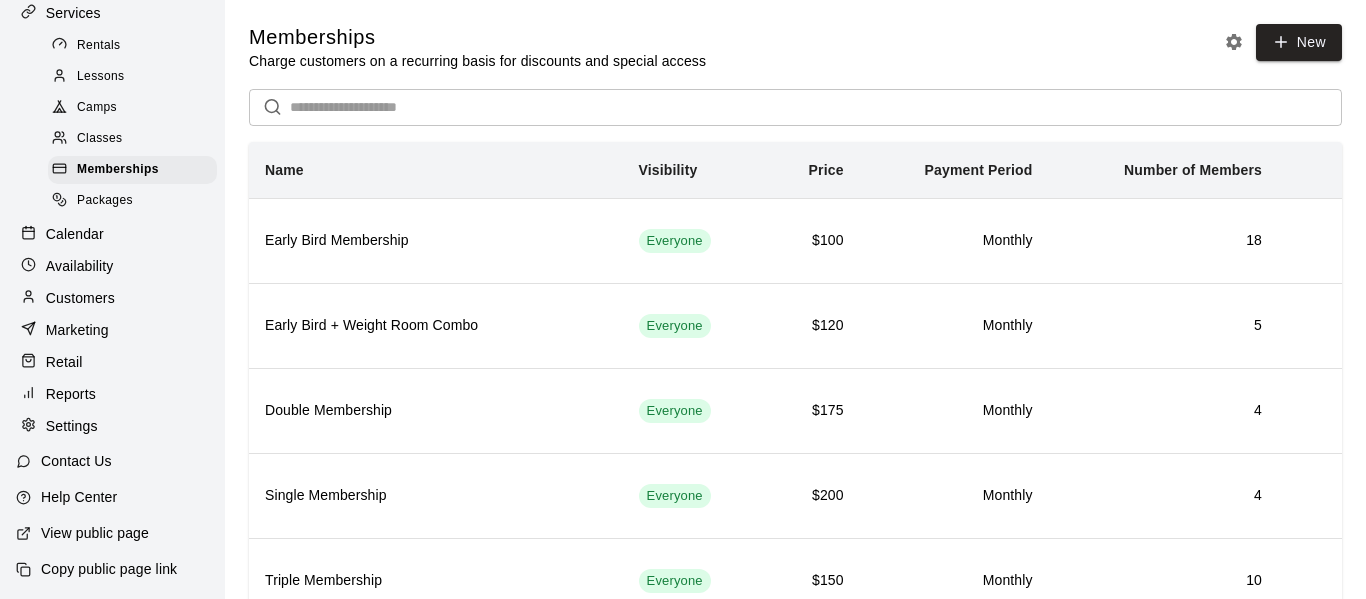 click on "Calendar" at bounding box center [75, 234] 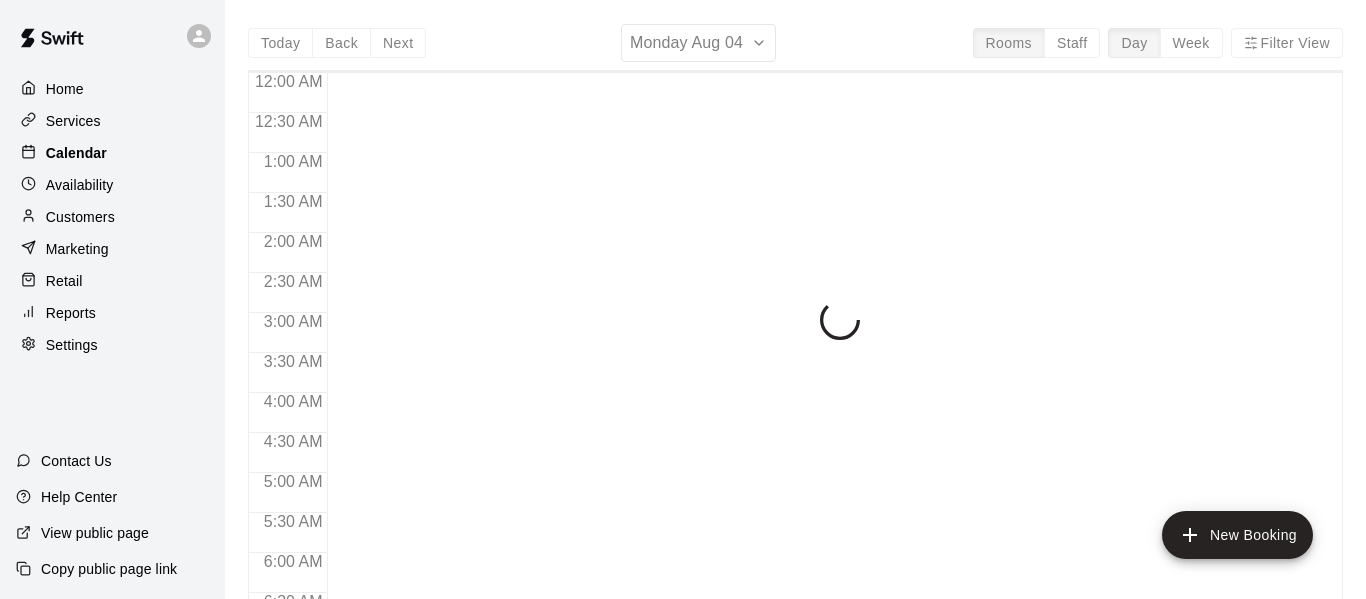 scroll, scrollTop: 0, scrollLeft: 0, axis: both 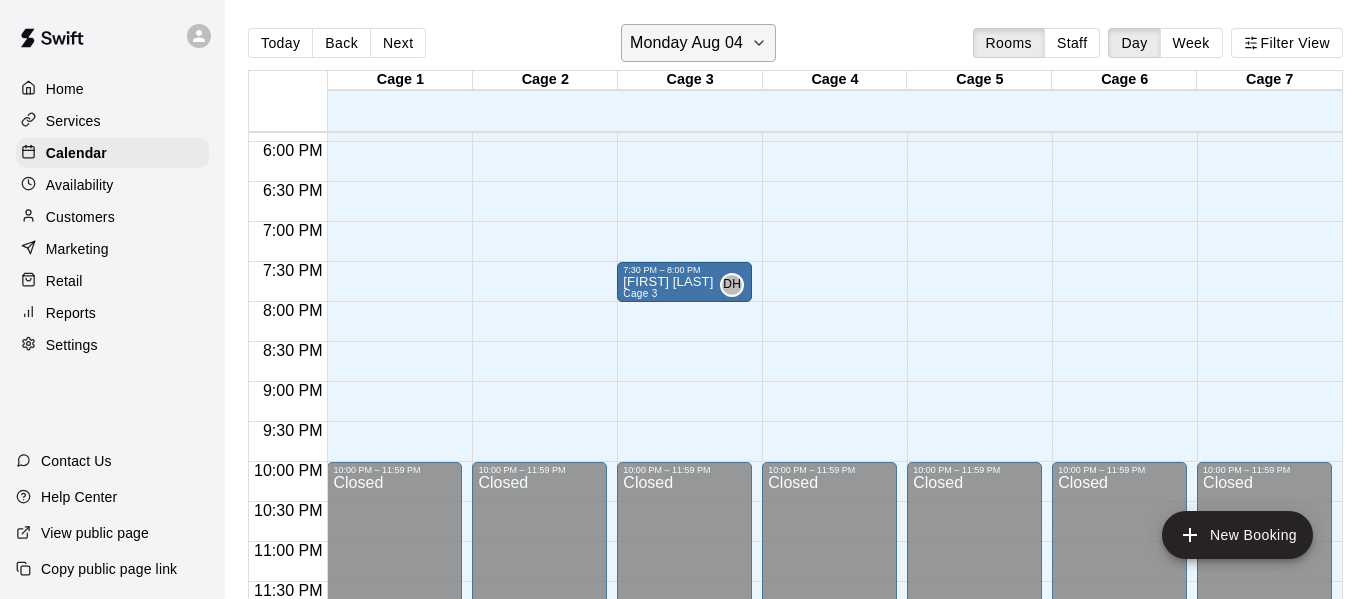 click on "Monday Aug 04" at bounding box center (686, 43) 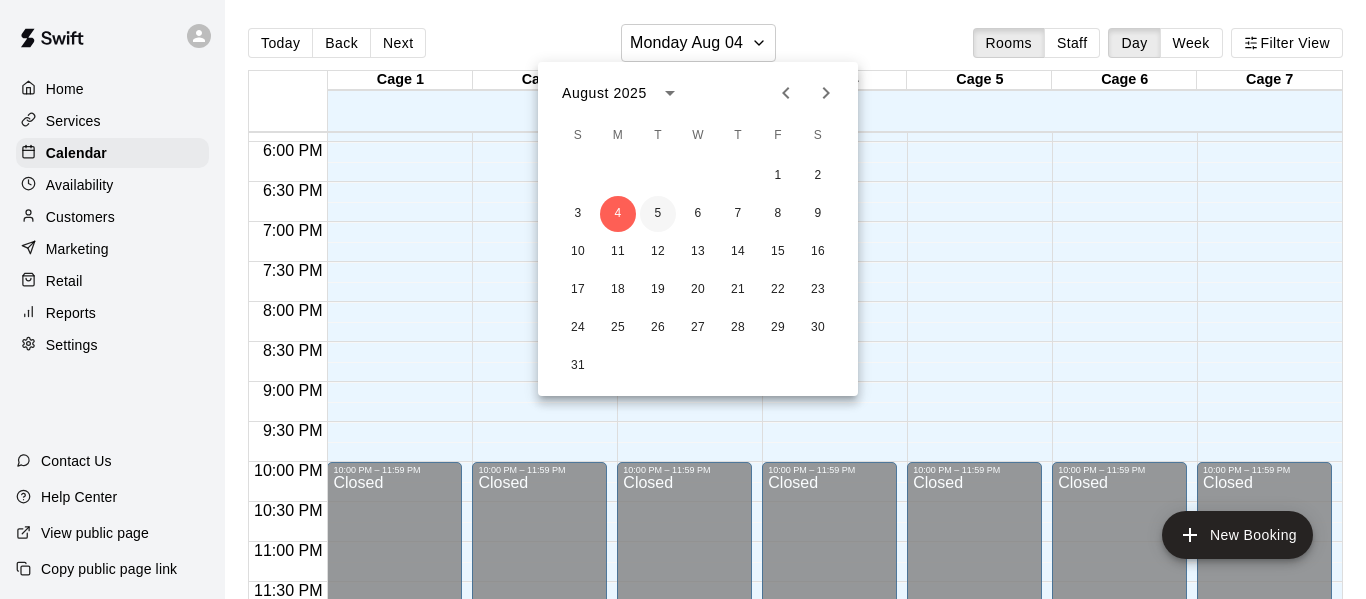 click on "5" at bounding box center [658, 214] 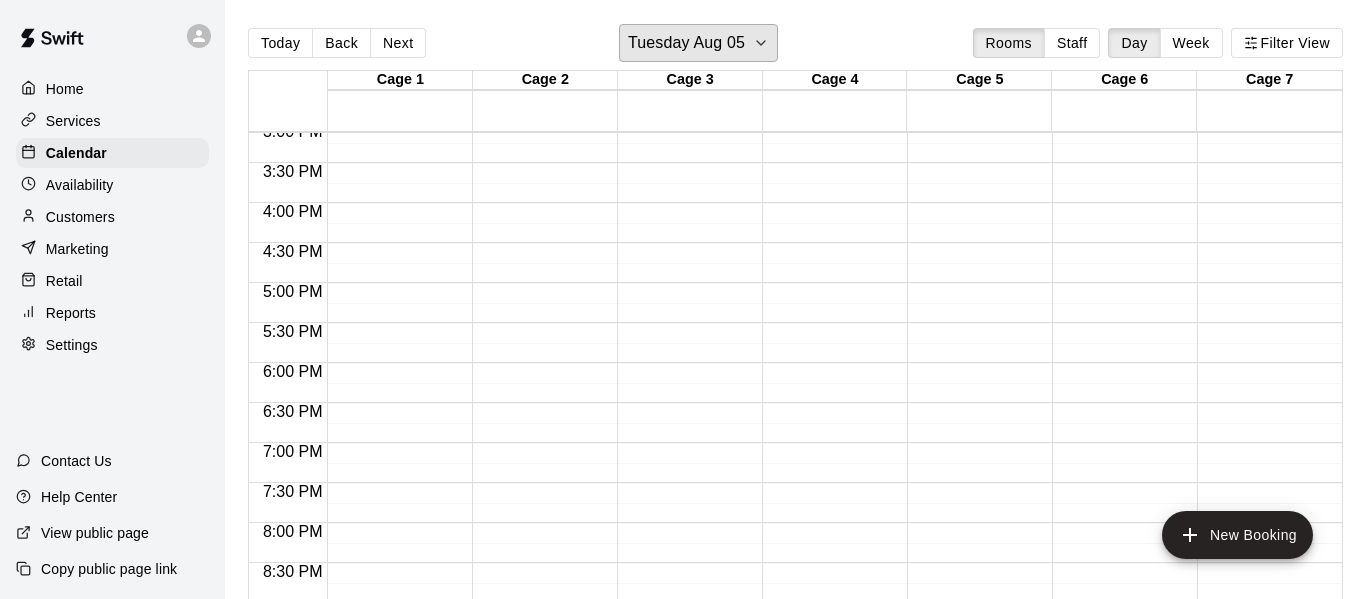 scroll, scrollTop: 1217, scrollLeft: 0, axis: vertical 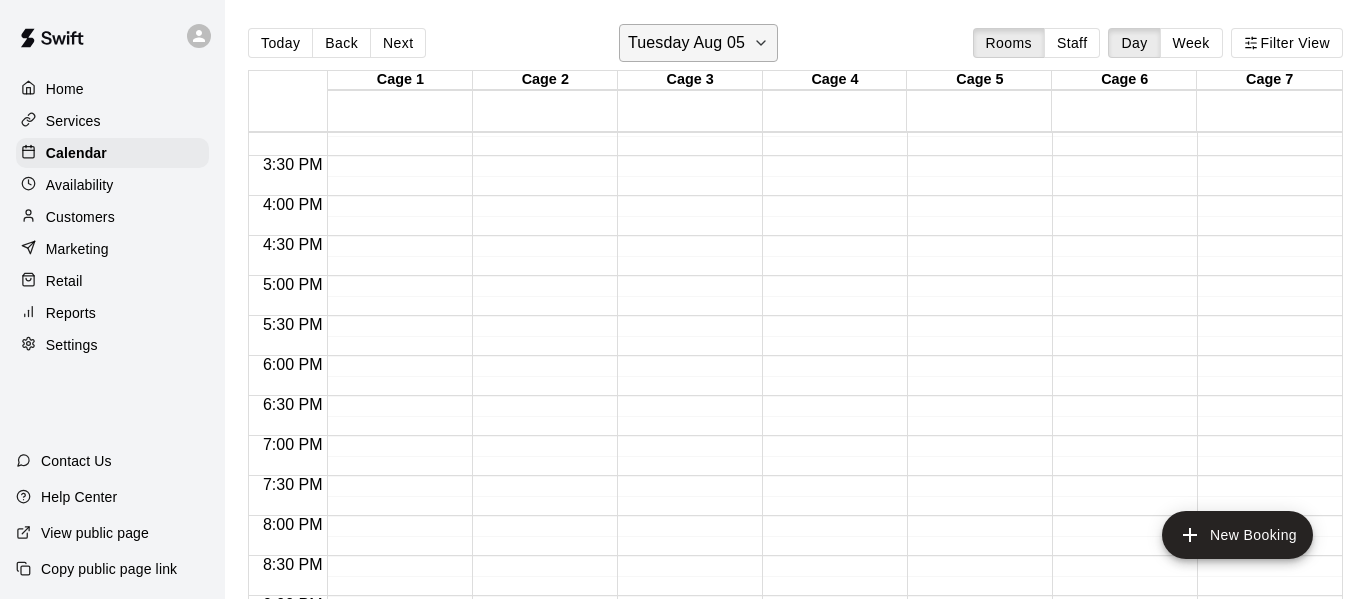 click on "Tuesday Aug 05" at bounding box center [686, 43] 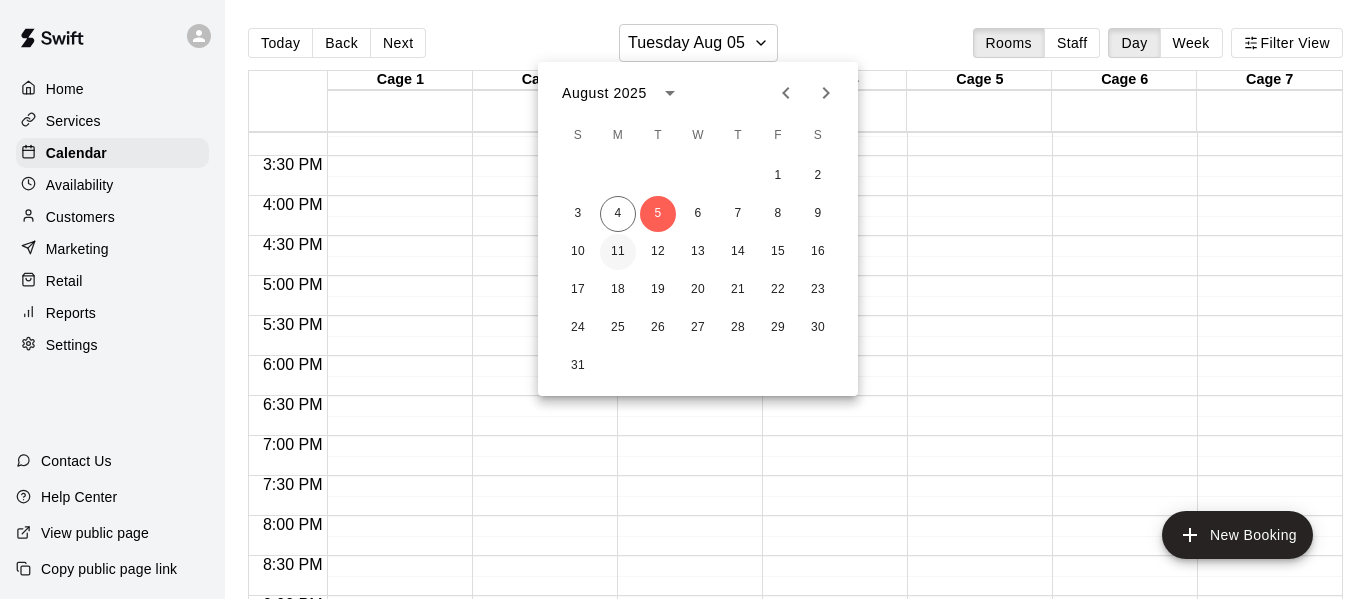 click on "11" at bounding box center [618, 252] 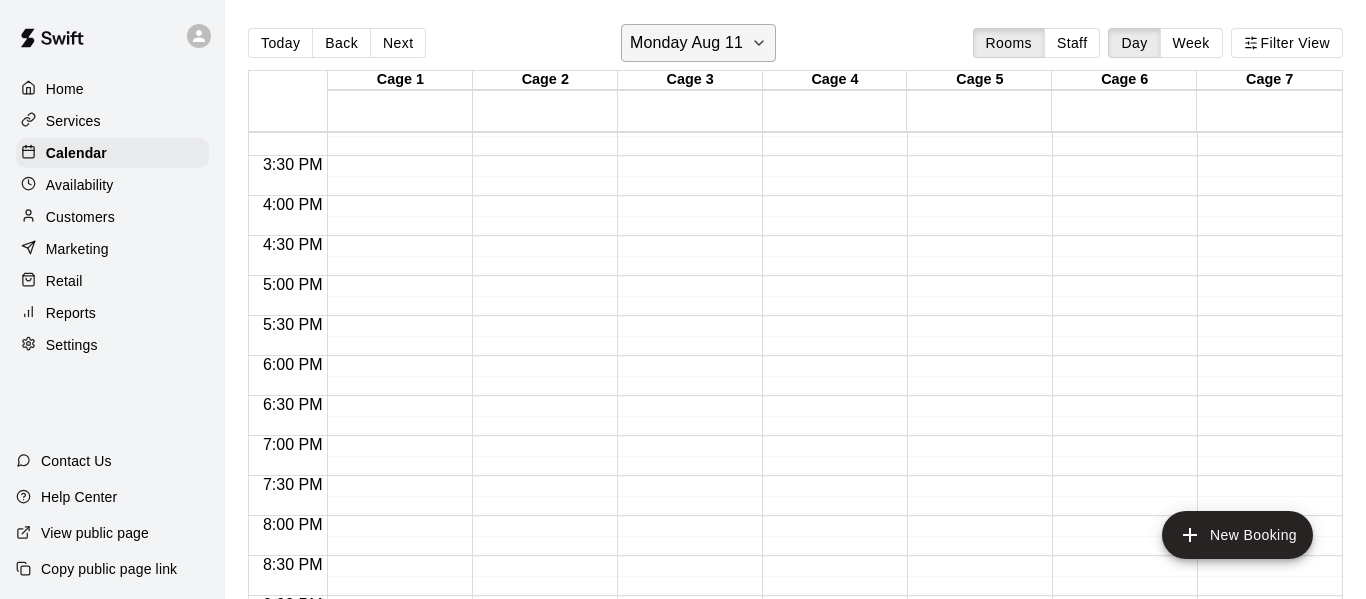 click on "Monday Aug 11" at bounding box center (698, 43) 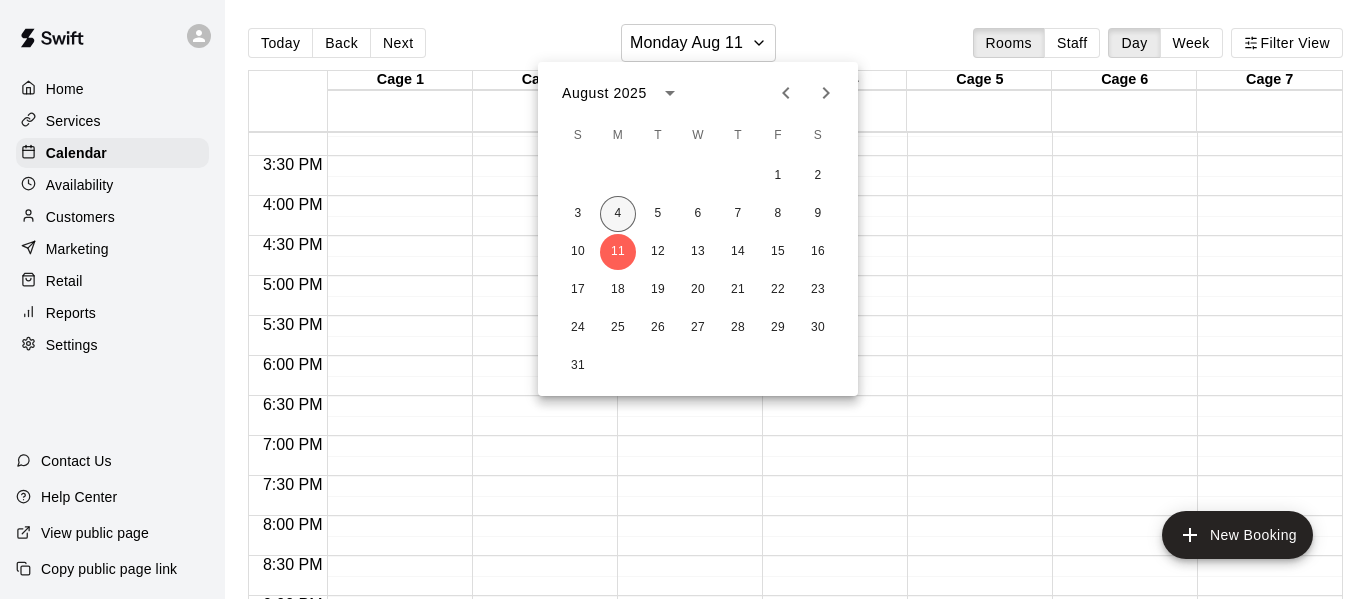 click on "4" at bounding box center [618, 214] 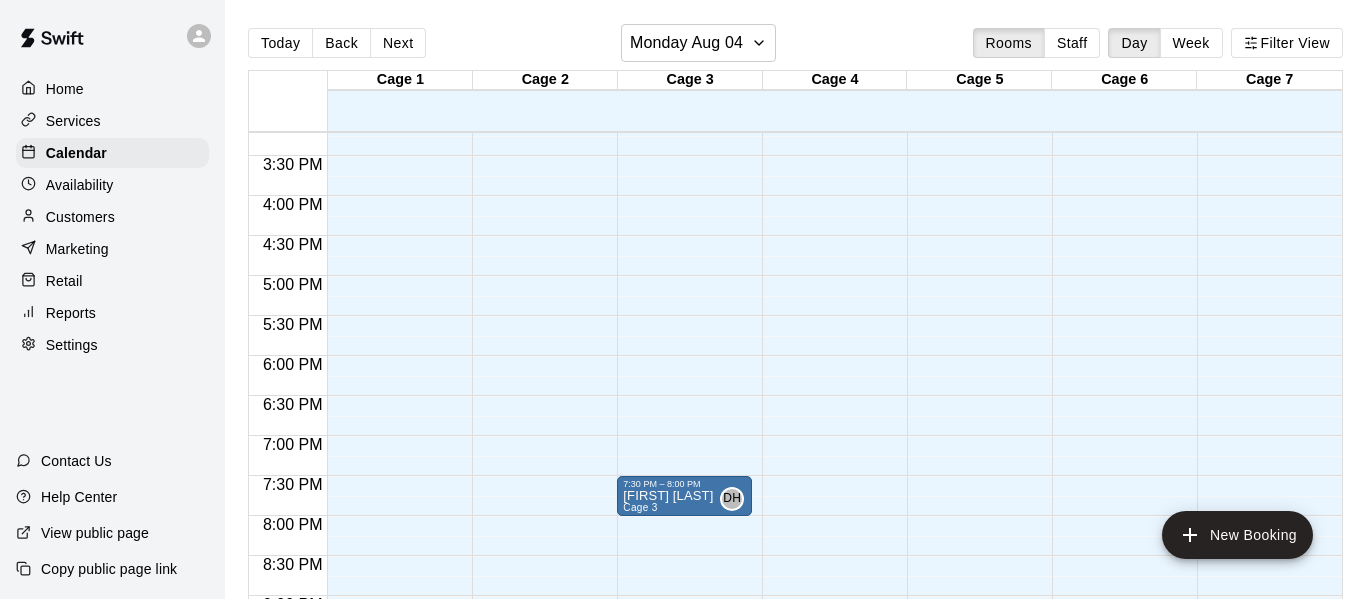 click on "Services" at bounding box center [112, 121] 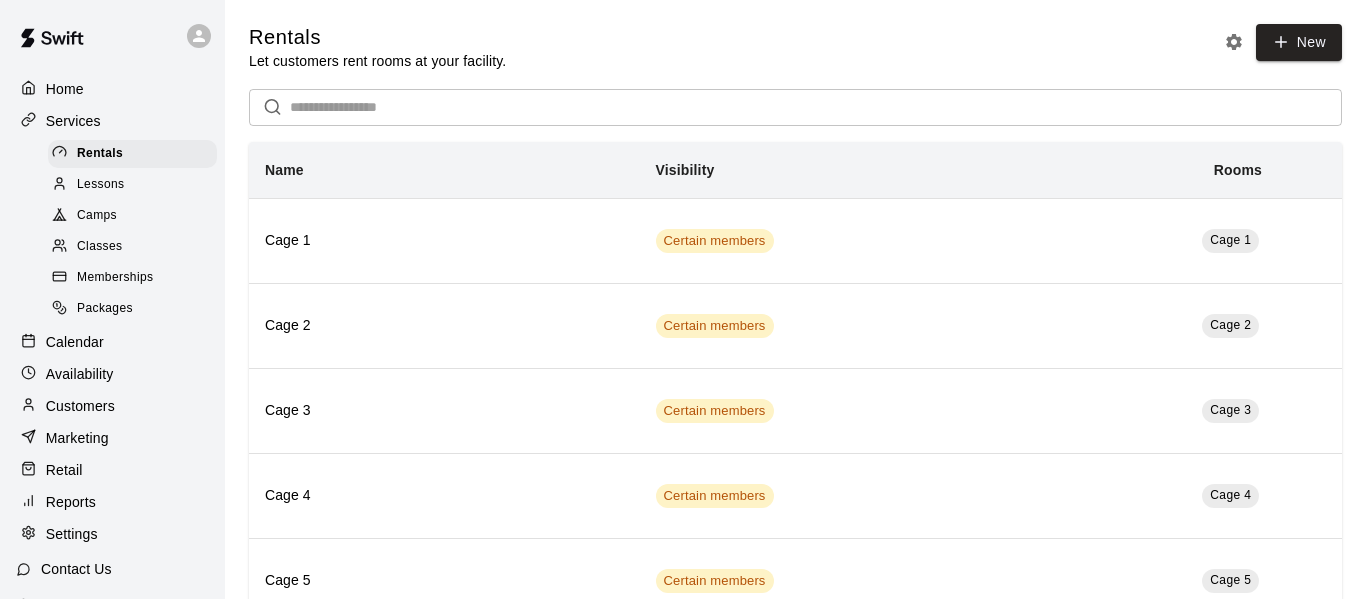 click on "Home" at bounding box center [112, 89] 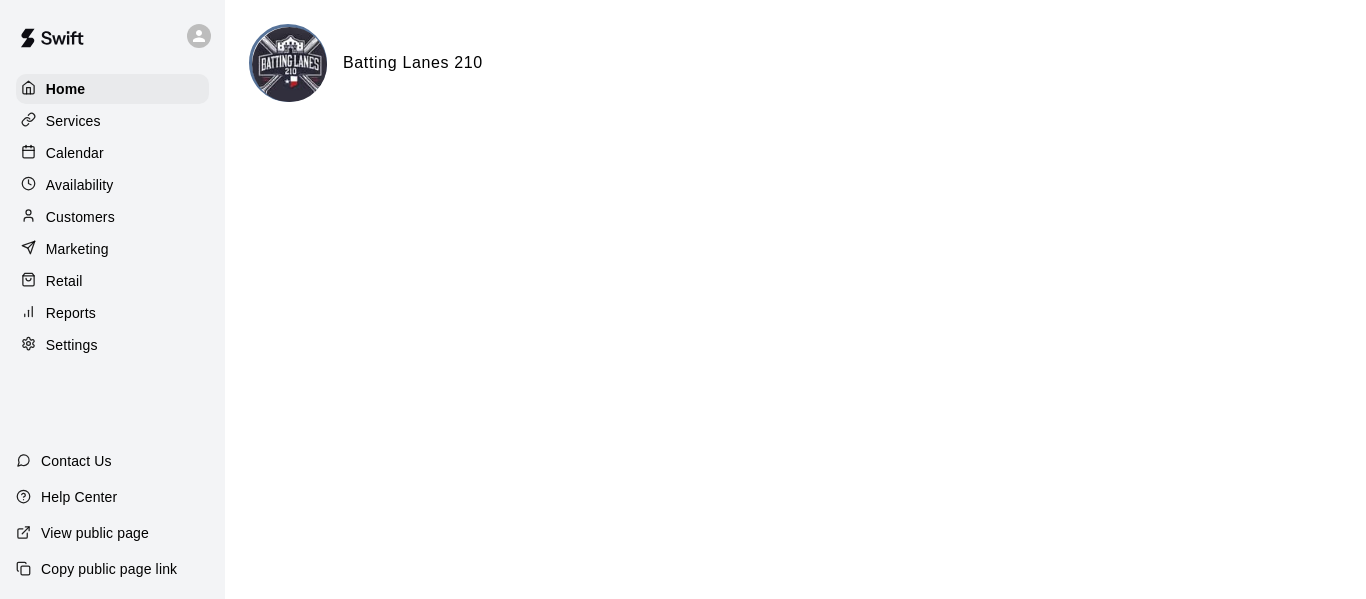 click on "Calendar" at bounding box center [75, 153] 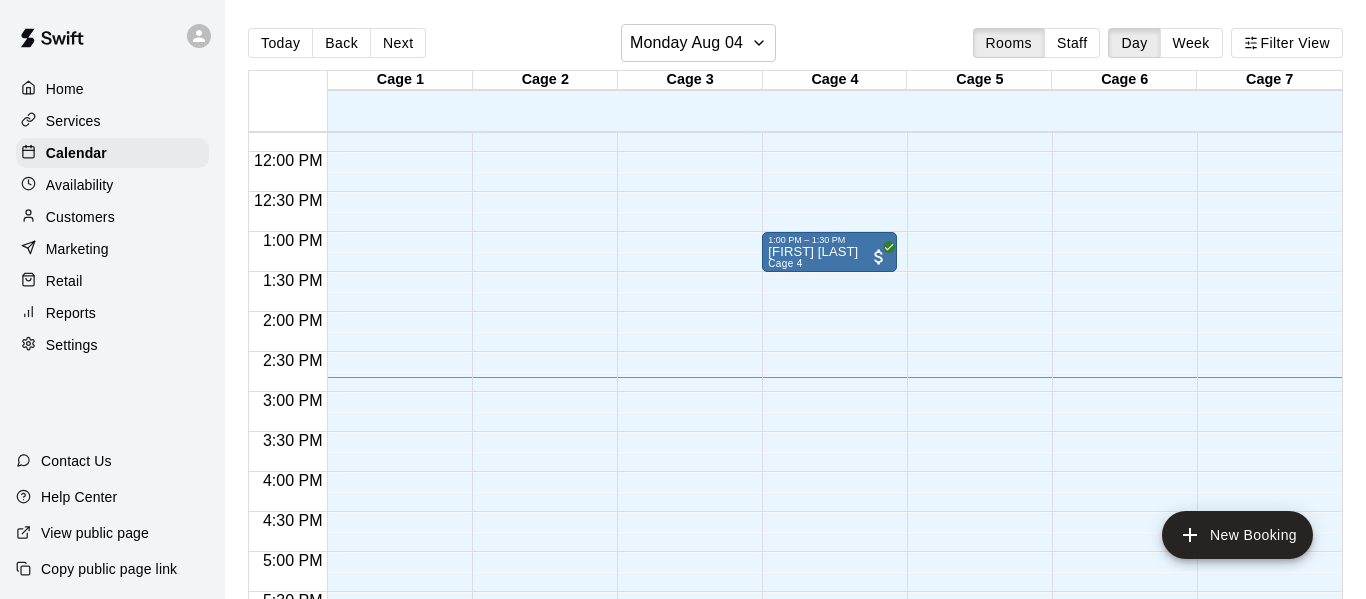 scroll, scrollTop: 929, scrollLeft: 0, axis: vertical 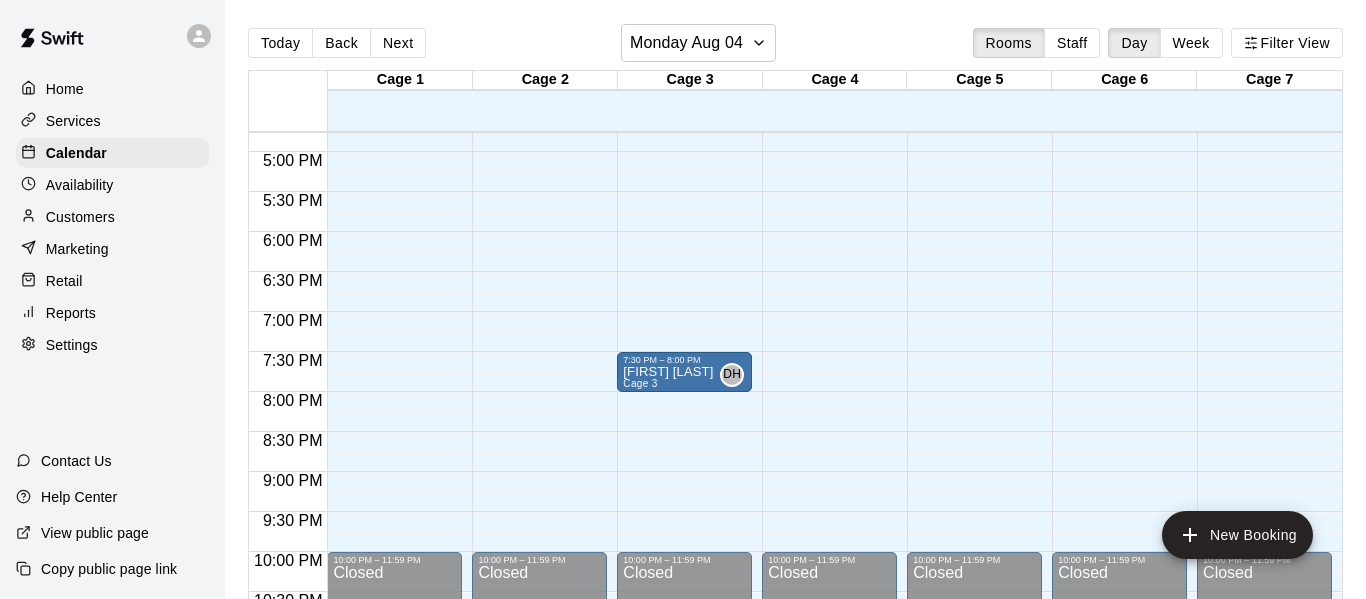click on "Customers" at bounding box center (112, 217) 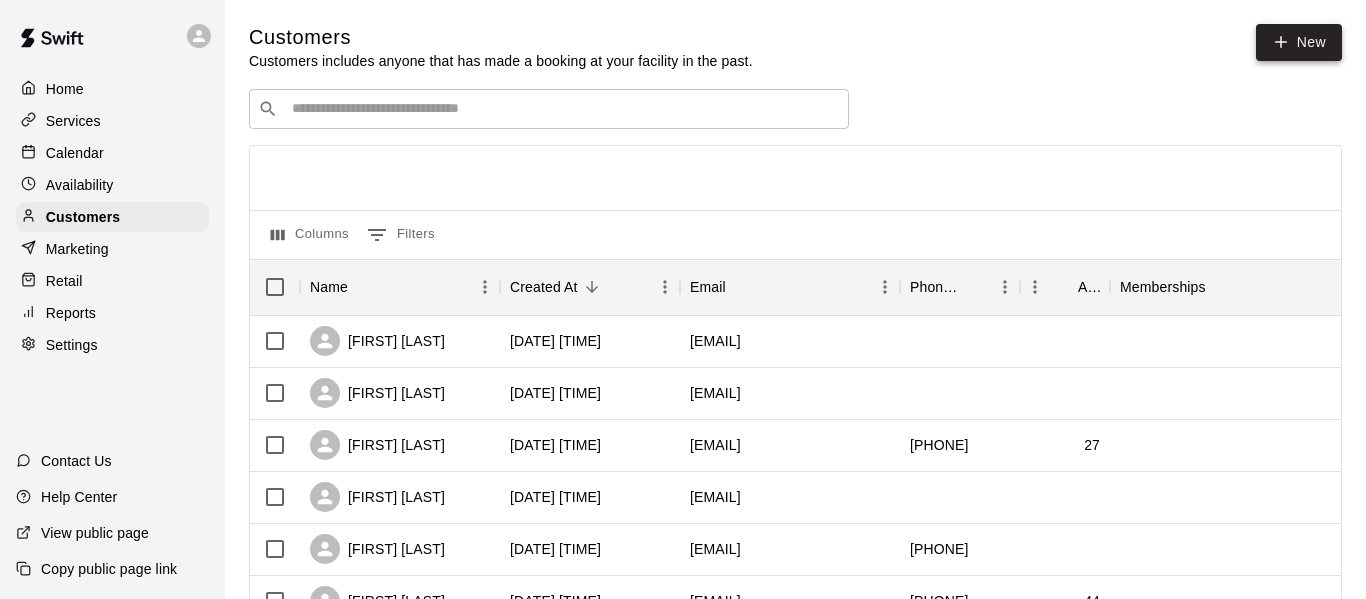 click on "New" at bounding box center [1299, 42] 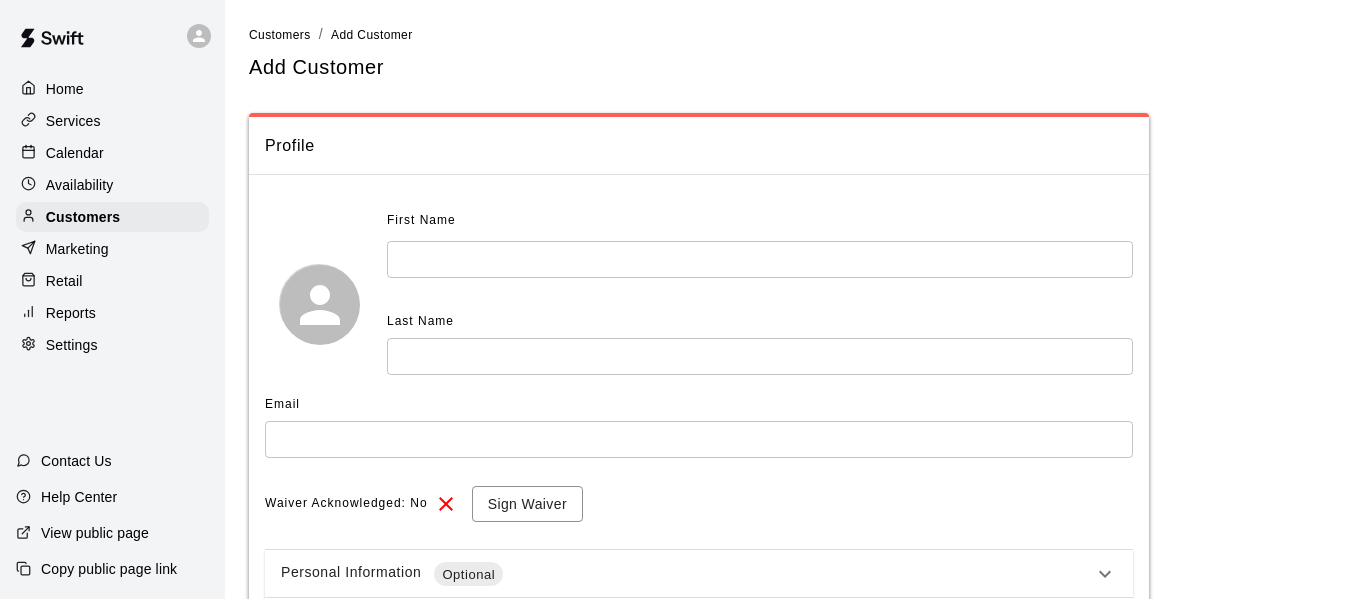 click at bounding box center [760, 259] 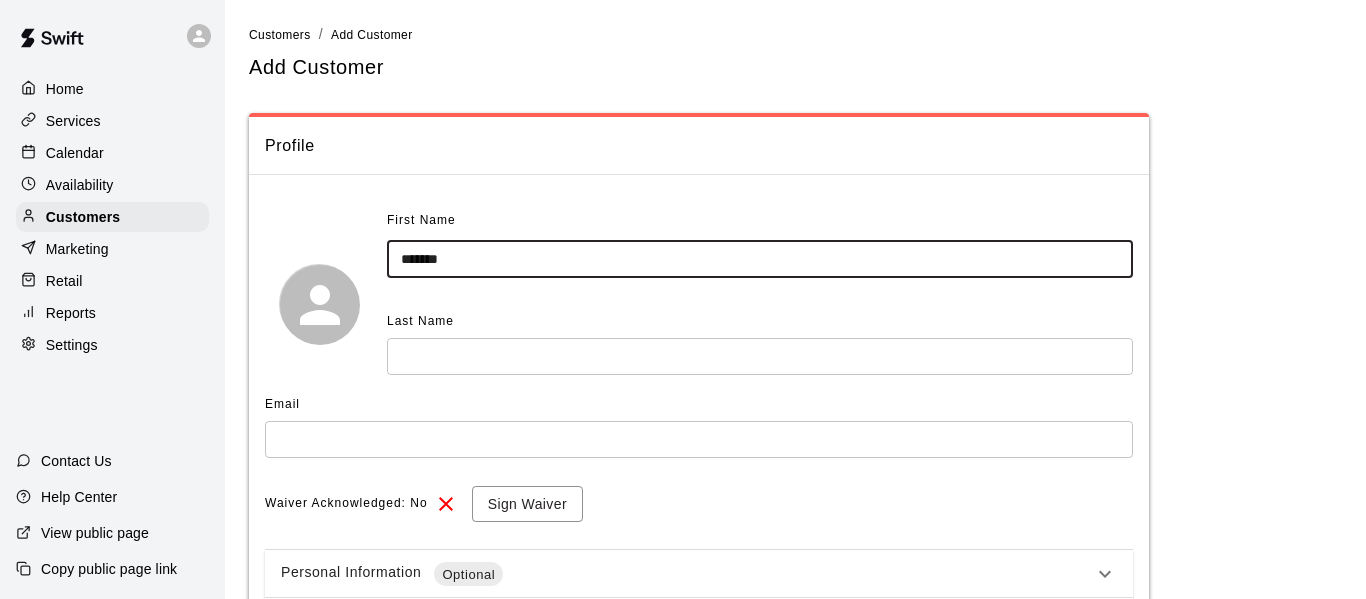 type on "*******" 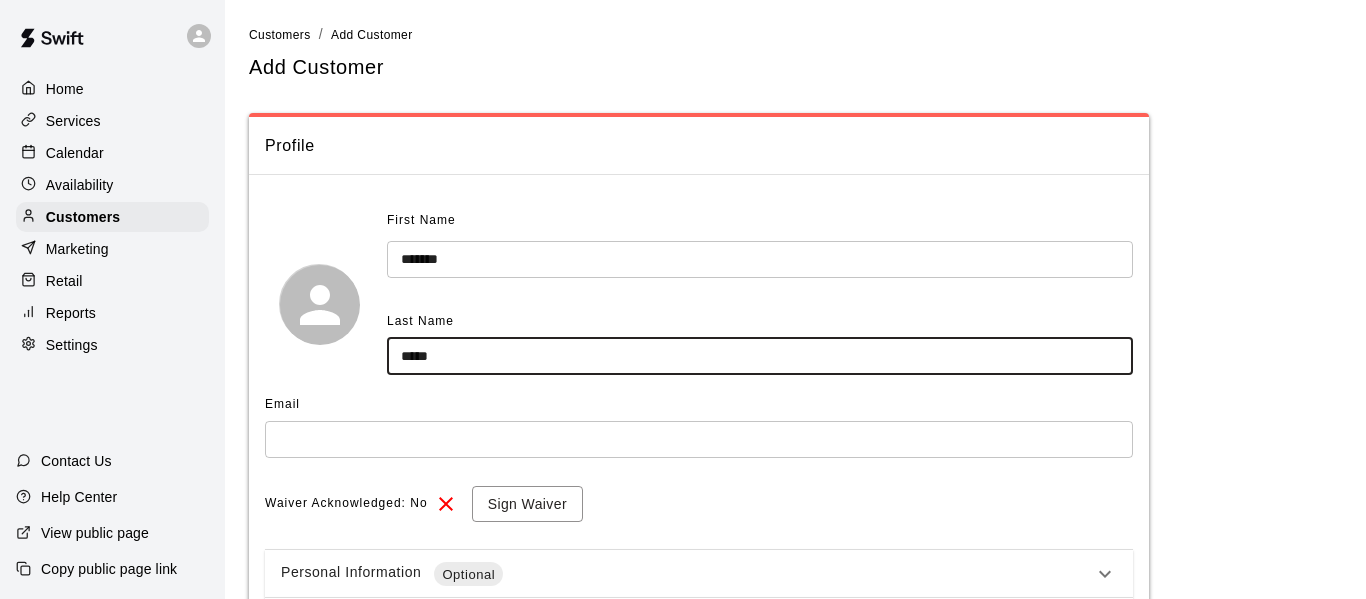 type on "*****" 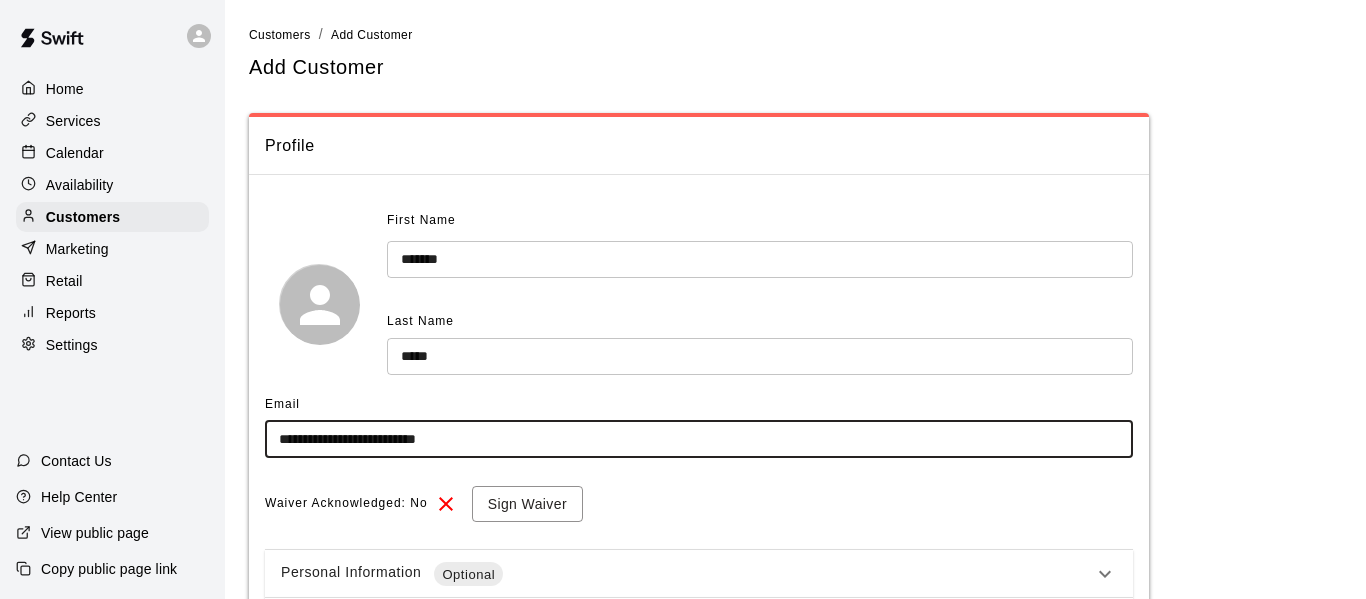 type on "**********" 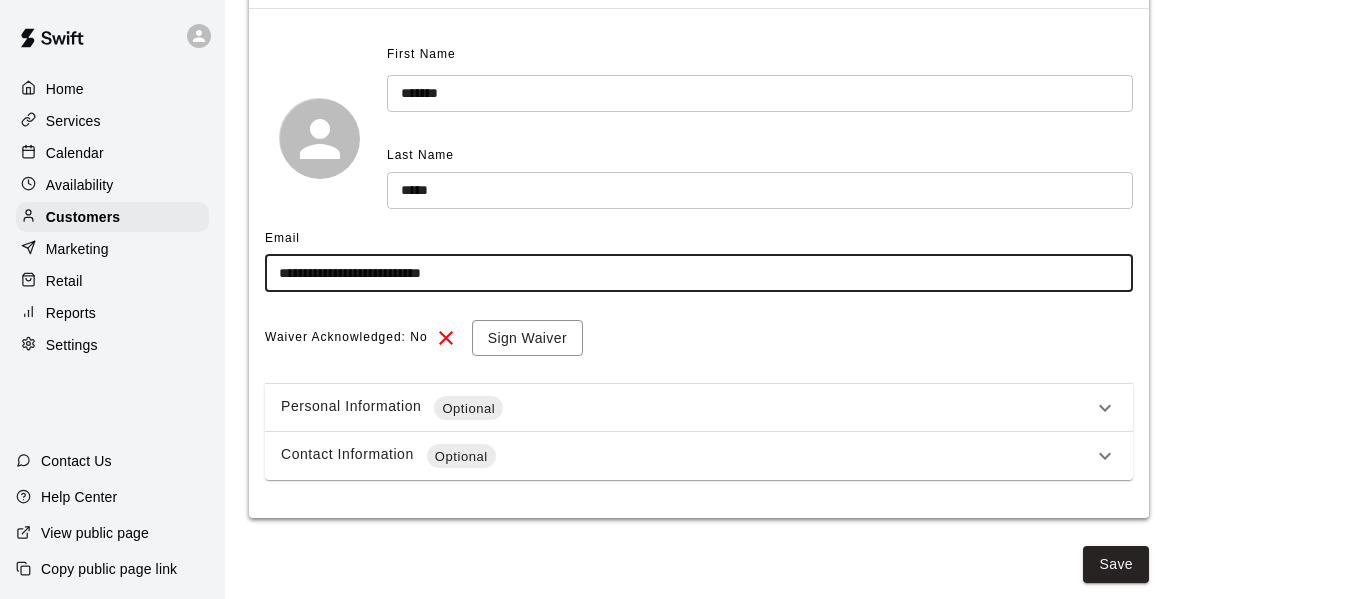 scroll, scrollTop: 163, scrollLeft: 0, axis: vertical 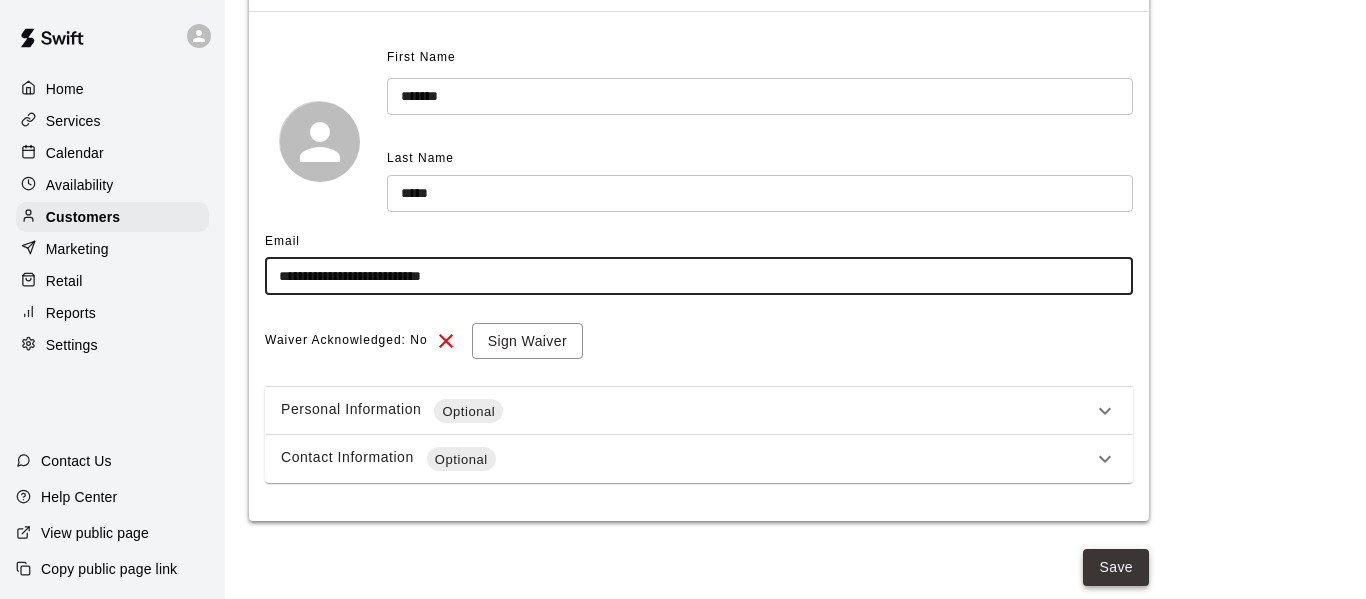 click on "Save" at bounding box center (1116, 567) 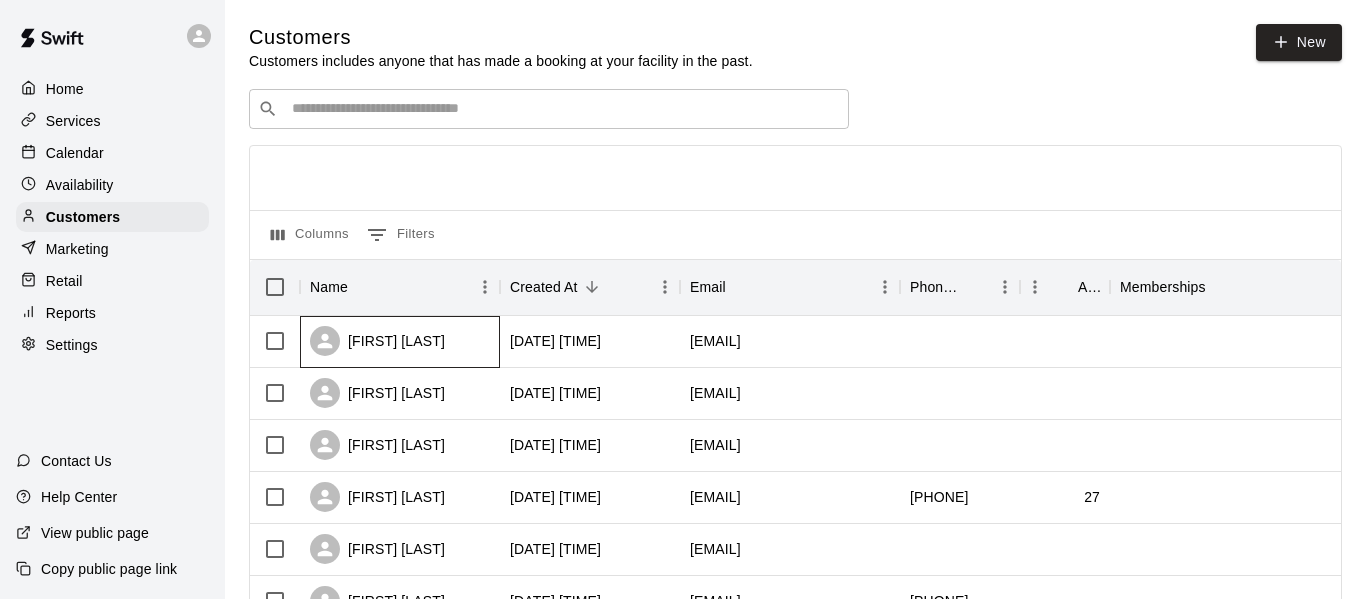 click on "Jackson Lewis" at bounding box center [377, 341] 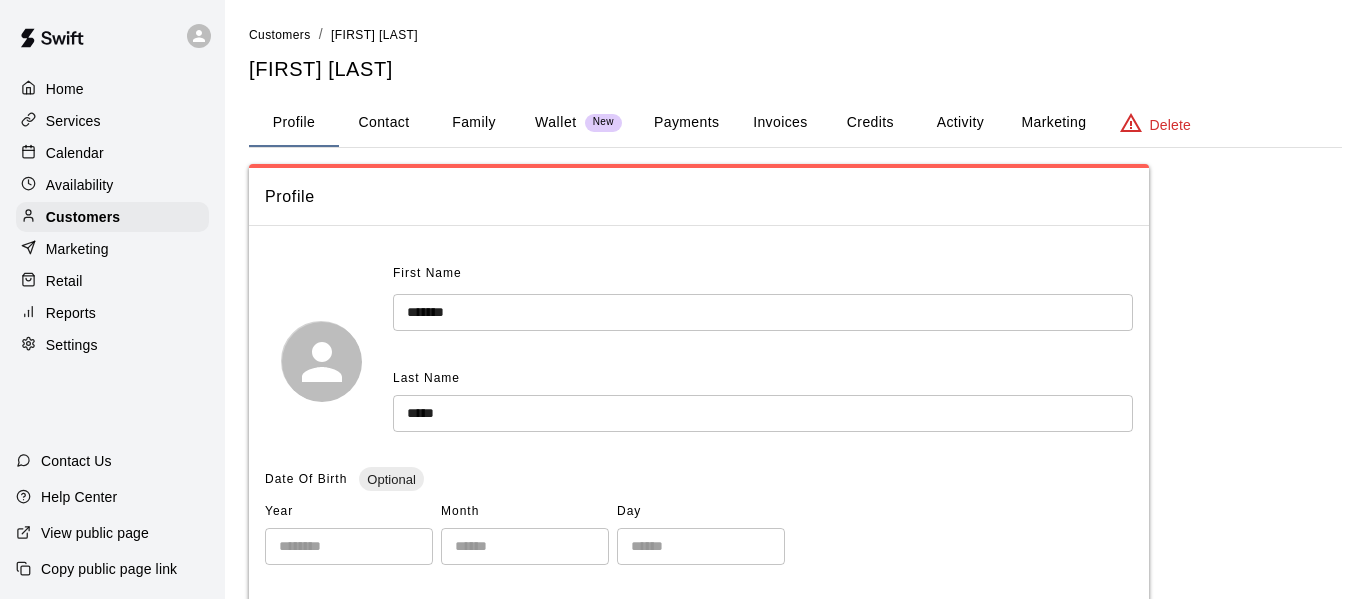 click on "Payments" at bounding box center (686, 123) 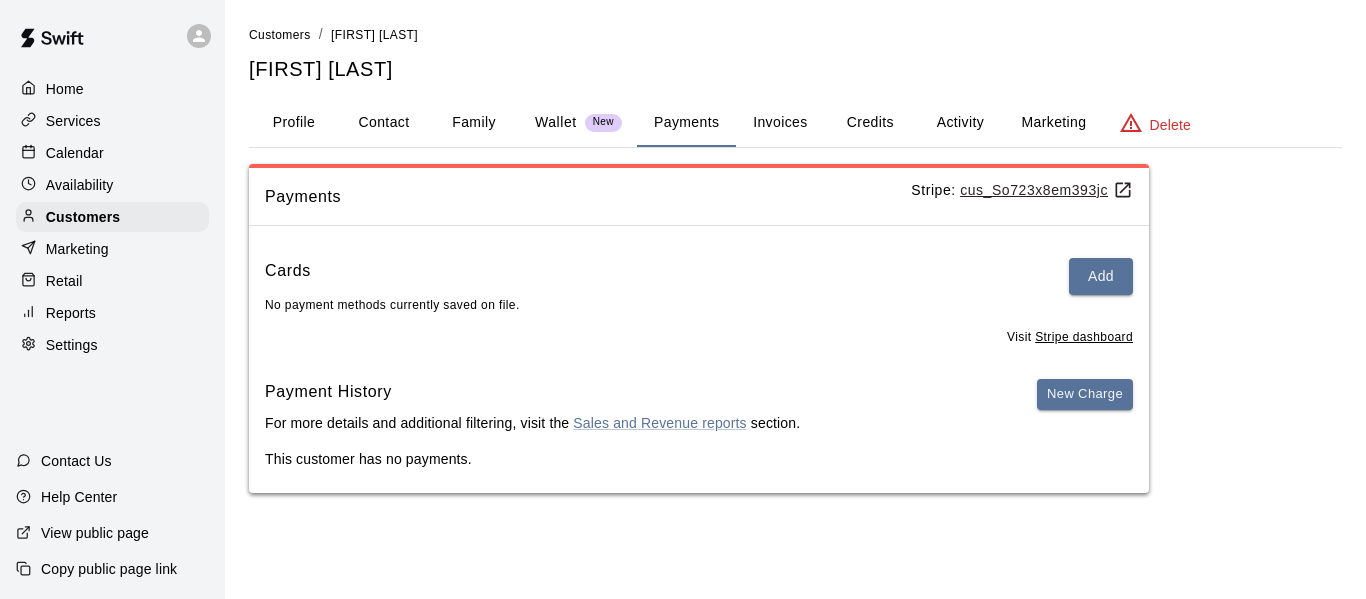 click on "Activity" at bounding box center (960, 123) 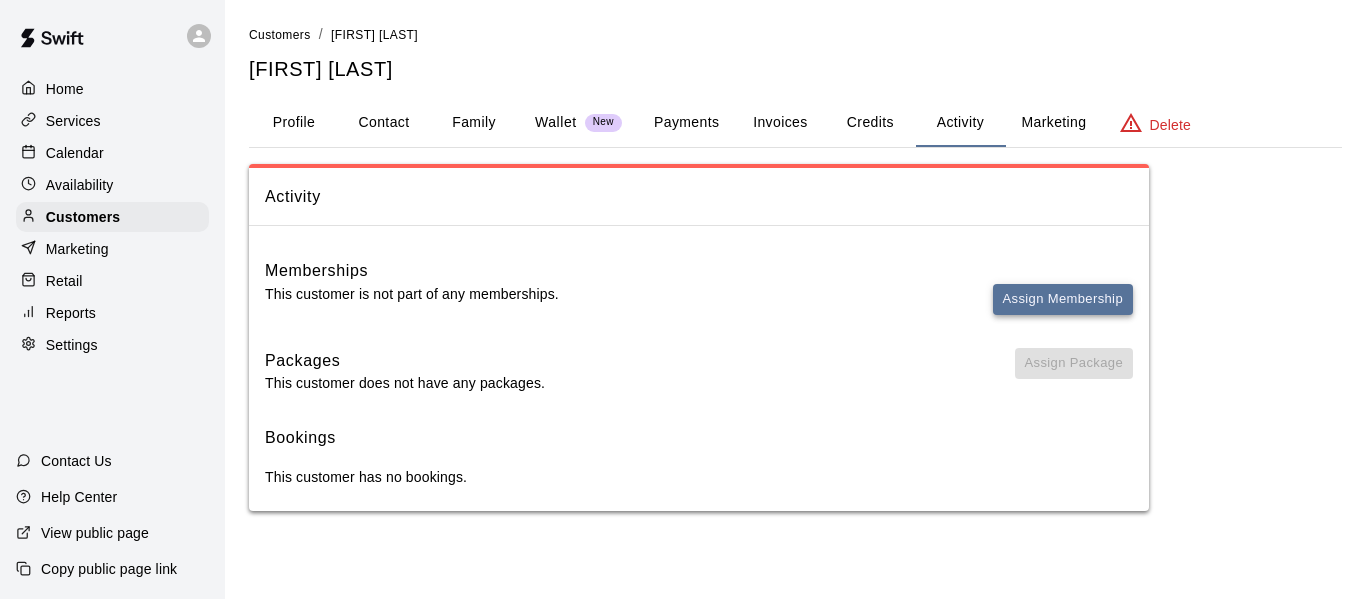 click on "Assign Membership" at bounding box center [1063, 299] 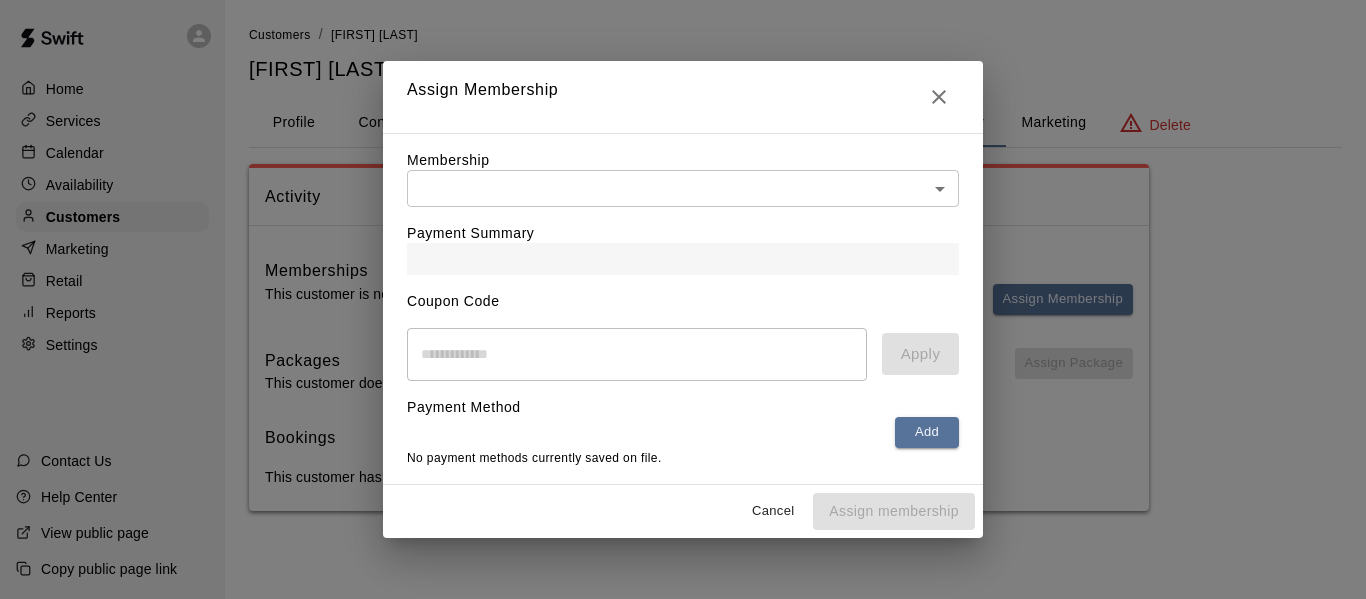 click on "Home Services Calendar Availability Customers Marketing Retail Reports Settings Contact Us Help Center View public page Copy public page link Customers / Jackson Lewis Jackson Lewis Profile Contact Family Wallet New Payments Invoices Credits Activity Marketing Delete Activity Memberships This customer is not part of any memberships. Assign Membership Packages This customer does not have any packages. Assign Package Bookings This customer has no bookings. Swift - Edit Customer Close cross-small Assign Membership Membership ​ ​ Payment Summary Coupon Code ​ Apply Payment Method   Add No payment methods currently saved on file. Cancel Assign membership" at bounding box center [683, 275] 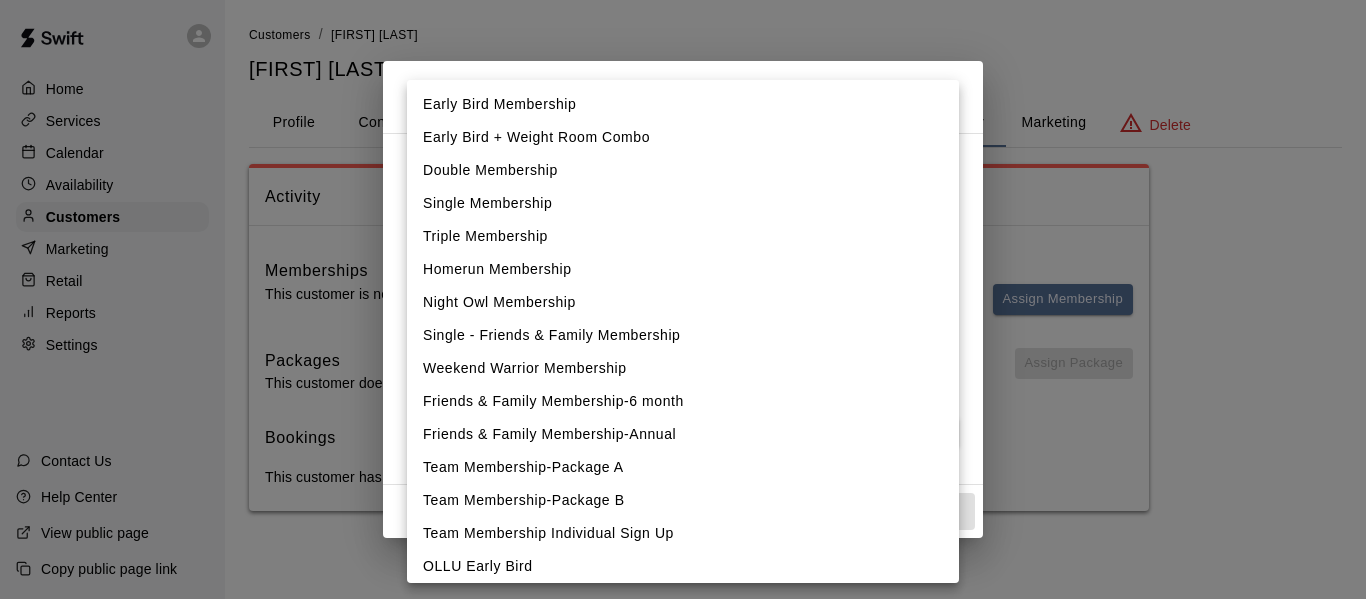 click on "Single Membership" at bounding box center [683, 203] 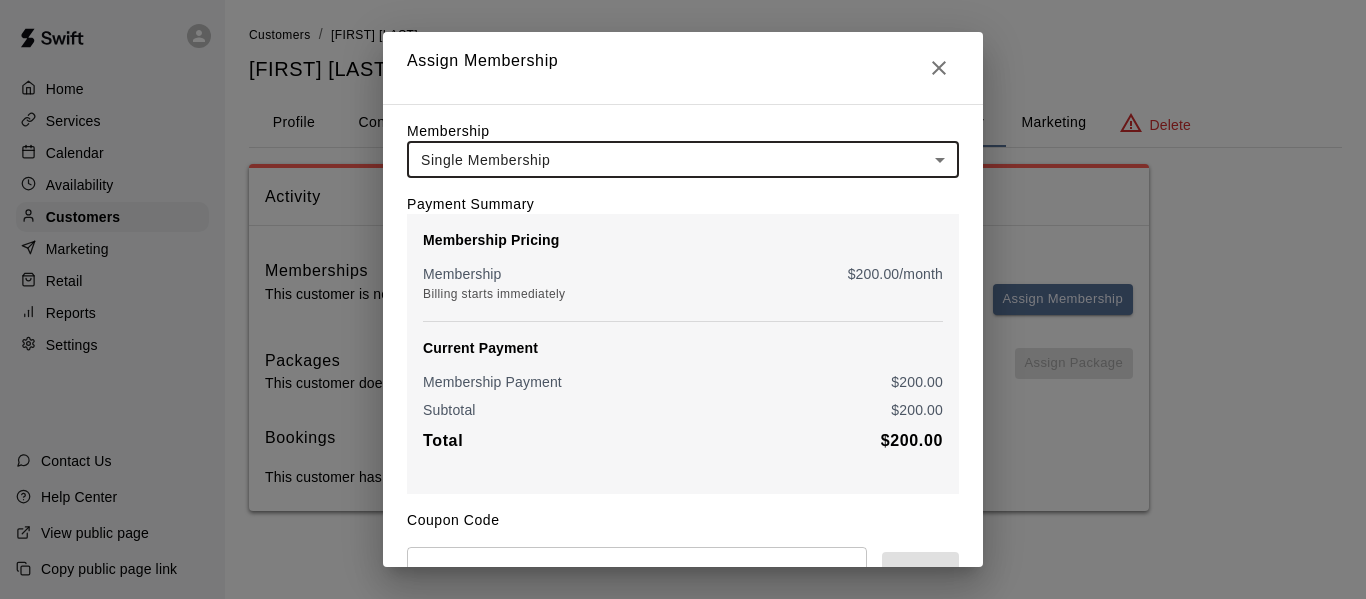 scroll, scrollTop: 191, scrollLeft: 0, axis: vertical 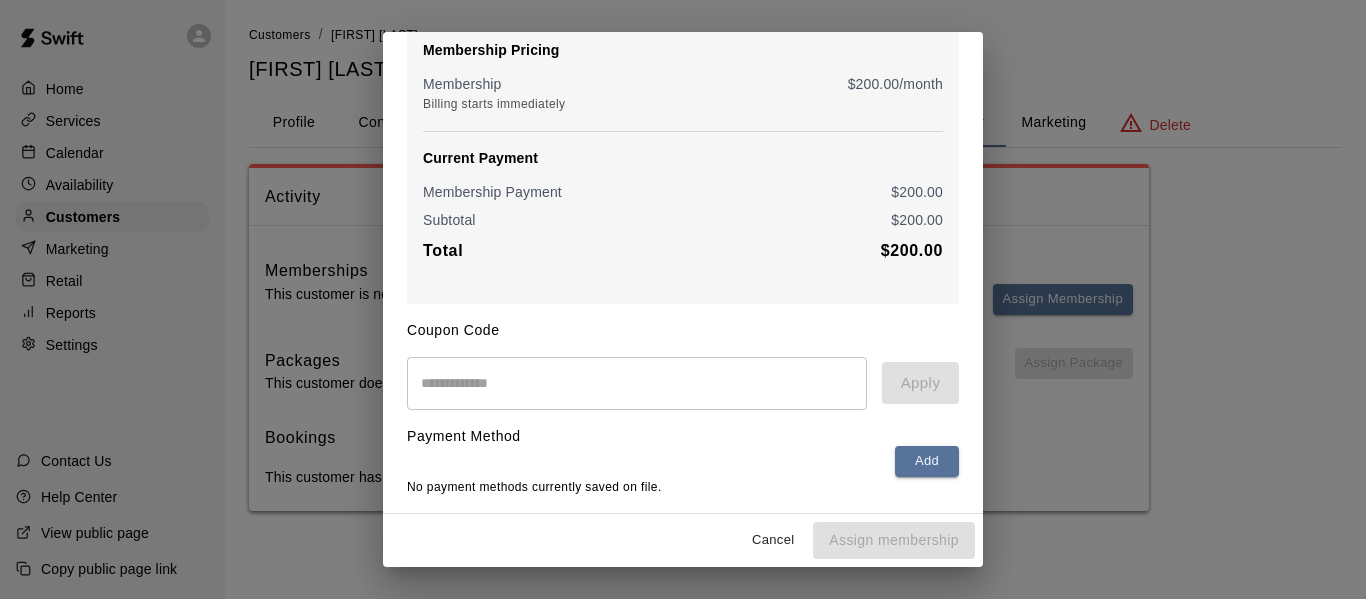 click at bounding box center [637, 383] 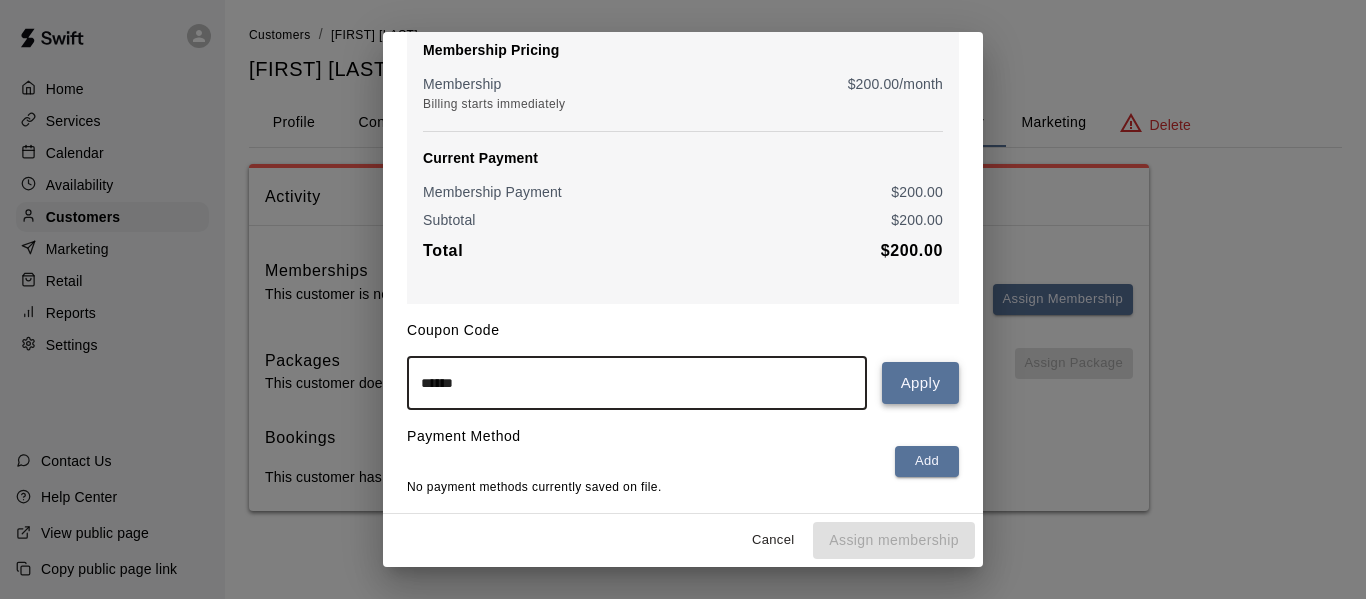 click on "Apply" at bounding box center (920, 383) 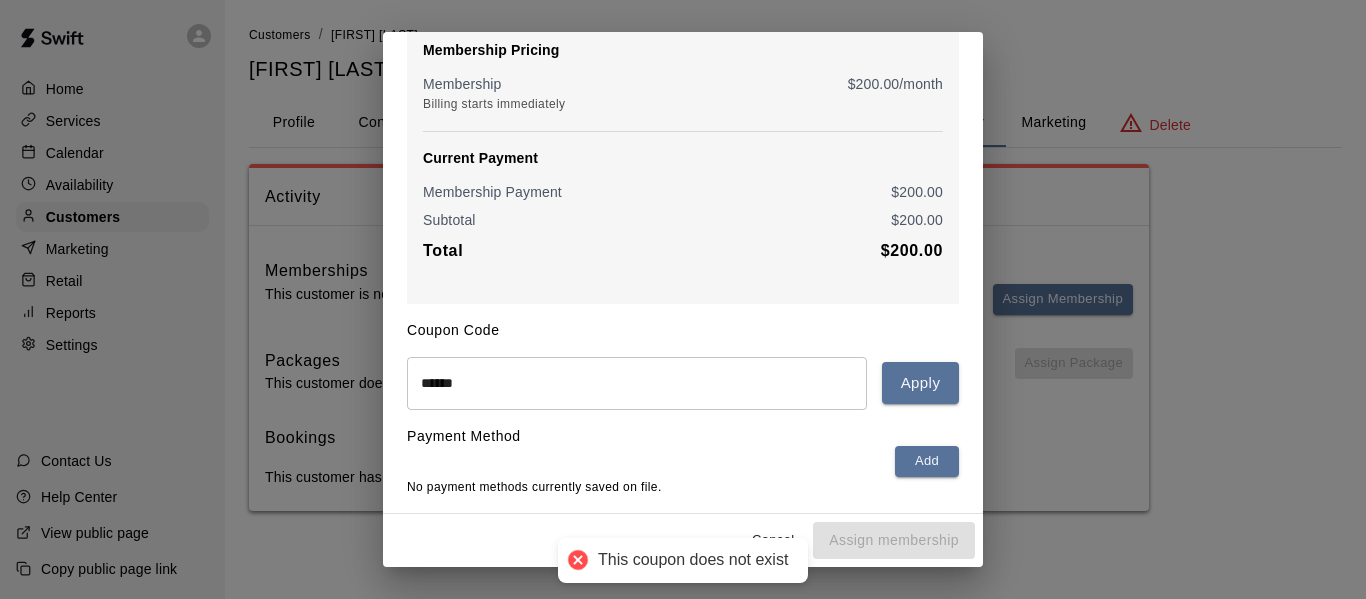 click on "******" at bounding box center (637, 383) 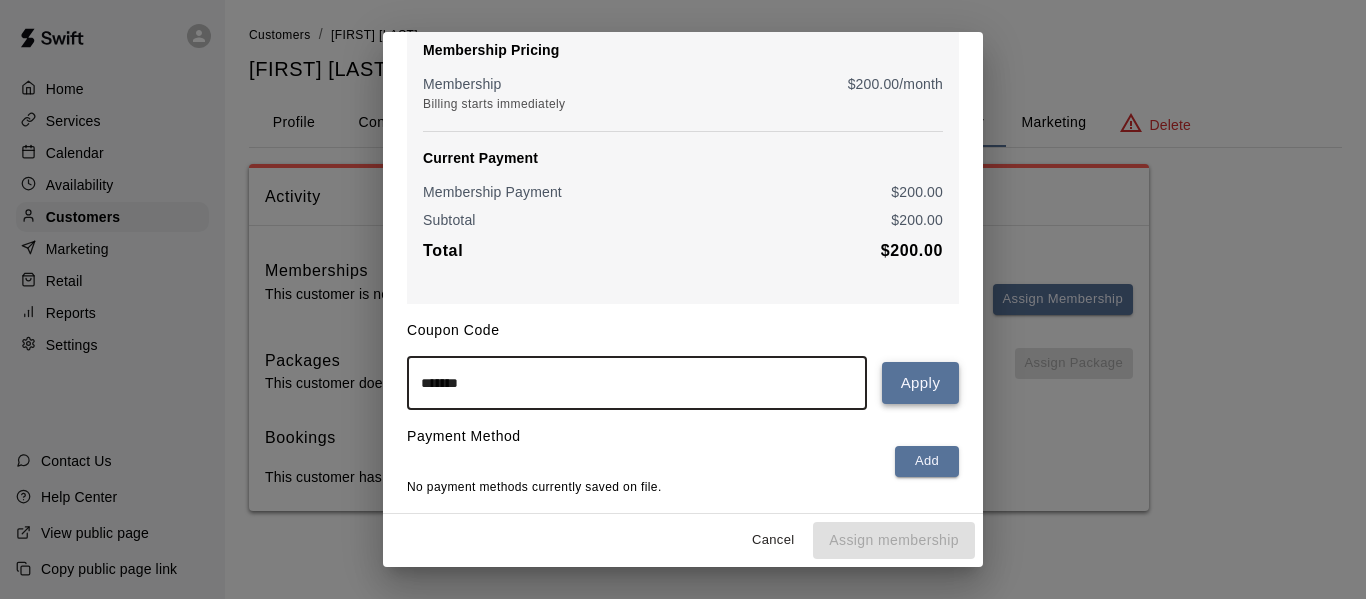 type on "*******" 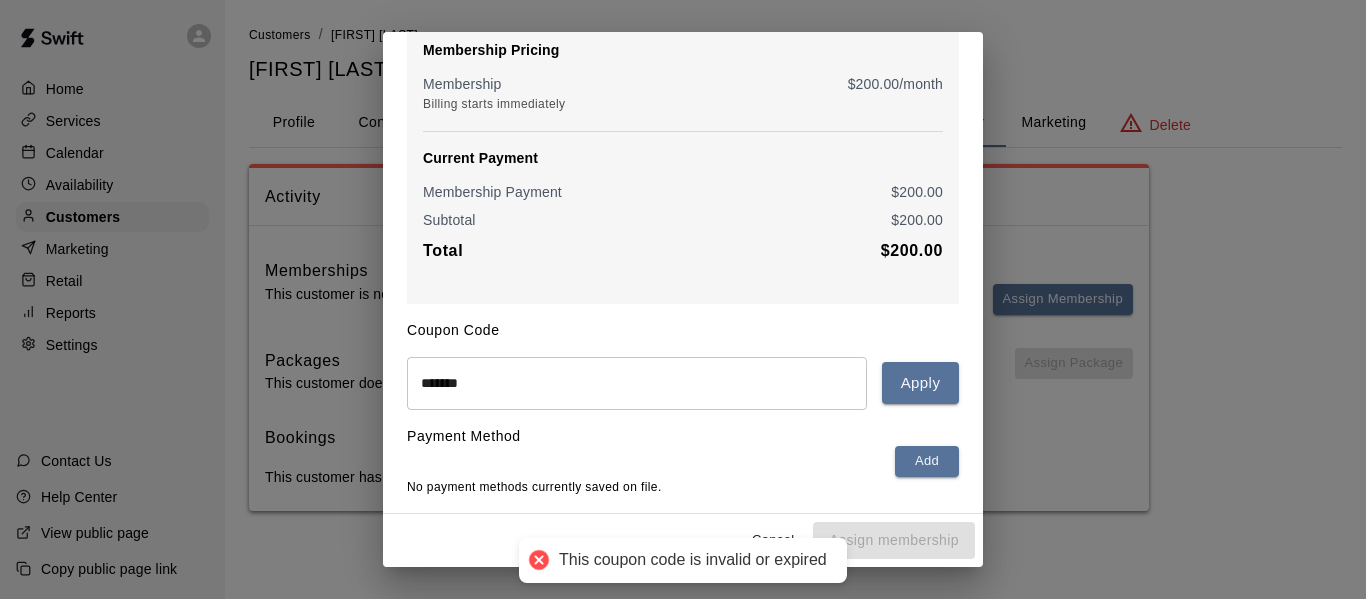 click on "**********" at bounding box center [683, 299] 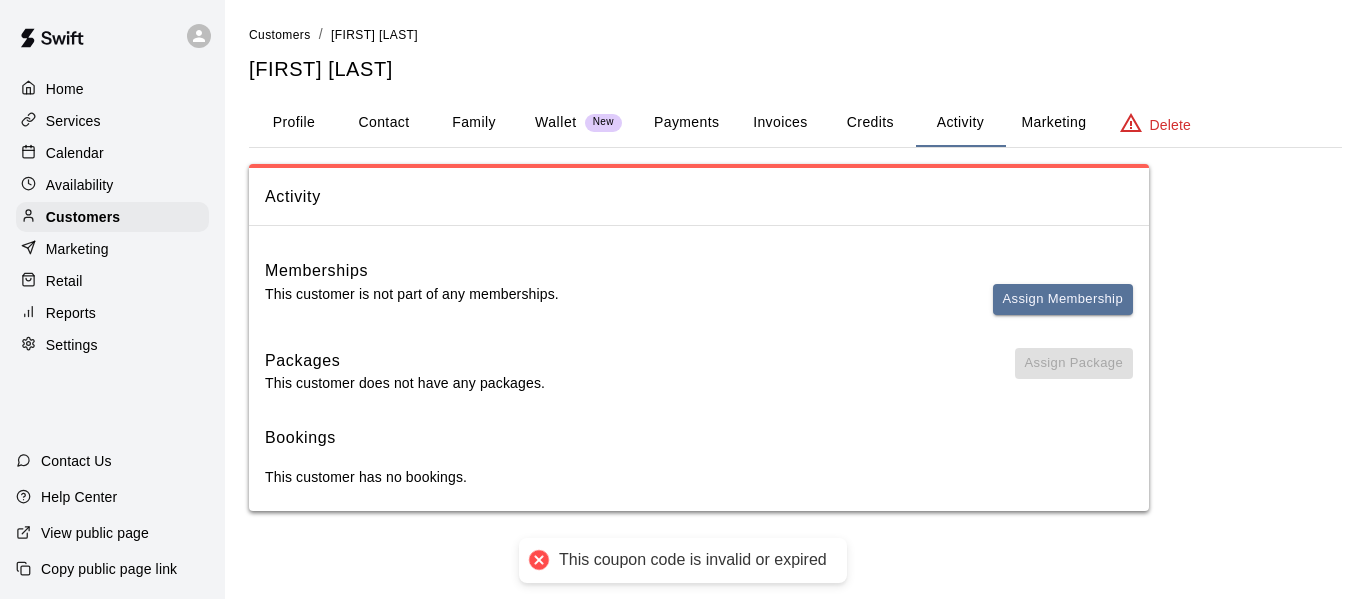 scroll, scrollTop: 0, scrollLeft: 0, axis: both 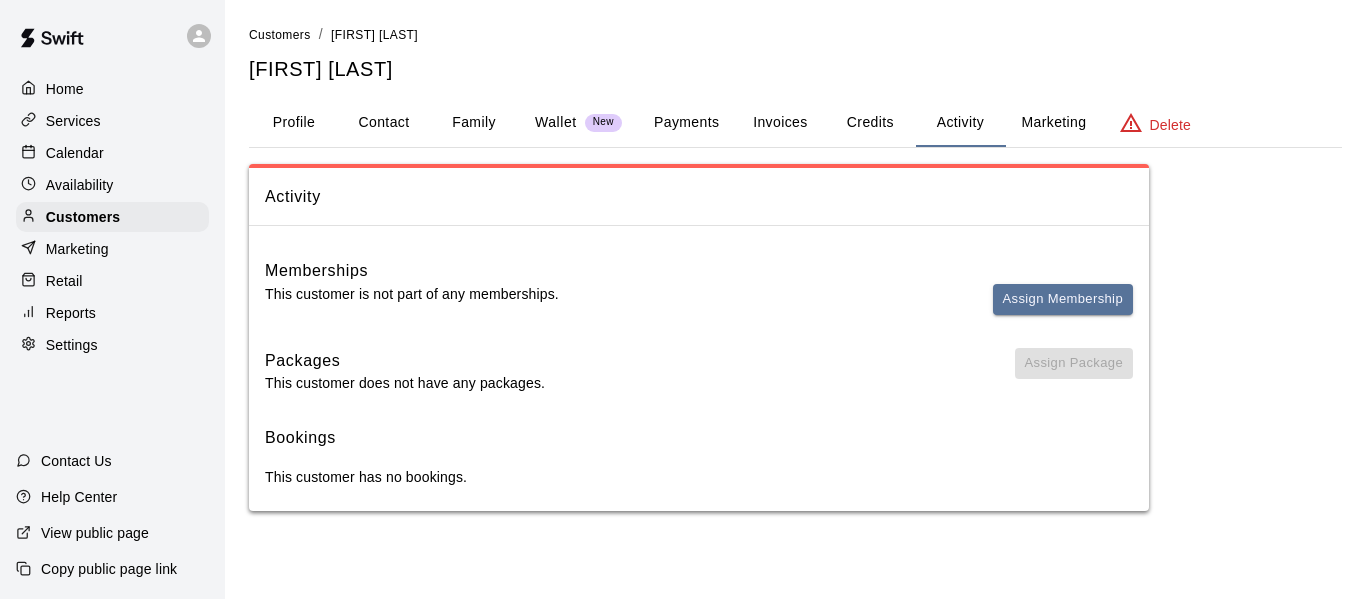 click on "Marketing" at bounding box center [77, 249] 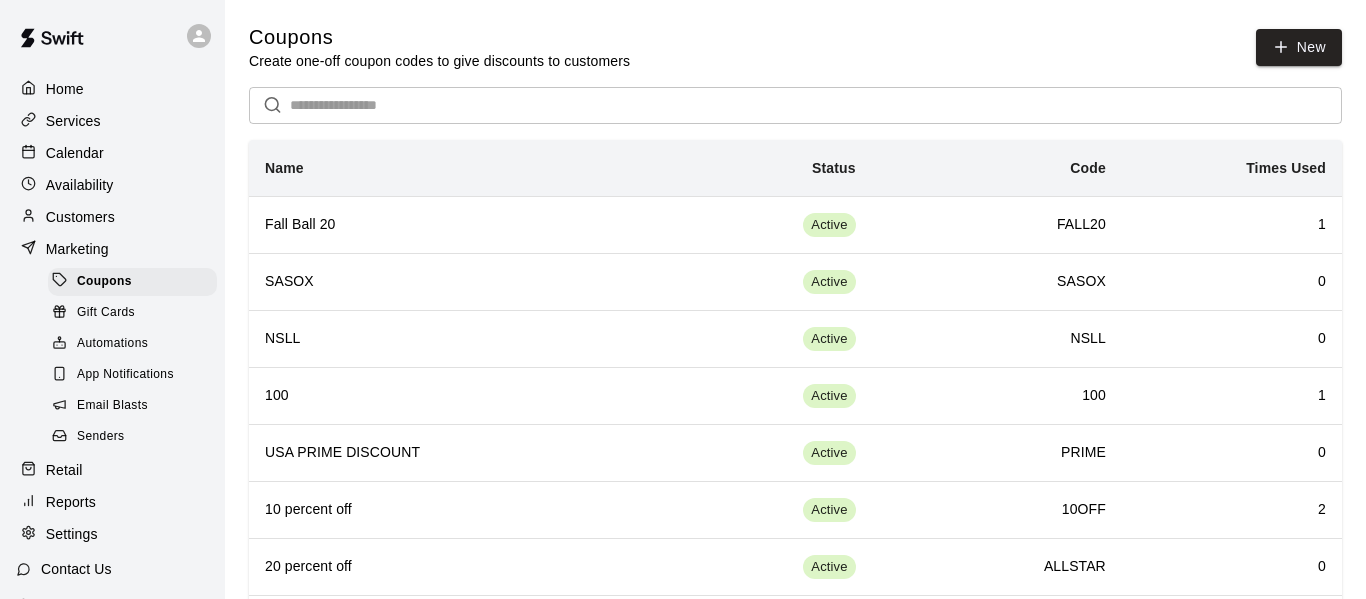 scroll, scrollTop: 1803, scrollLeft: 0, axis: vertical 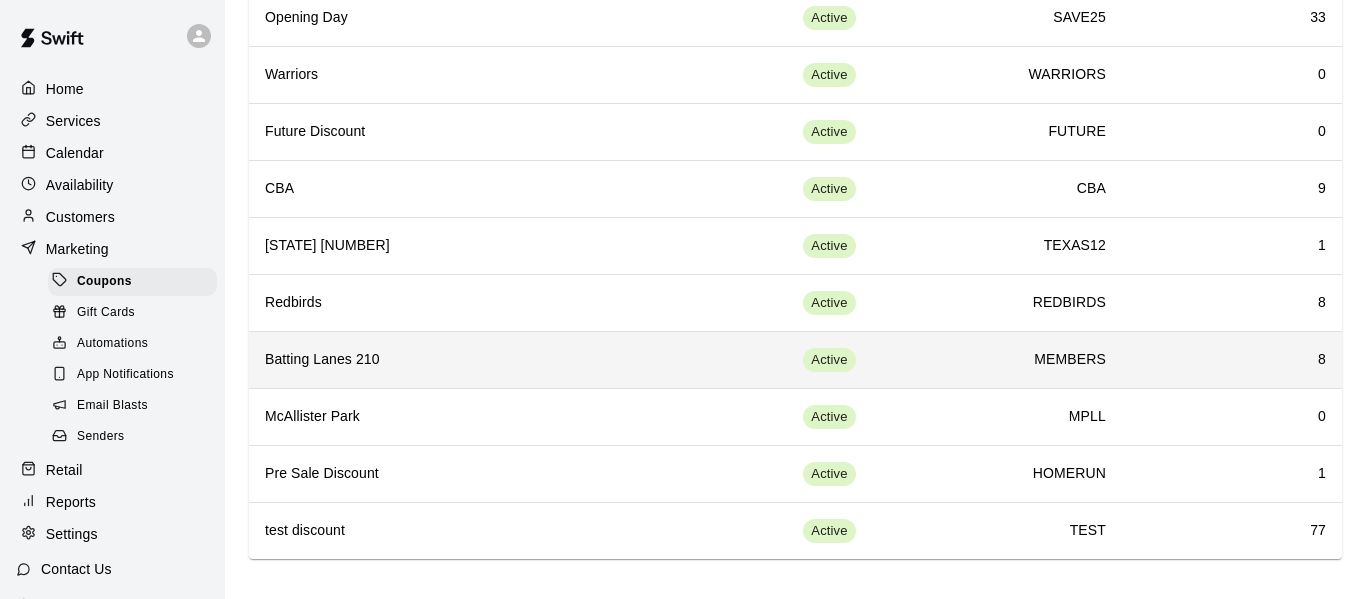 click on "Batting Lanes 210" at bounding box center (464, 360) 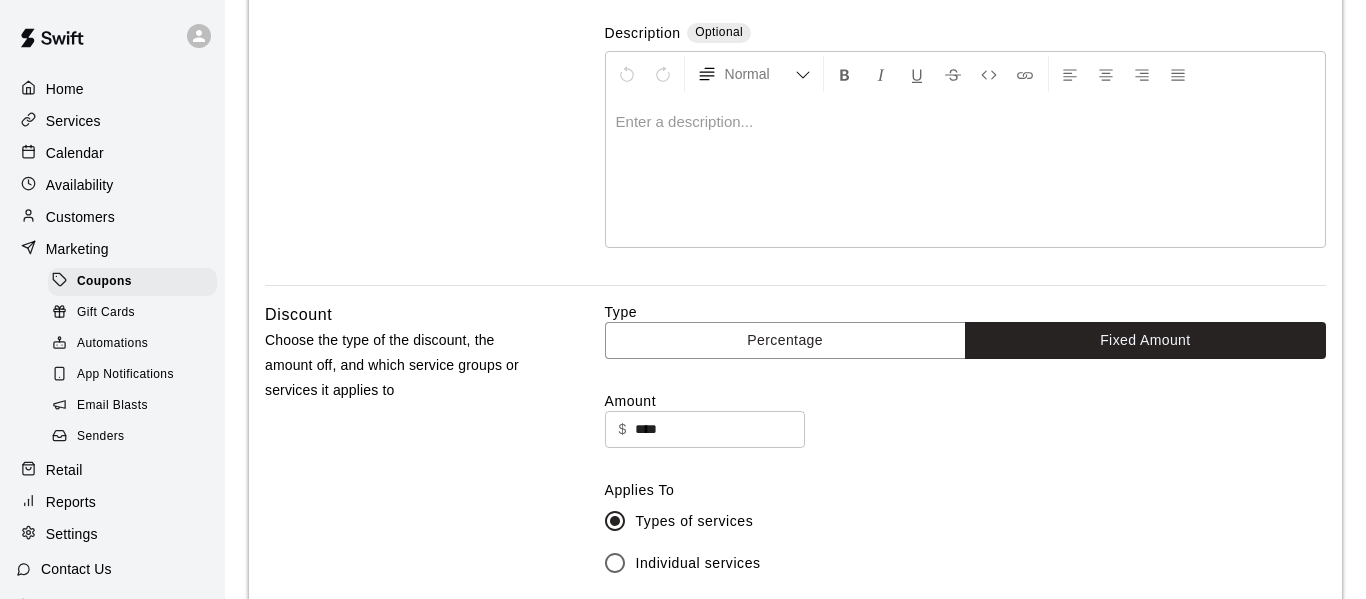 scroll, scrollTop: 242, scrollLeft: 0, axis: vertical 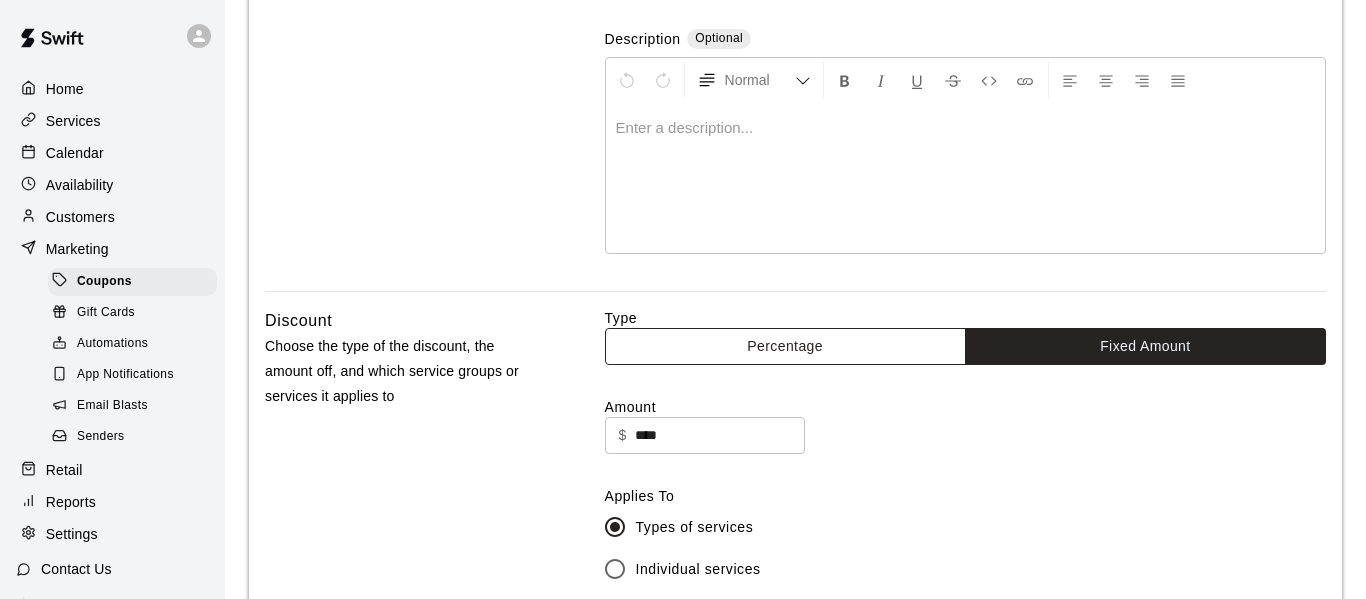 click on "Percentage" at bounding box center (785, 346) 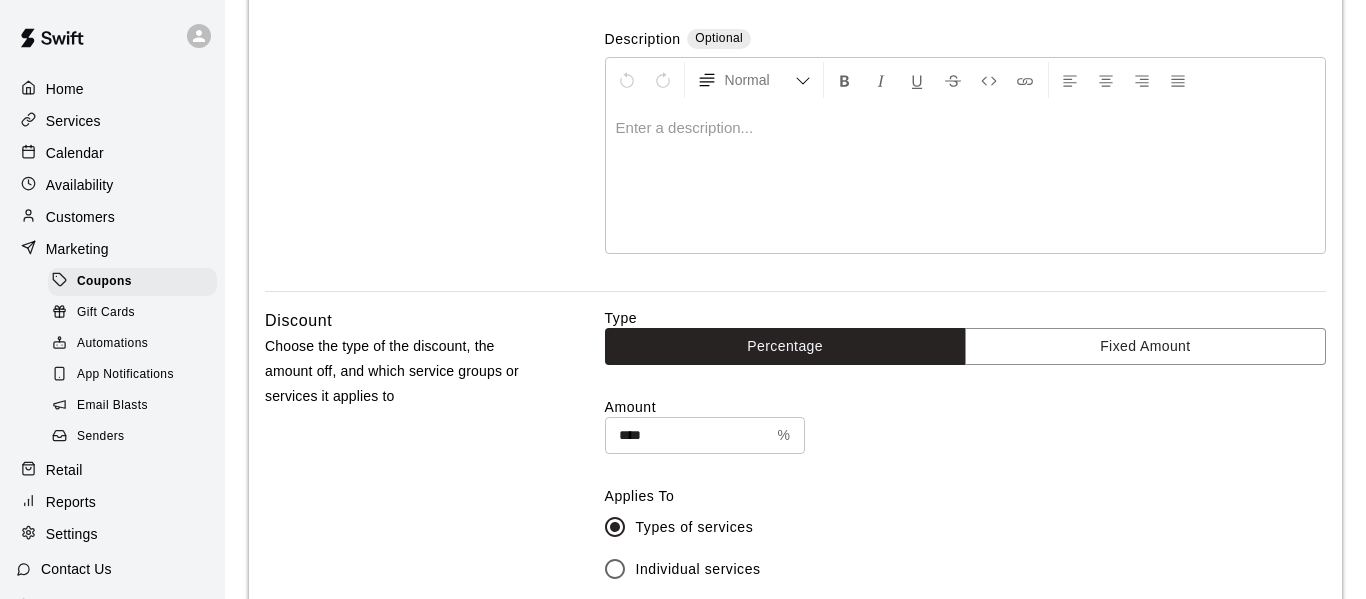 click on "****" at bounding box center (687, 435) 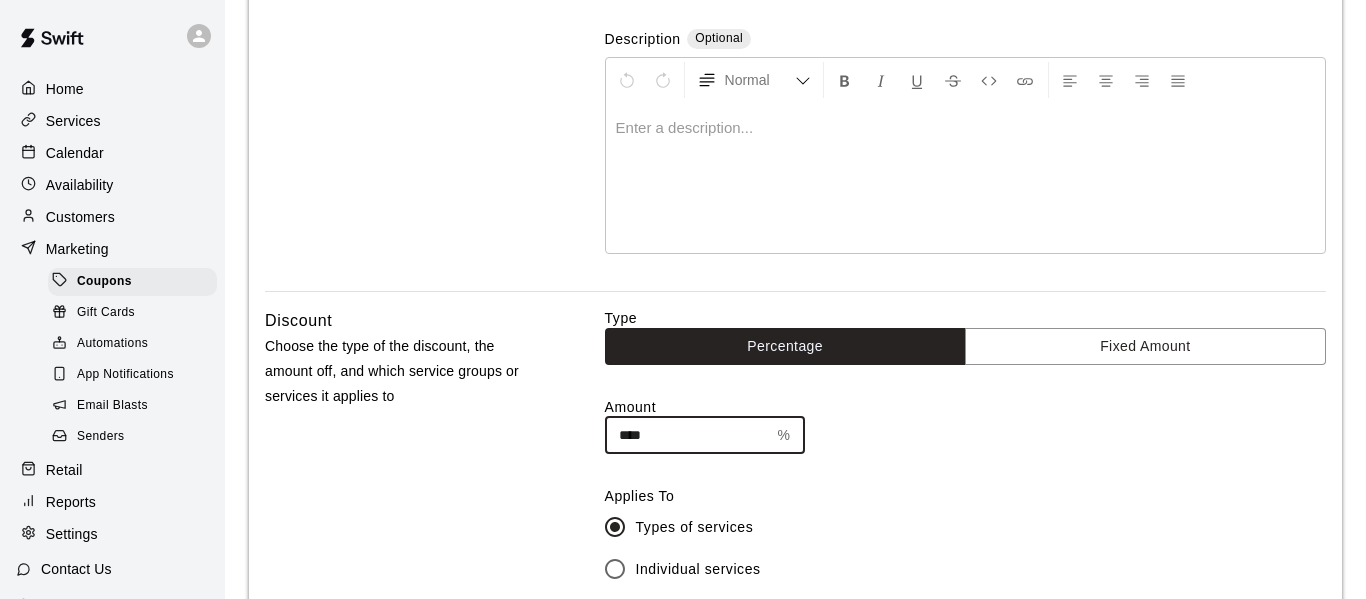 click on "****" at bounding box center [687, 435] 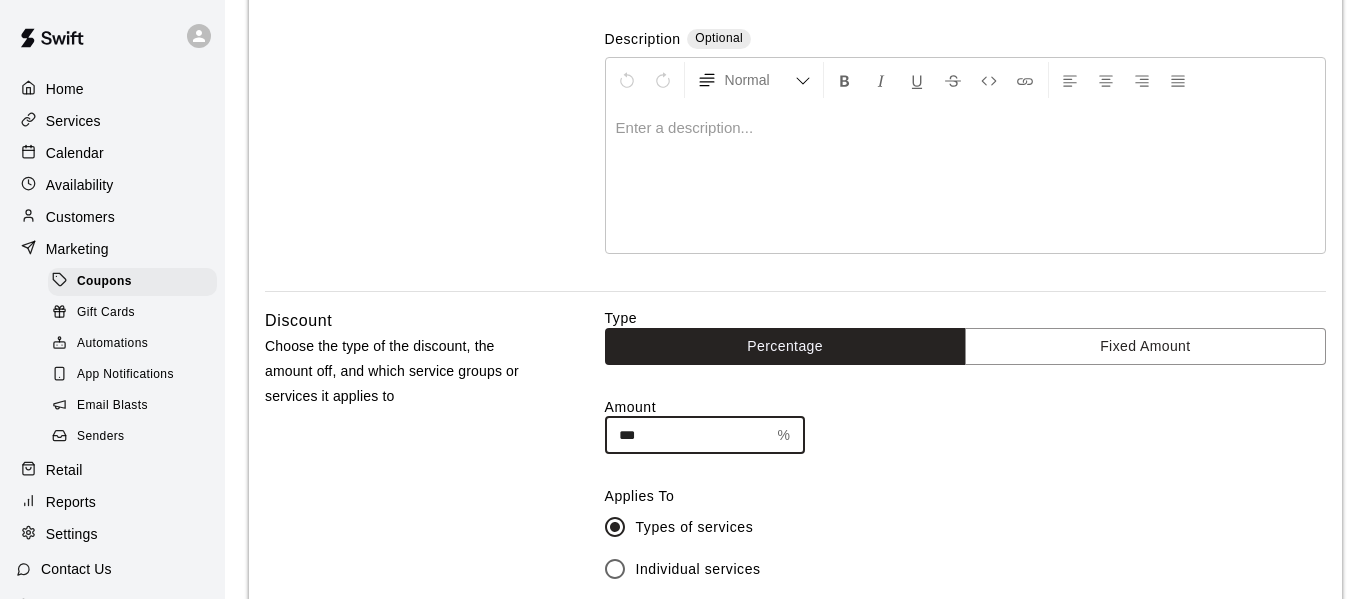type on "***" 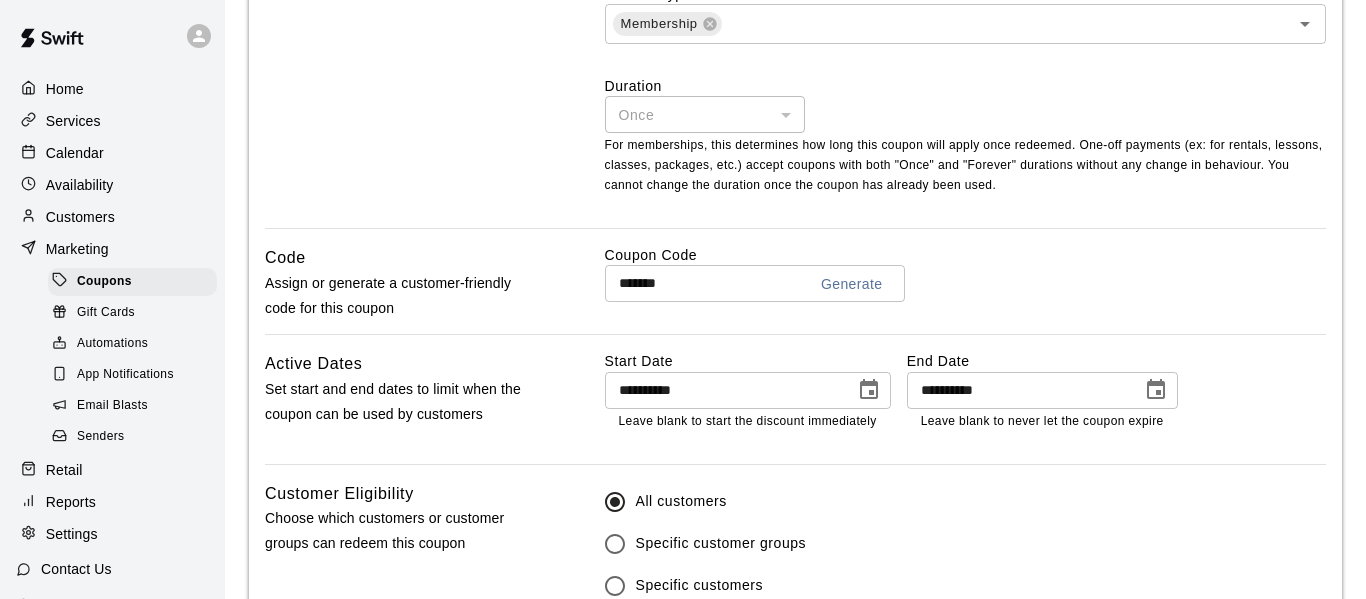 scroll, scrollTop: 892, scrollLeft: 0, axis: vertical 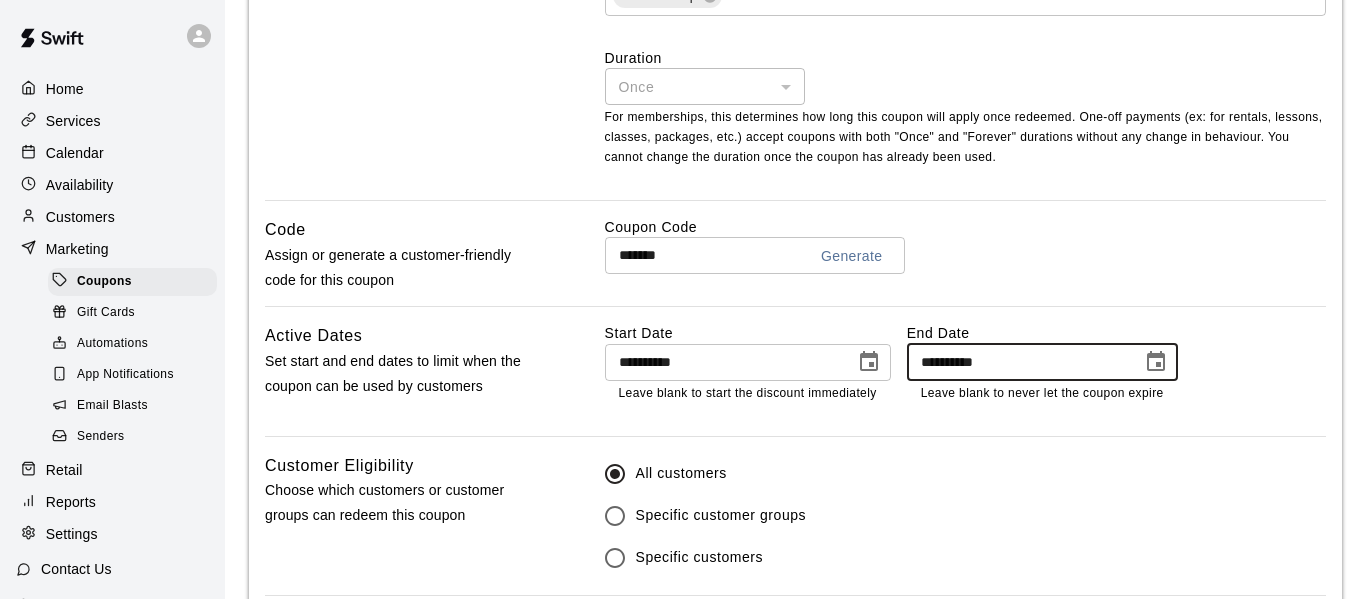drag, startPoint x: 1058, startPoint y: 371, endPoint x: 788, endPoint y: 339, distance: 271.88968 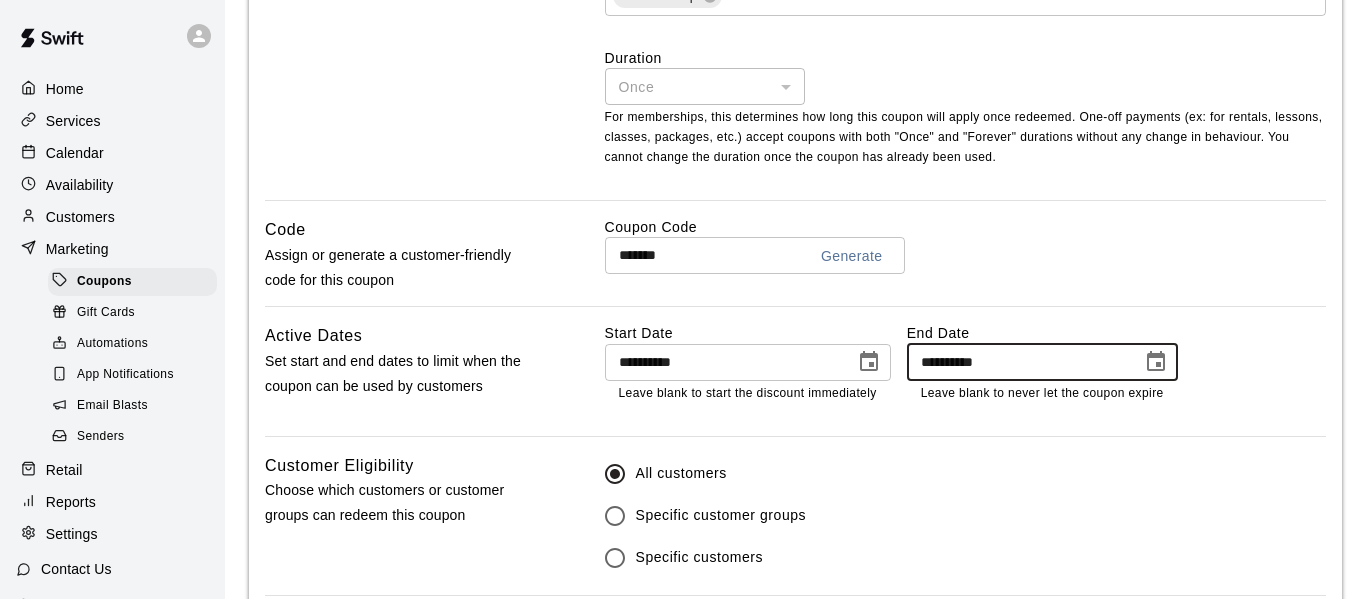 type on "**********" 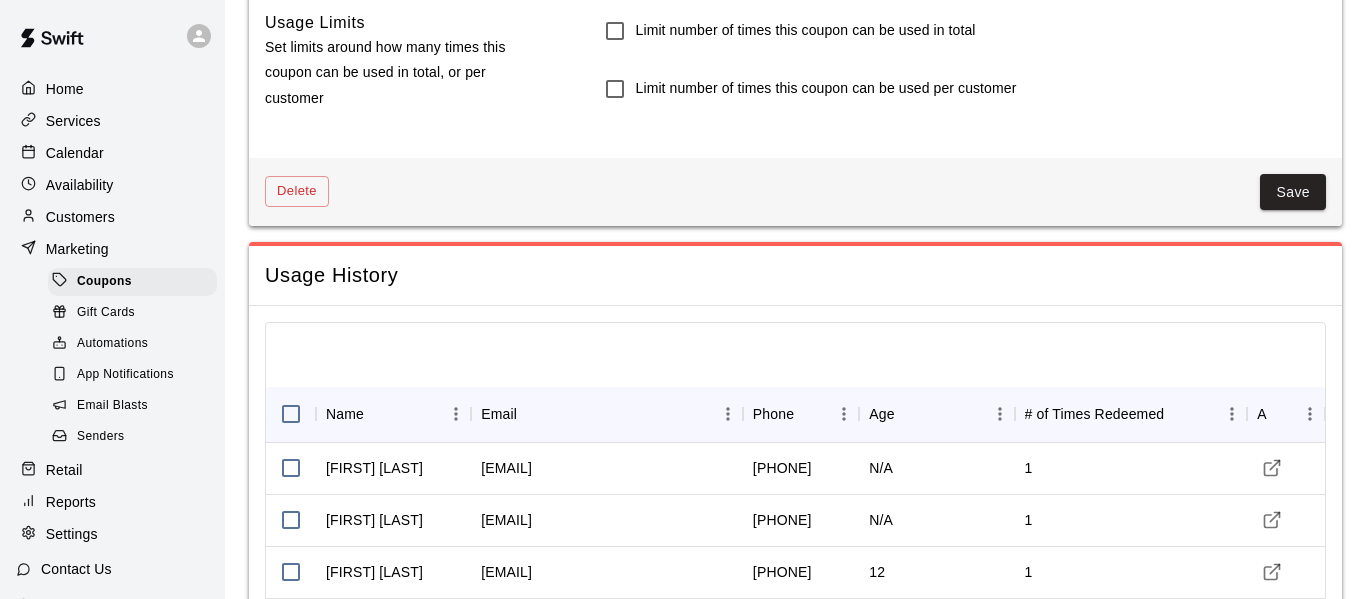 scroll, scrollTop: 1480, scrollLeft: 0, axis: vertical 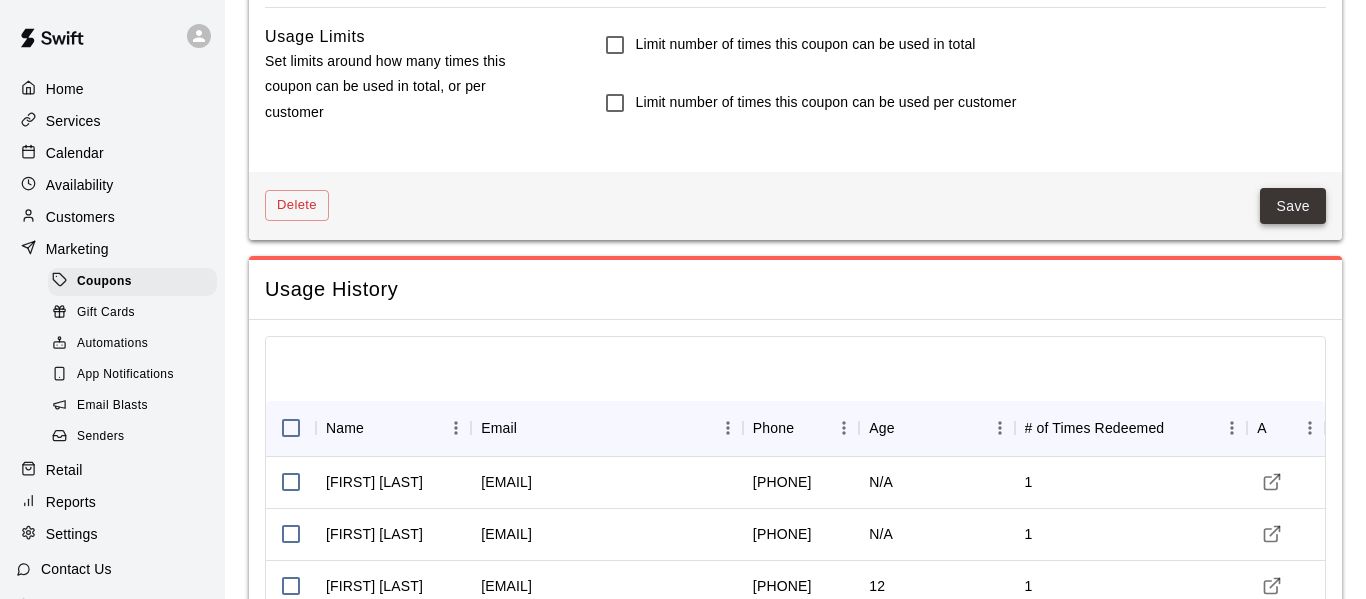 click on "Save" at bounding box center [1293, 206] 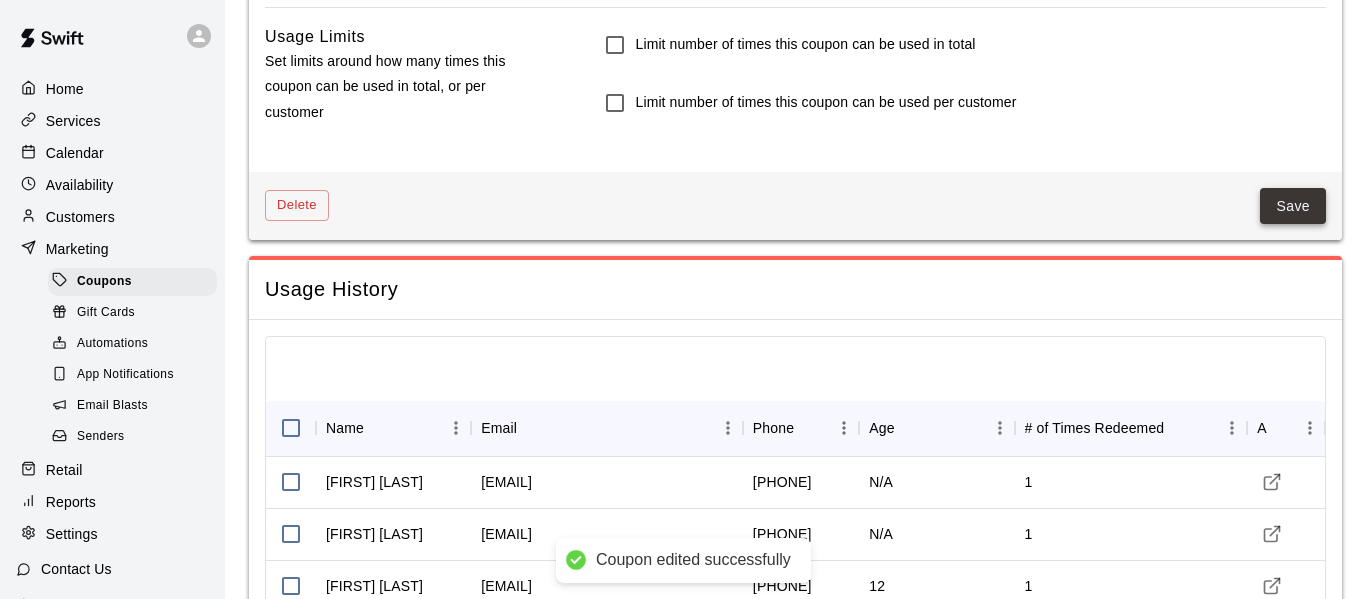 scroll, scrollTop: 0, scrollLeft: 0, axis: both 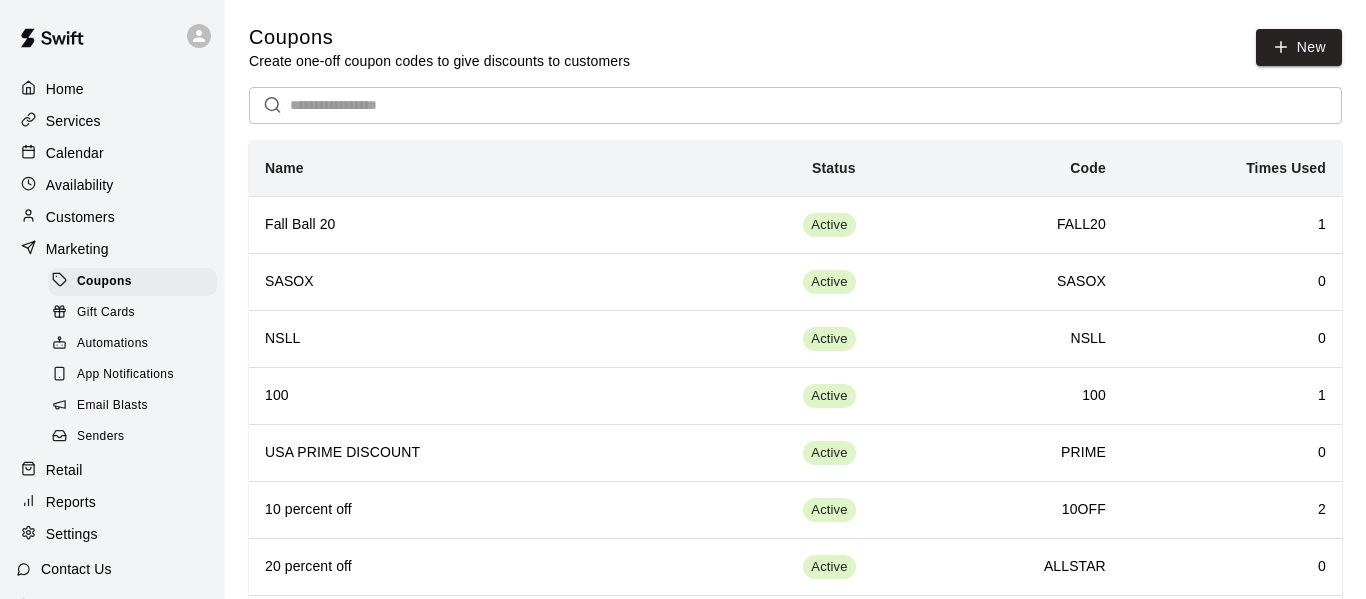 click on "Customers" at bounding box center (112, 217) 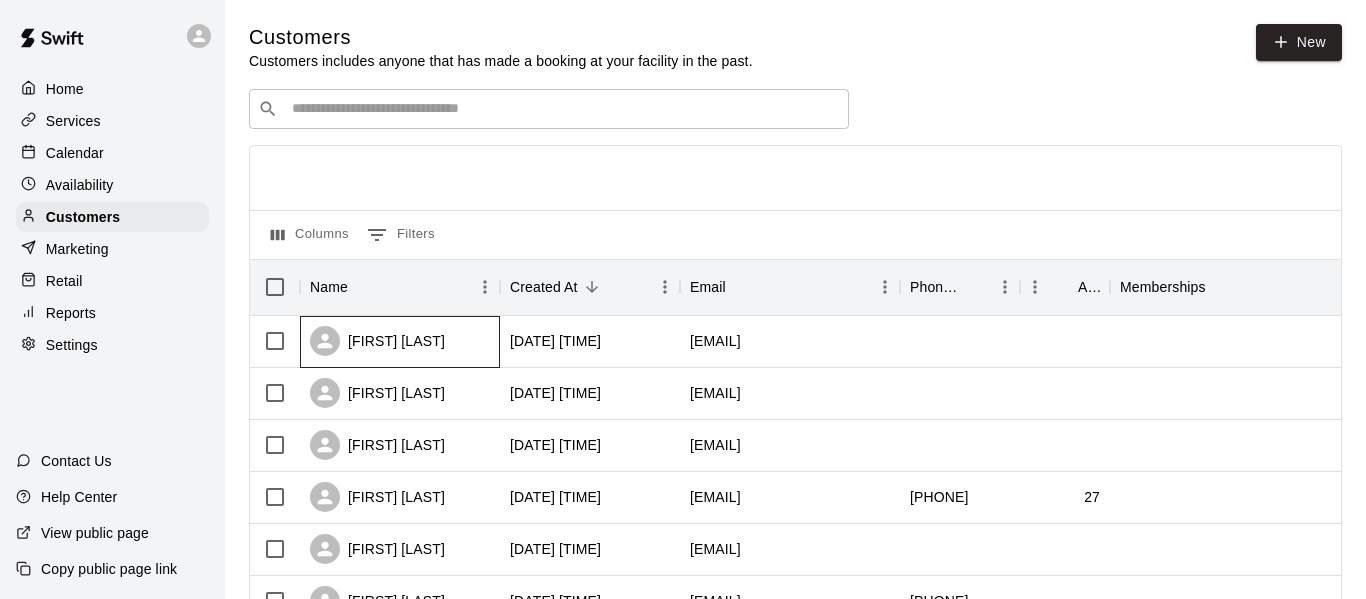 click on "[FIRST] [LAST]" at bounding box center (377, 341) 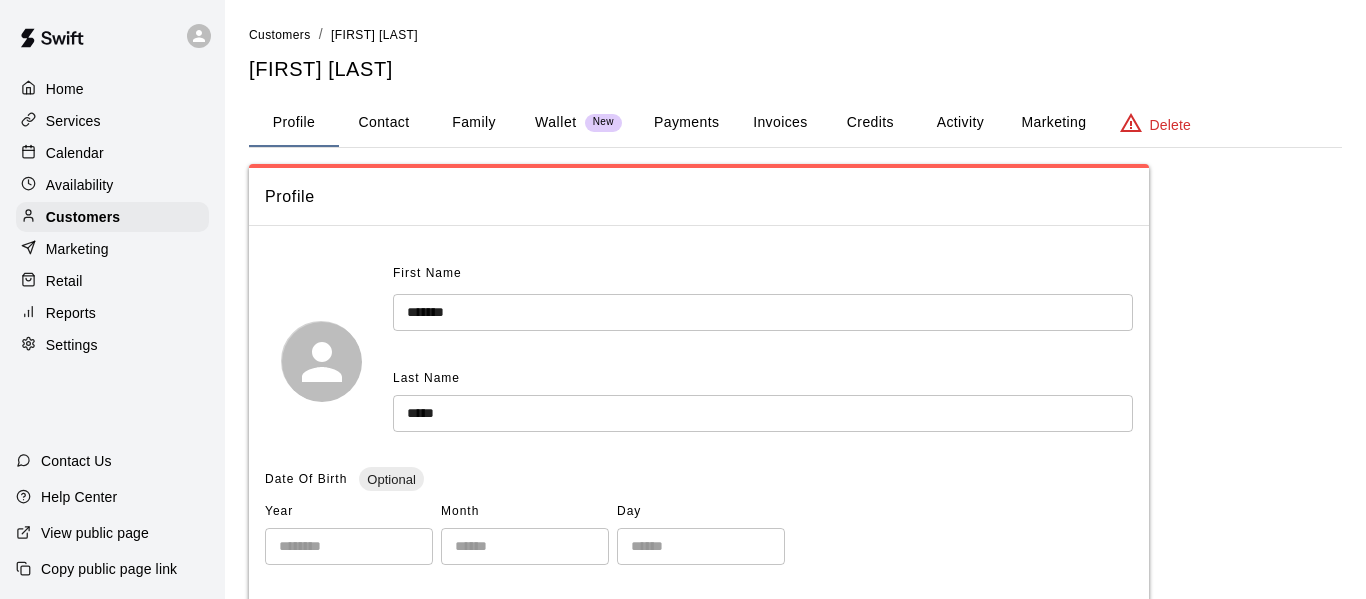 click on "Activity" at bounding box center [960, 123] 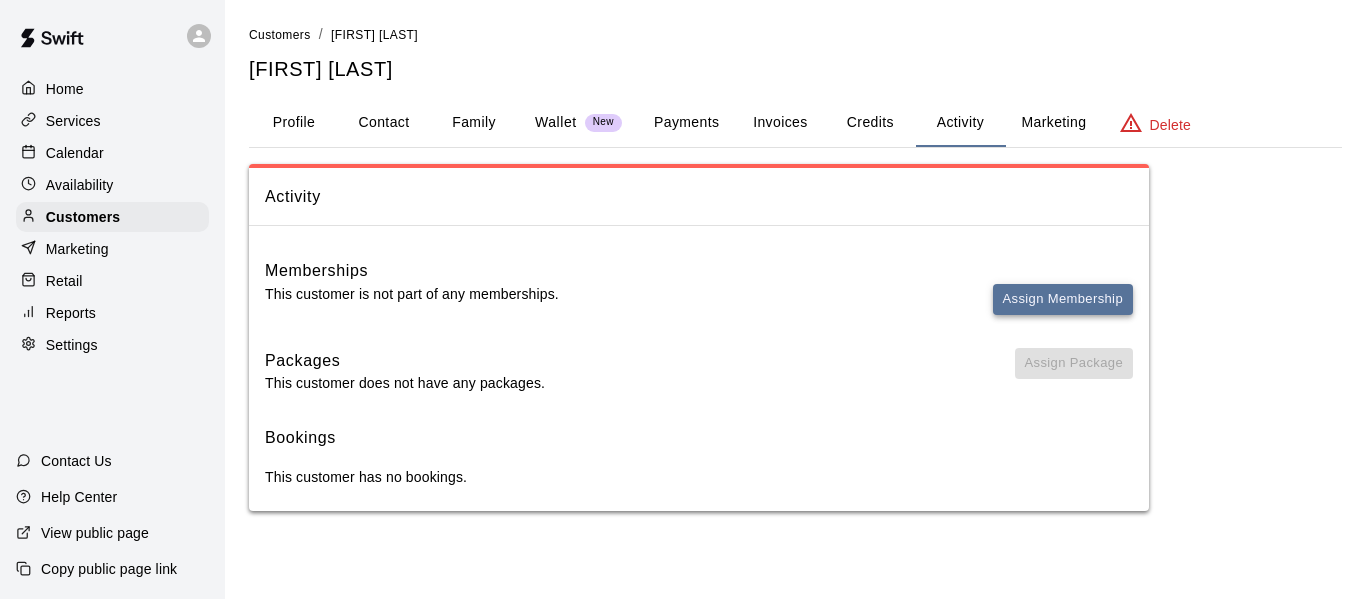 click on "Assign Membership" at bounding box center (1063, 299) 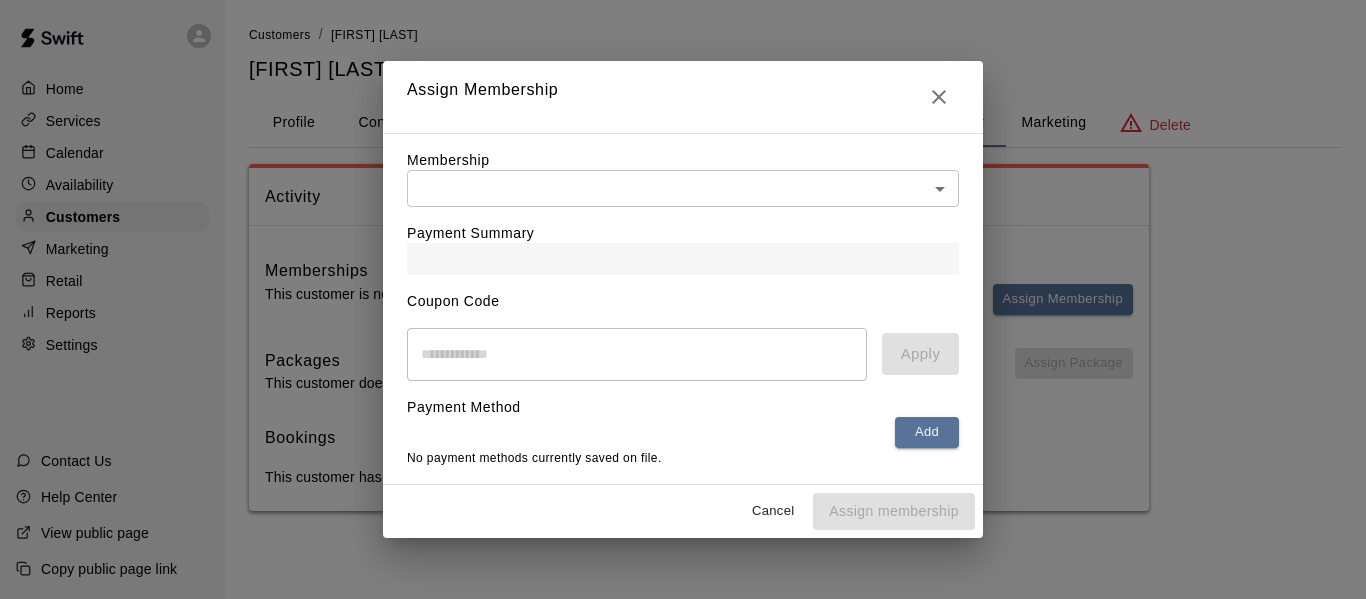 click on "Home Services Calendar Availability Customers Marketing Retail Reports Settings Contact Us Help Center View public page Copy public page link Customers / Jackson Lewis Jackson Lewis Profile Contact Family Wallet New Payments Invoices Credits Activity Marketing Delete Activity Memberships This customer is not part of any memberships. Assign Membership Packages This customer does not have any packages. Assign Package Bookings This customer has no bookings. Swift - Edit Customer Close cross-small Assign Membership Membership ​ ​ Payment Summary Coupon Code ​ Apply Payment Method   Add No payment methods currently saved on file. Cancel Assign membership" at bounding box center (683, 275) 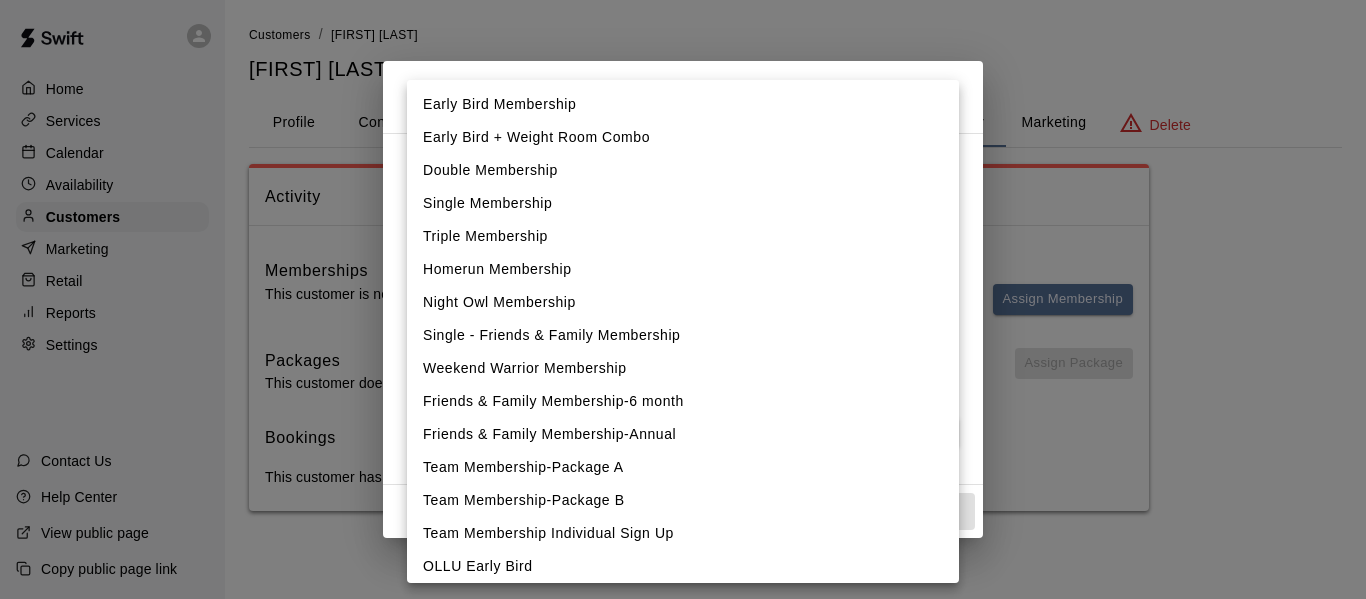 click on "Single Membership" at bounding box center (683, 203) 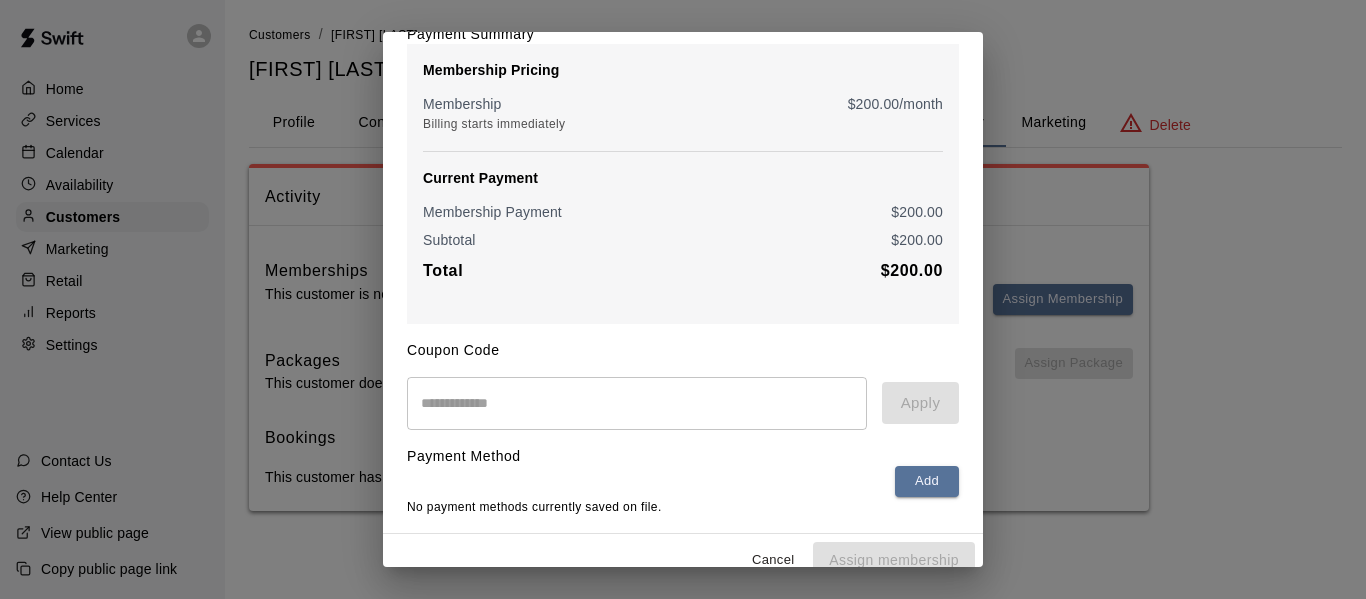 scroll, scrollTop: 191, scrollLeft: 0, axis: vertical 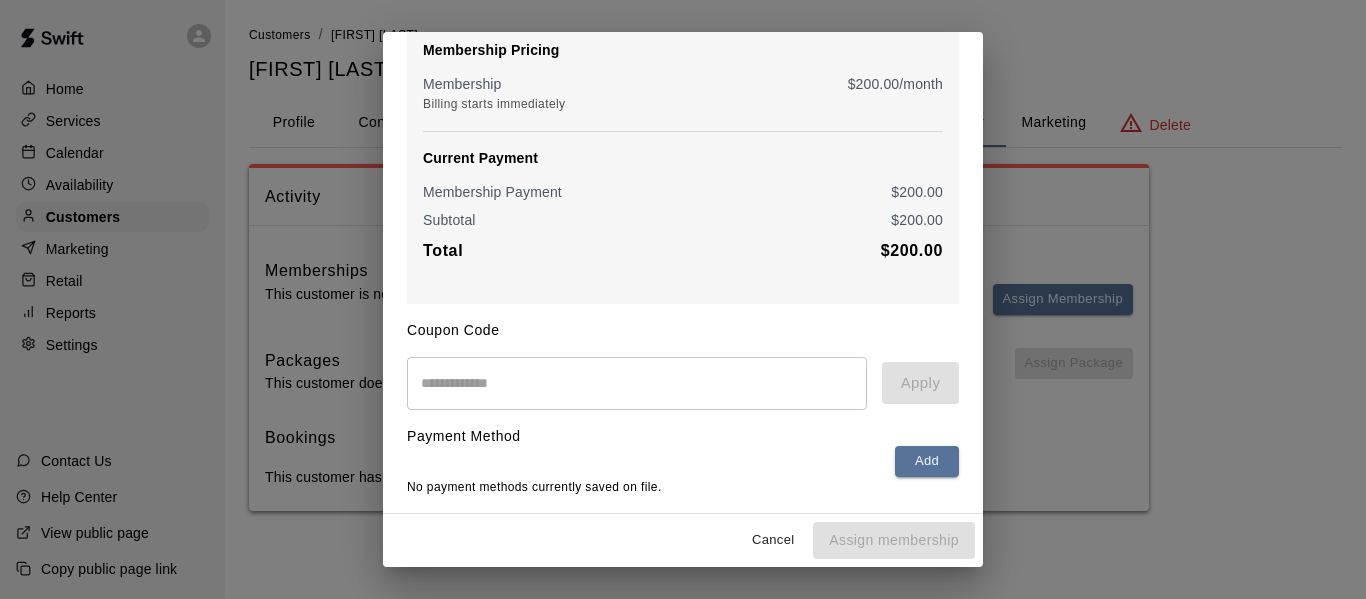 click at bounding box center [637, 383] 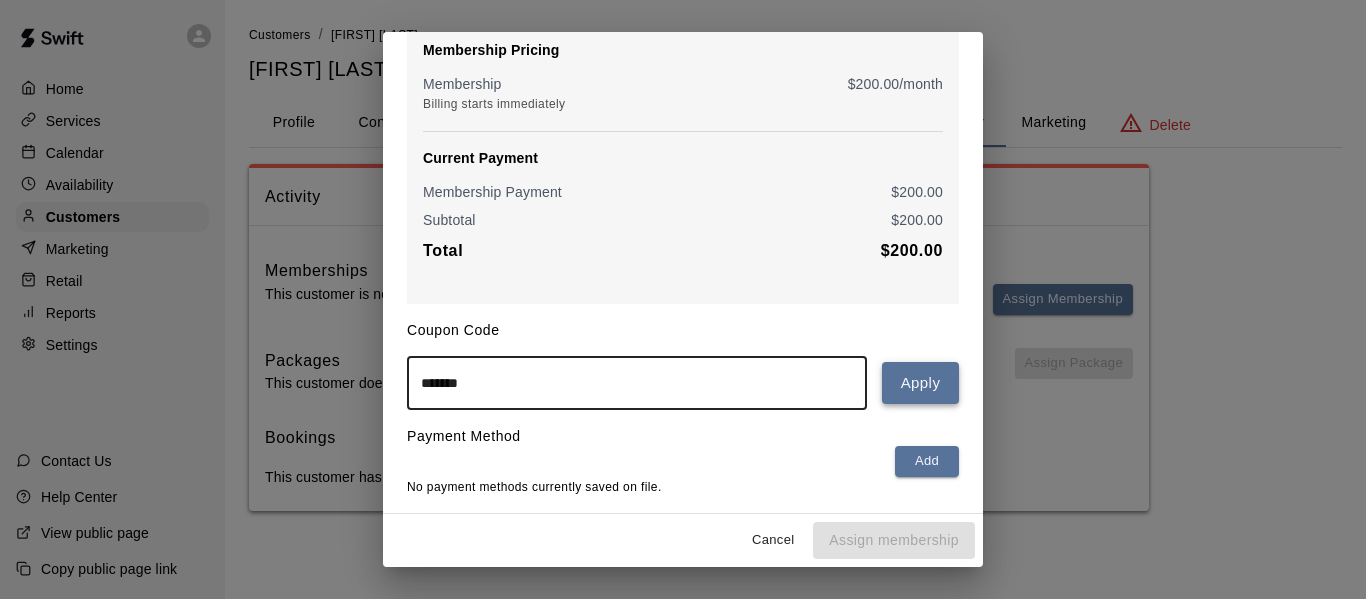 type on "*******" 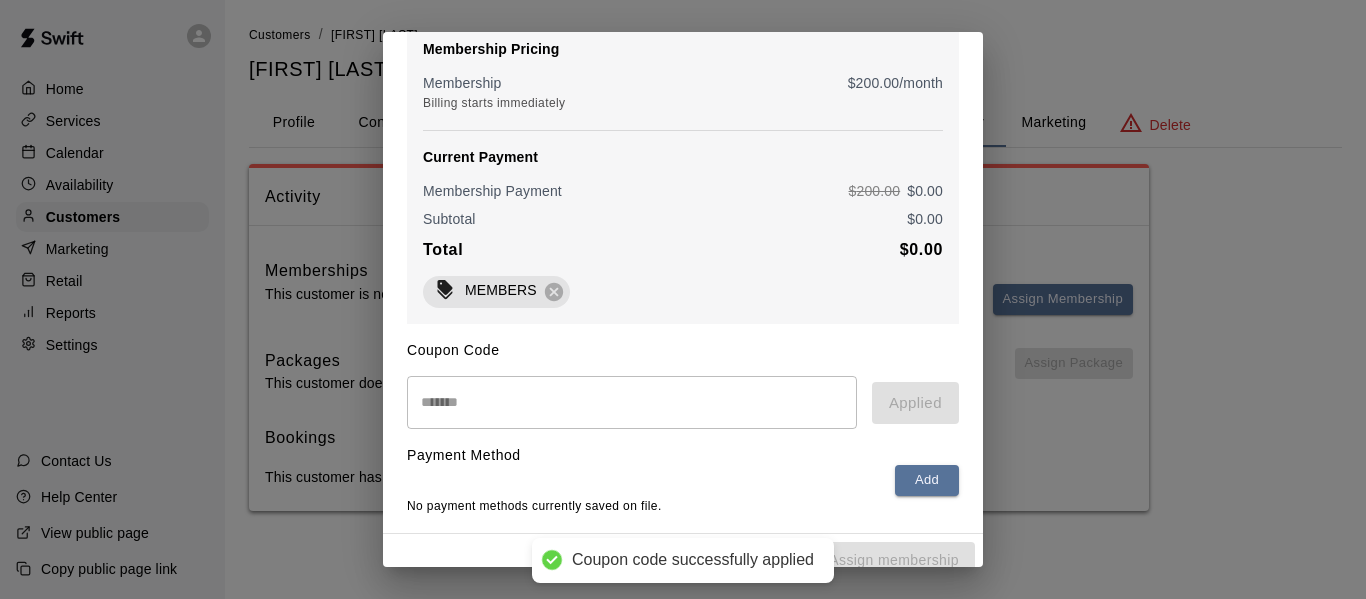 scroll, scrollTop: 212, scrollLeft: 0, axis: vertical 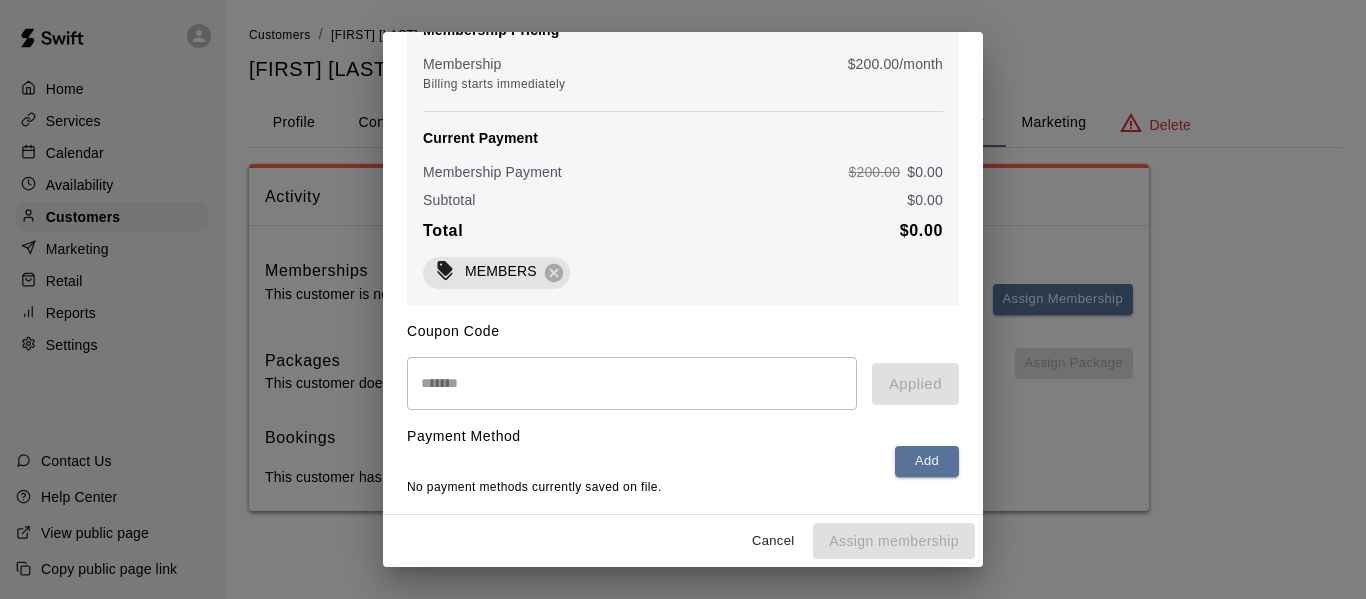 click on "Cancel Assign membership" at bounding box center [683, 541] 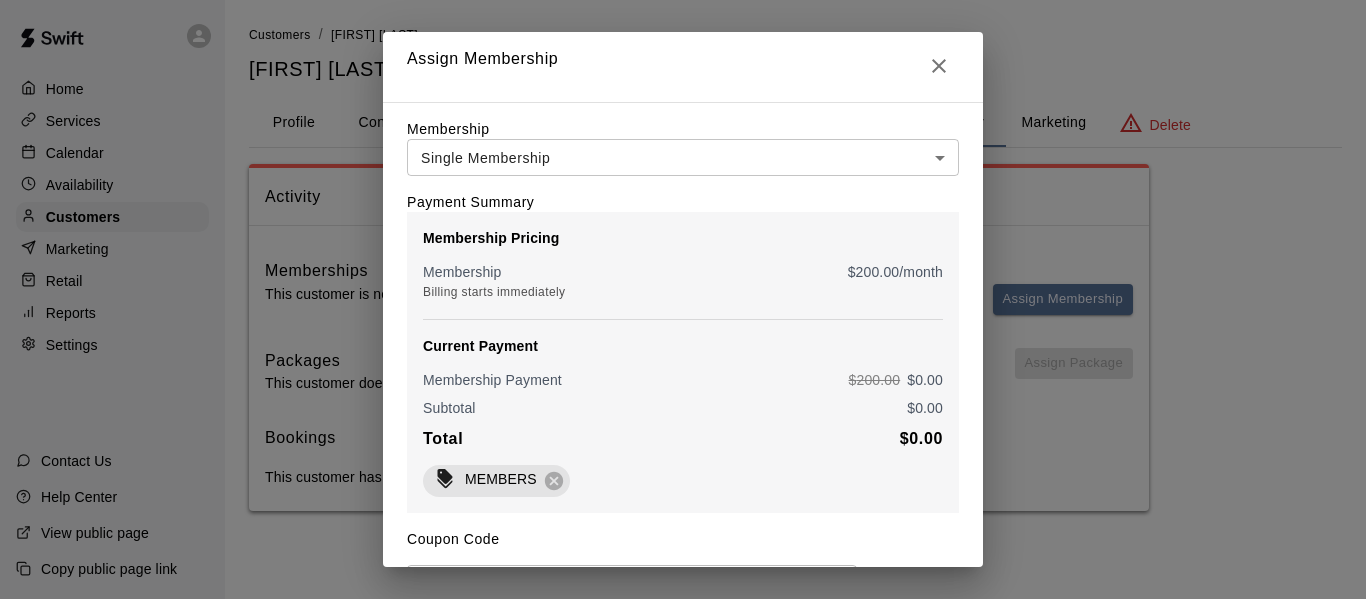 scroll, scrollTop: 212, scrollLeft: 0, axis: vertical 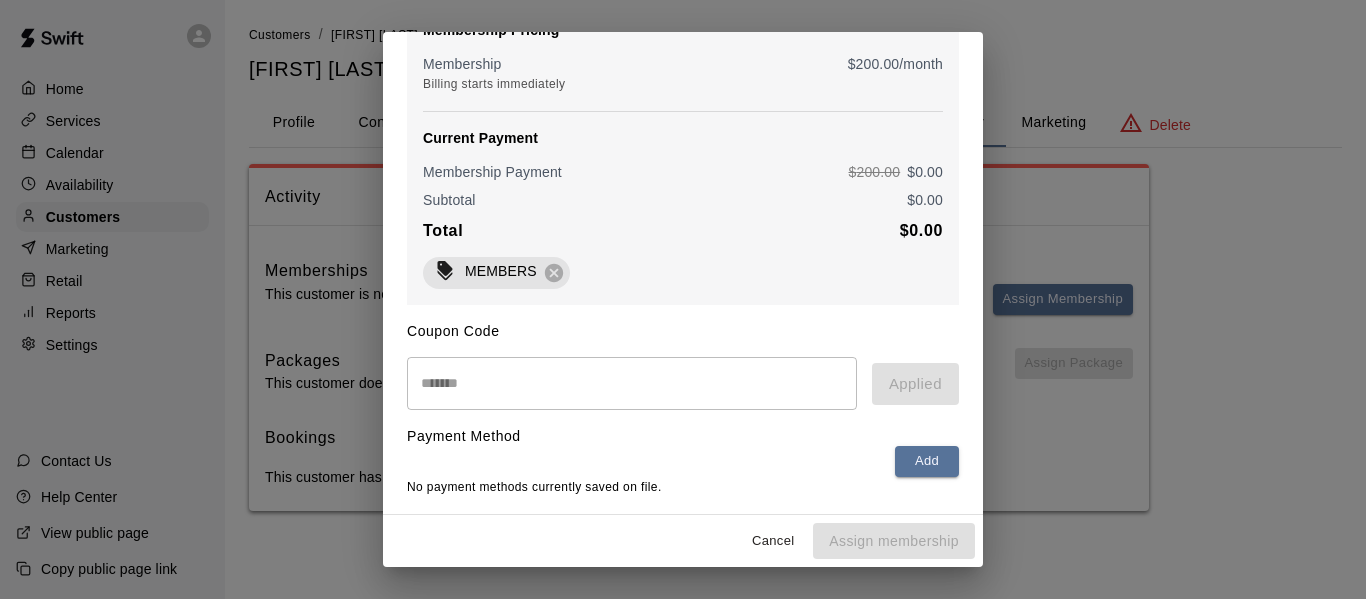 click on "Cancel" at bounding box center (773, 541) 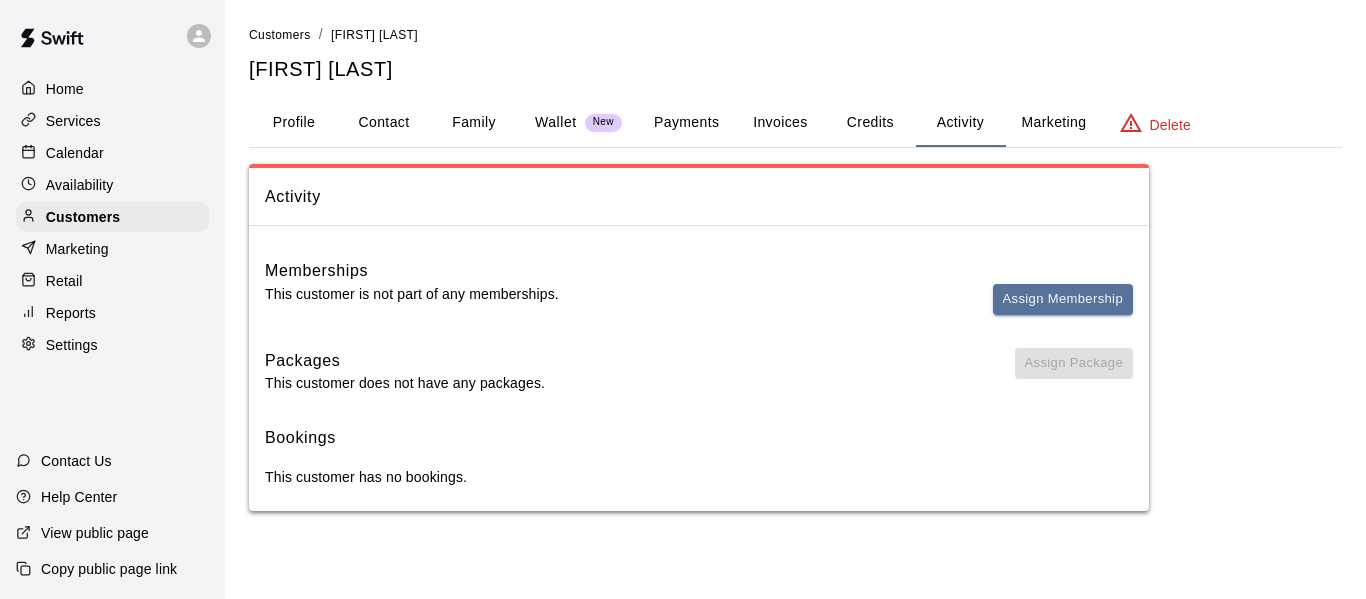 click on "Marketing" at bounding box center (77, 249) 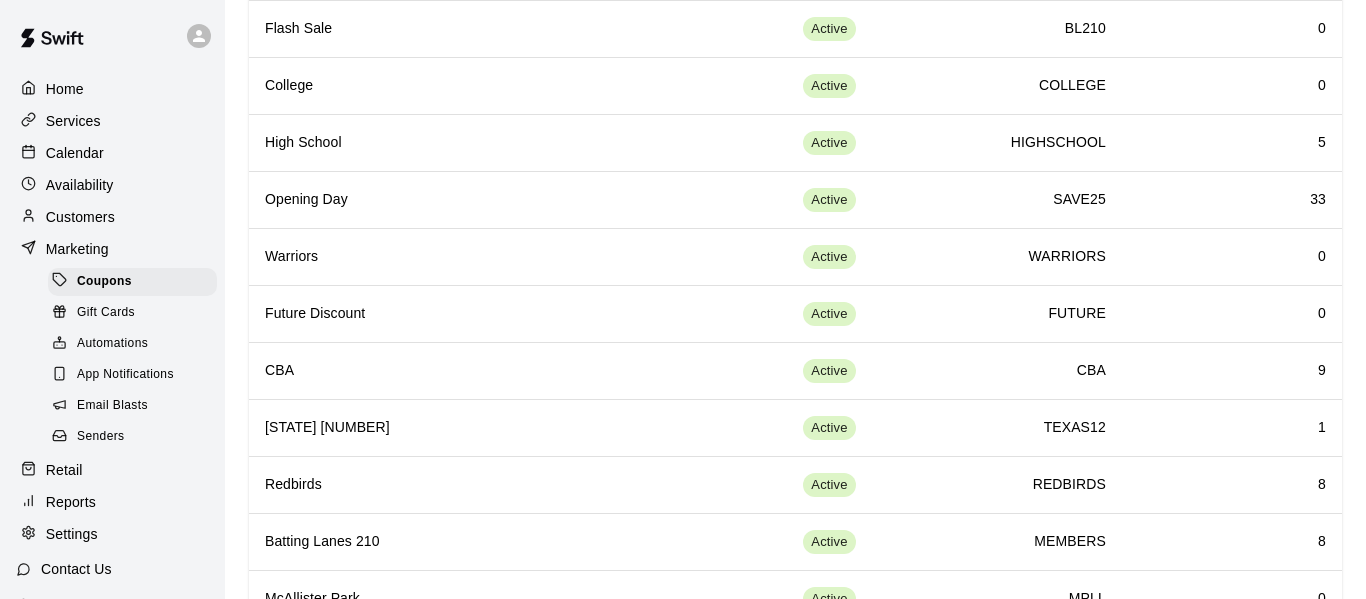 scroll, scrollTop: 1627, scrollLeft: 0, axis: vertical 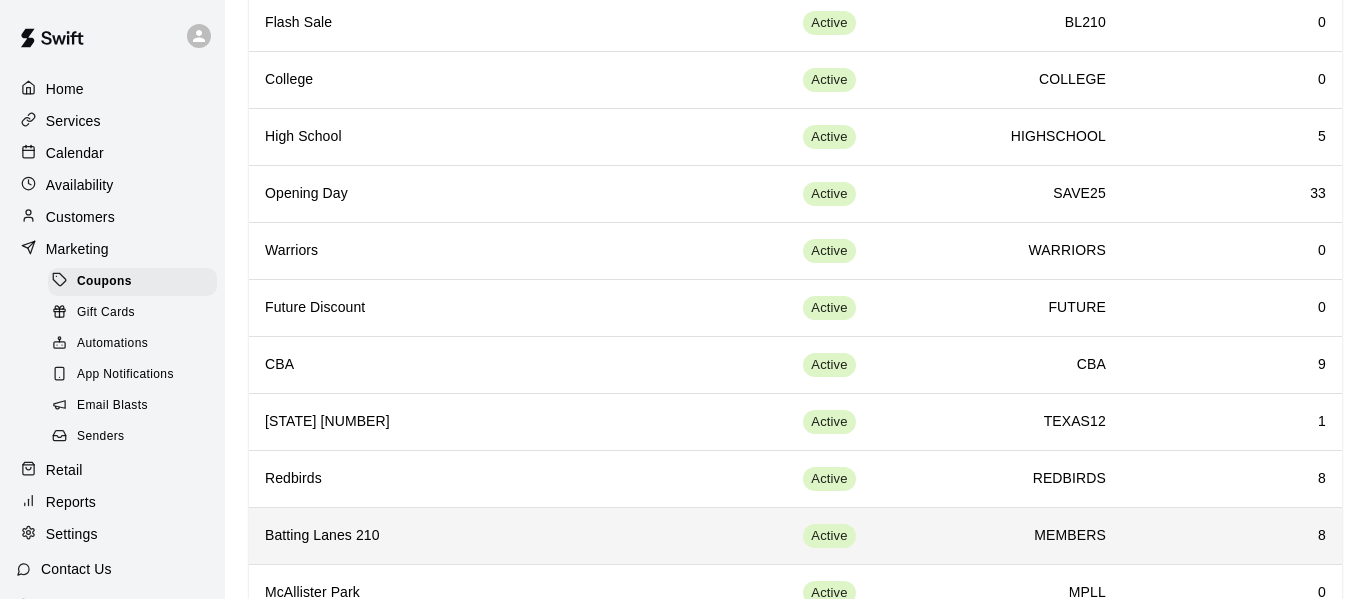 click on "Batting Lanes 210" at bounding box center (464, 536) 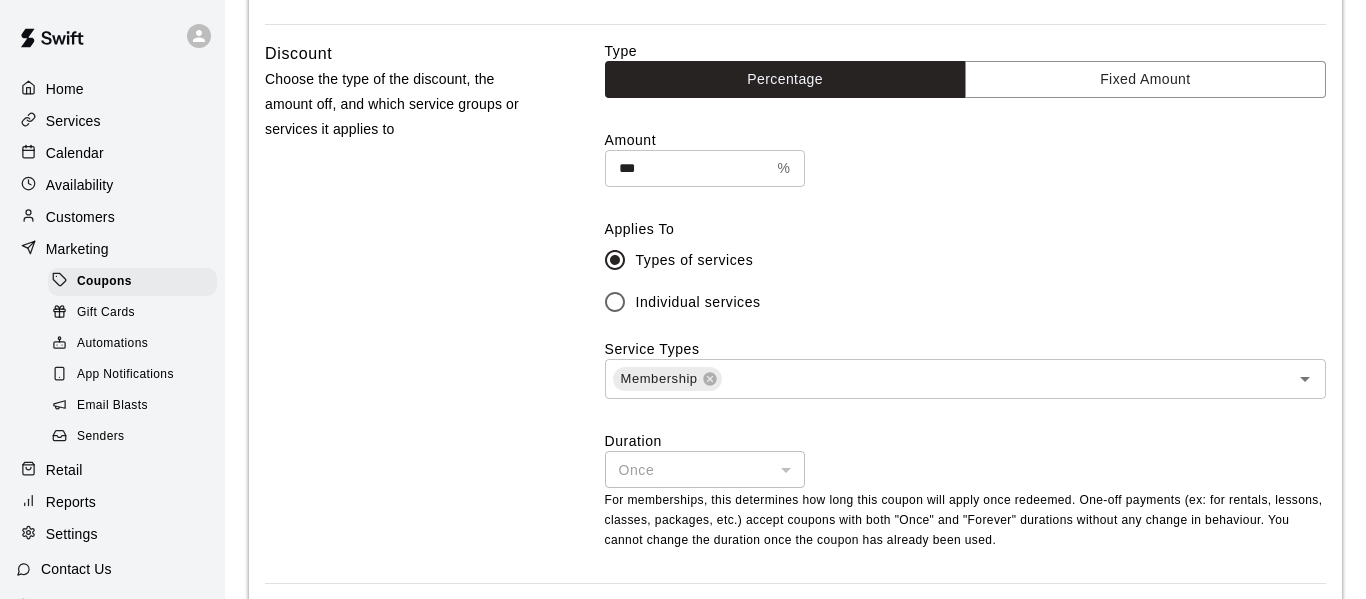 scroll, scrollTop: 556, scrollLeft: 0, axis: vertical 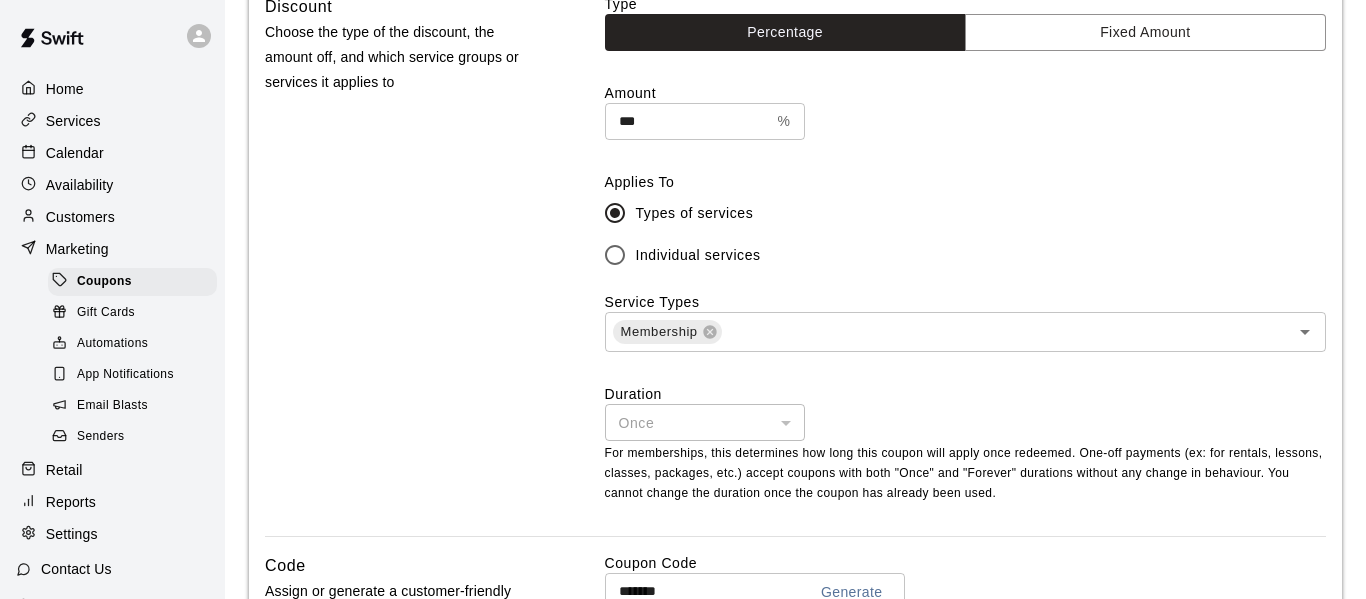 click on "Once" at bounding box center [705, 422] 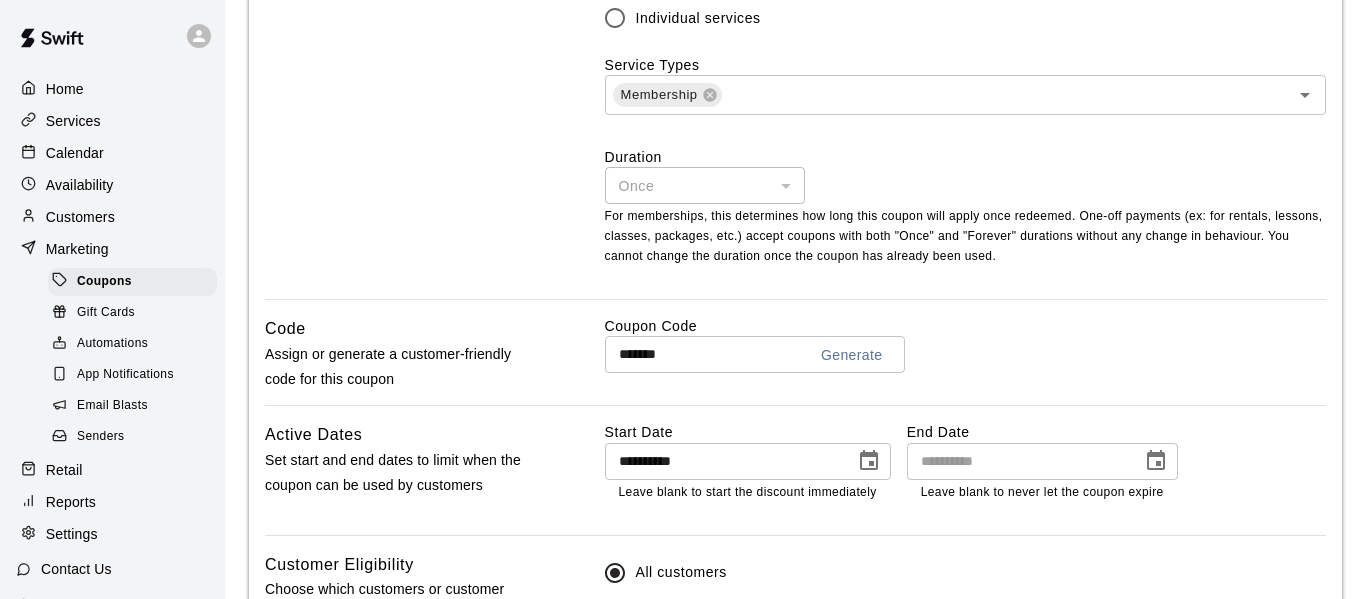 scroll, scrollTop: 796, scrollLeft: 0, axis: vertical 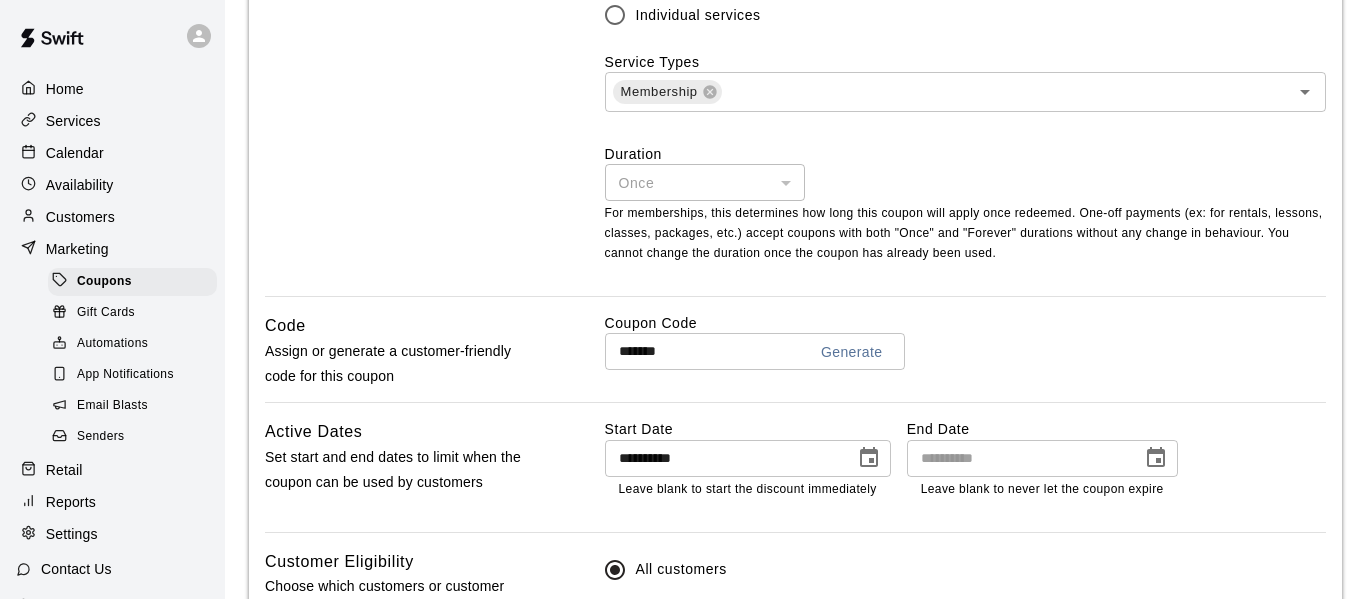 click on "*******" at bounding box center [698, 351] 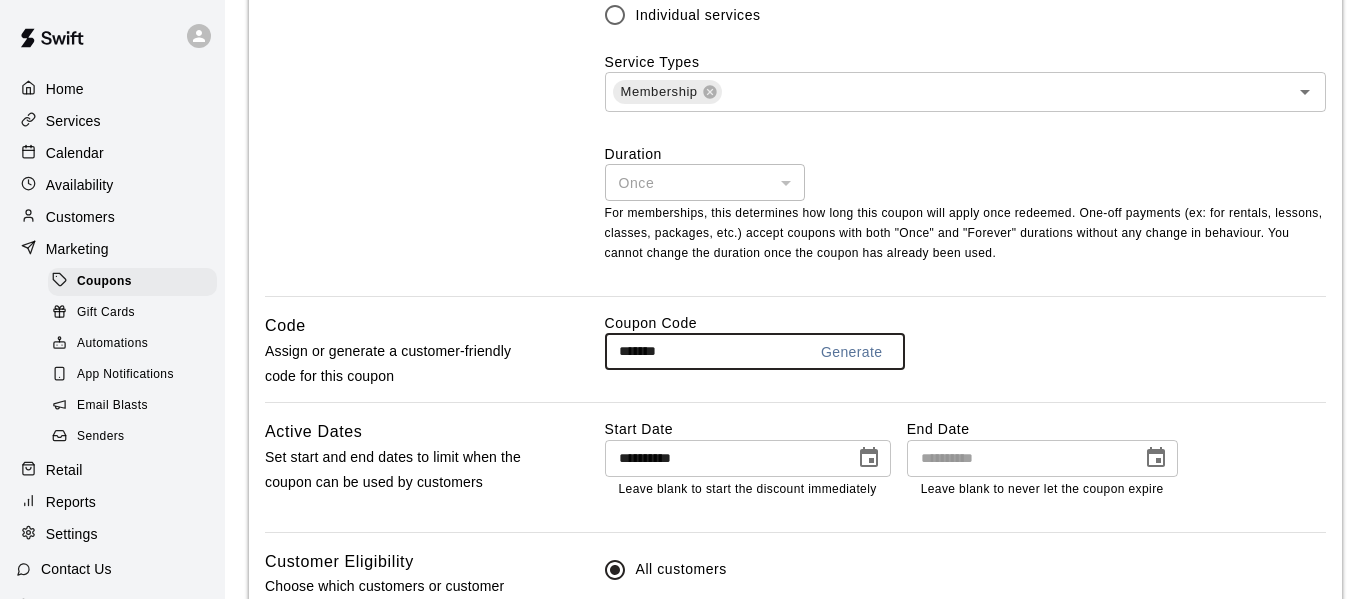 click on "Once" at bounding box center [705, 182] 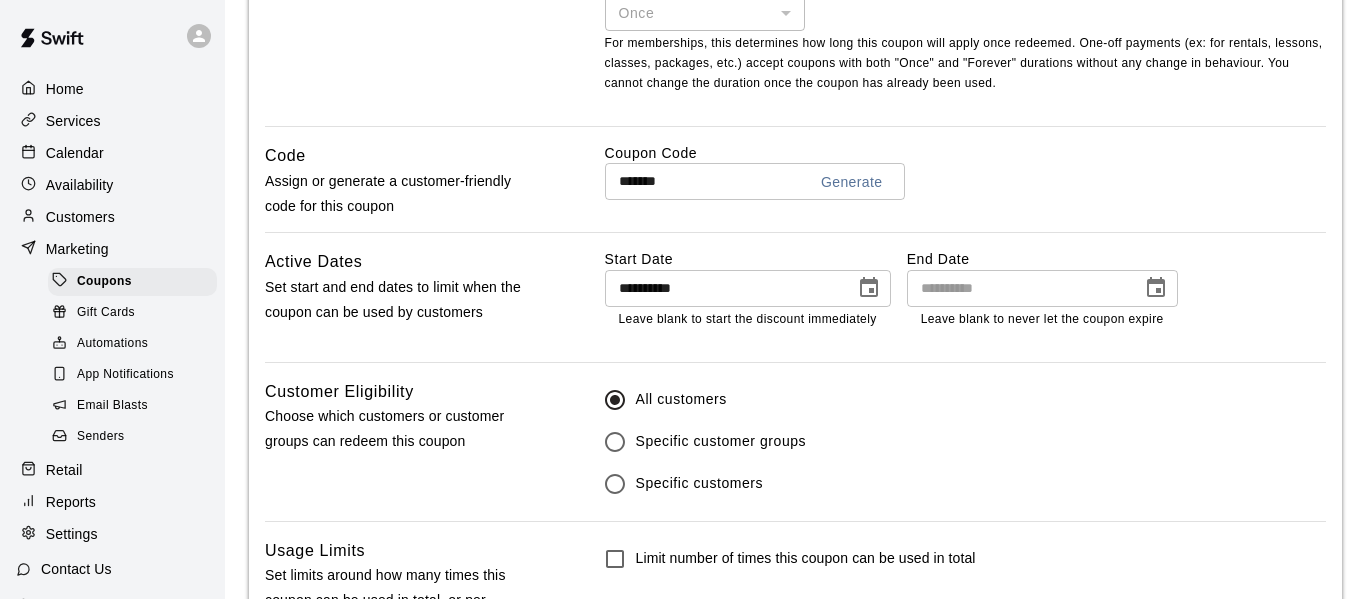 scroll, scrollTop: 681, scrollLeft: 0, axis: vertical 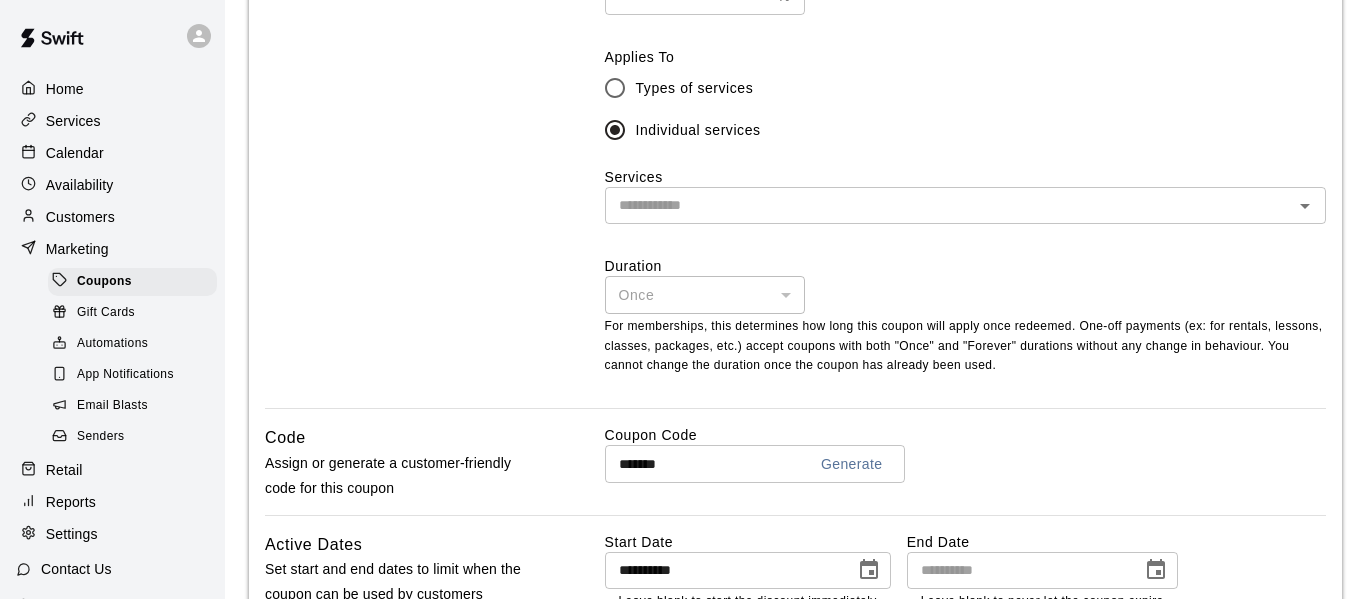 click on "​" at bounding box center (965, 205) 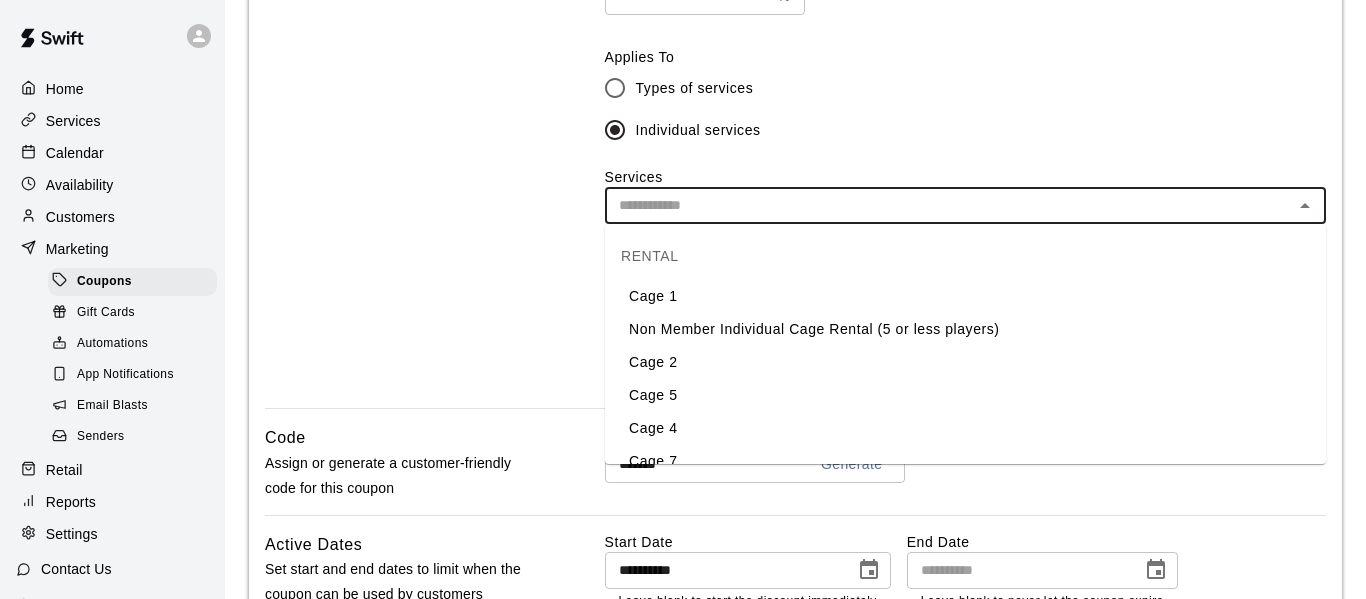 click on "​" at bounding box center [965, 205] 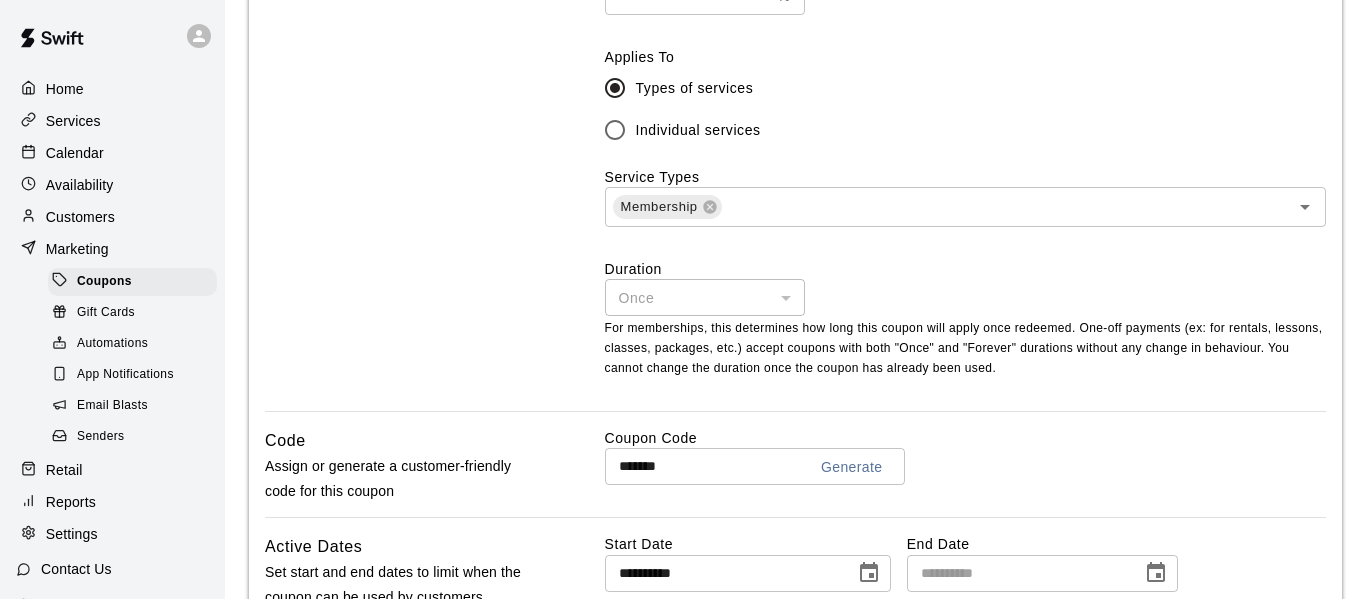click on "Once" at bounding box center (705, 297) 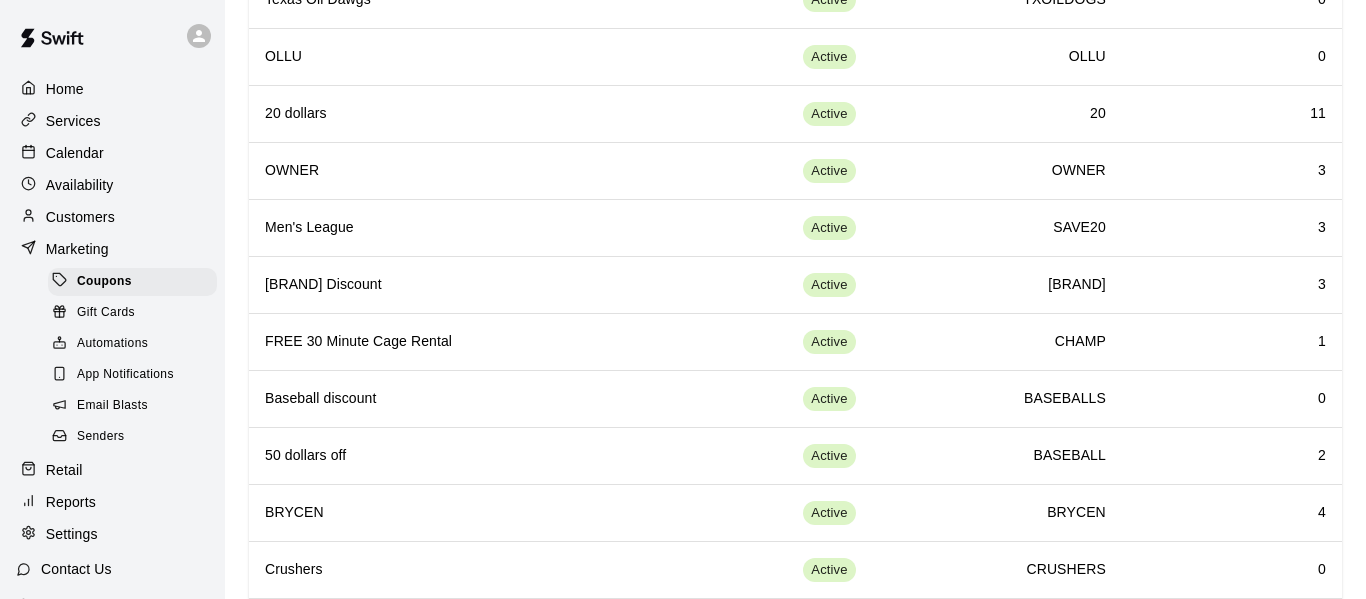 scroll, scrollTop: 0, scrollLeft: 0, axis: both 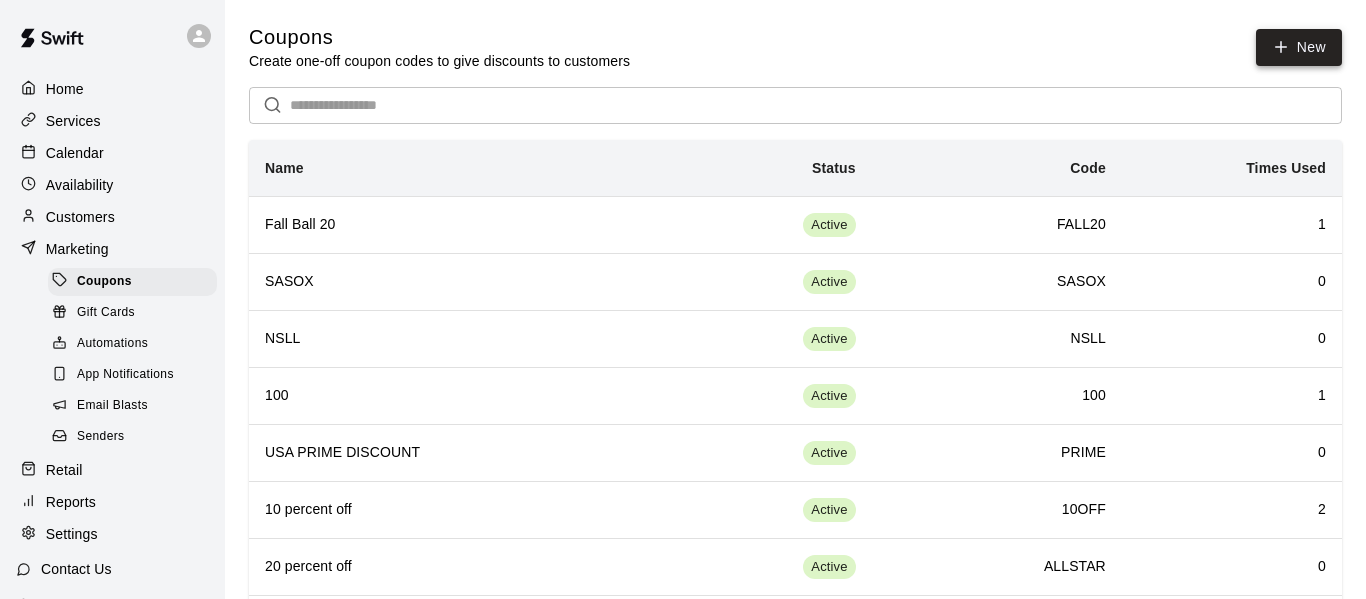 click on "New" at bounding box center (1299, 47) 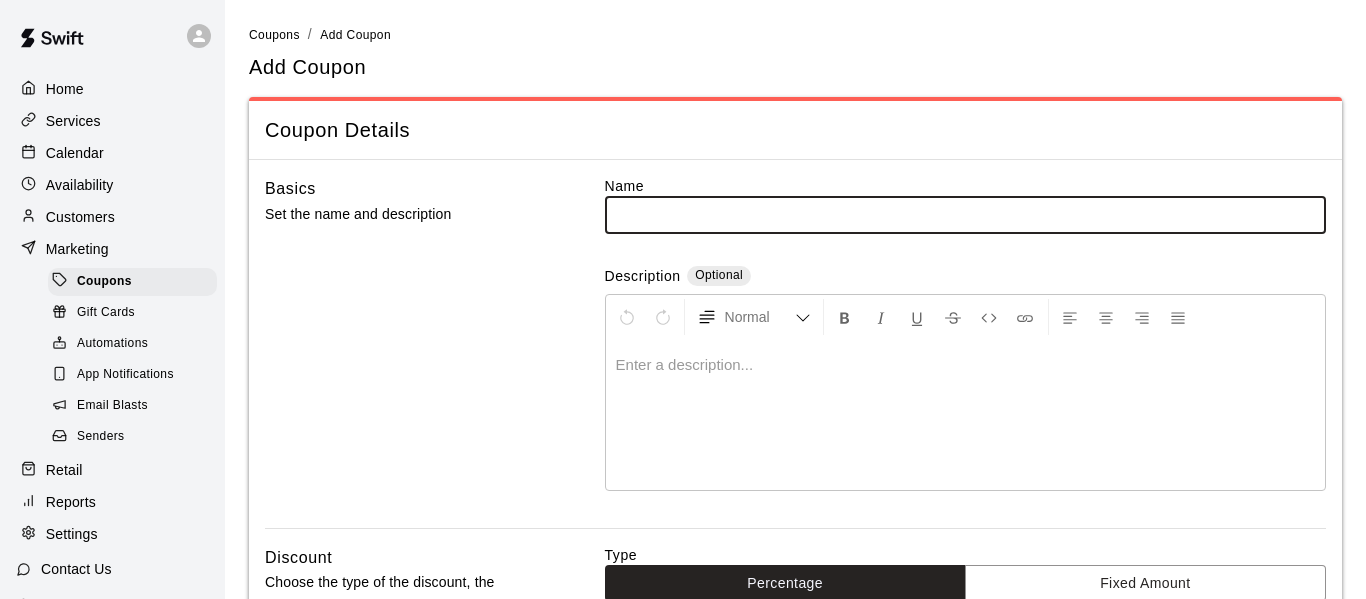 click at bounding box center (965, 214) 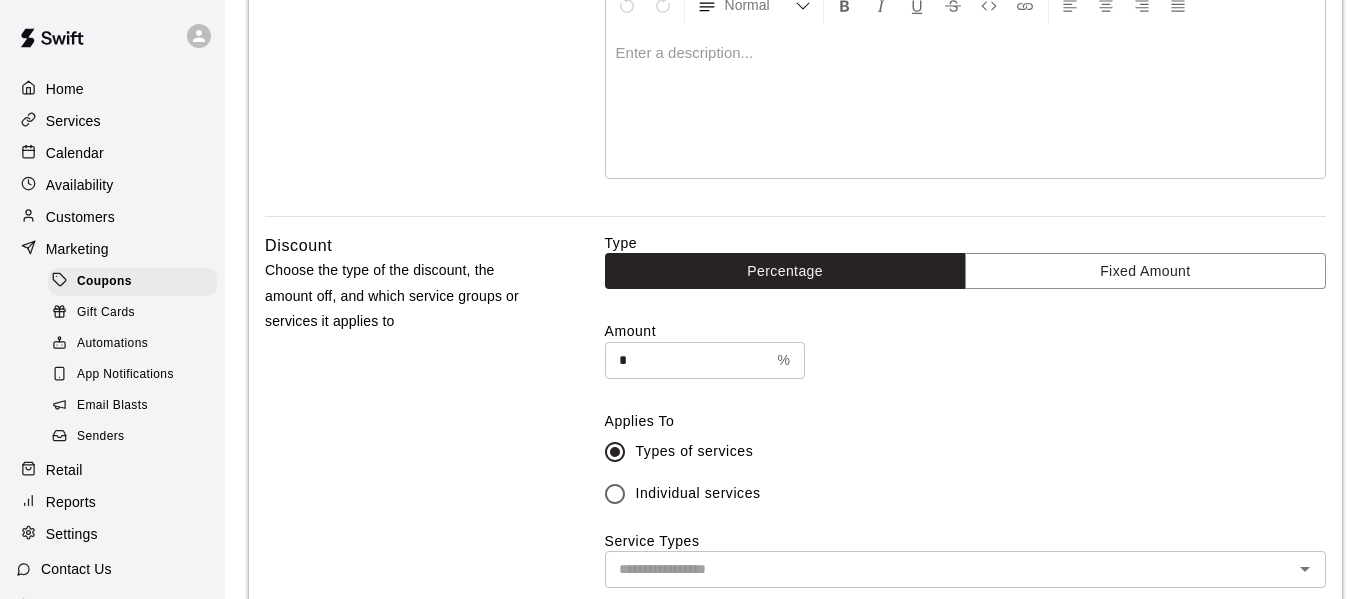 scroll, scrollTop: 314, scrollLeft: 0, axis: vertical 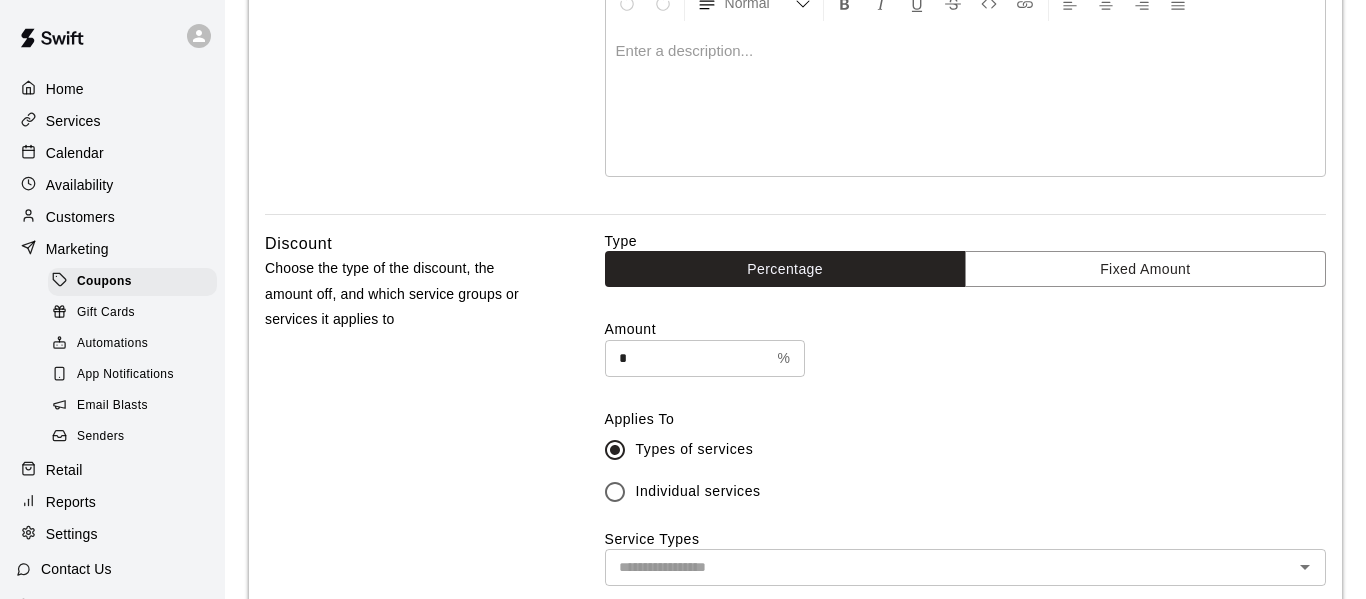 type on "**********" 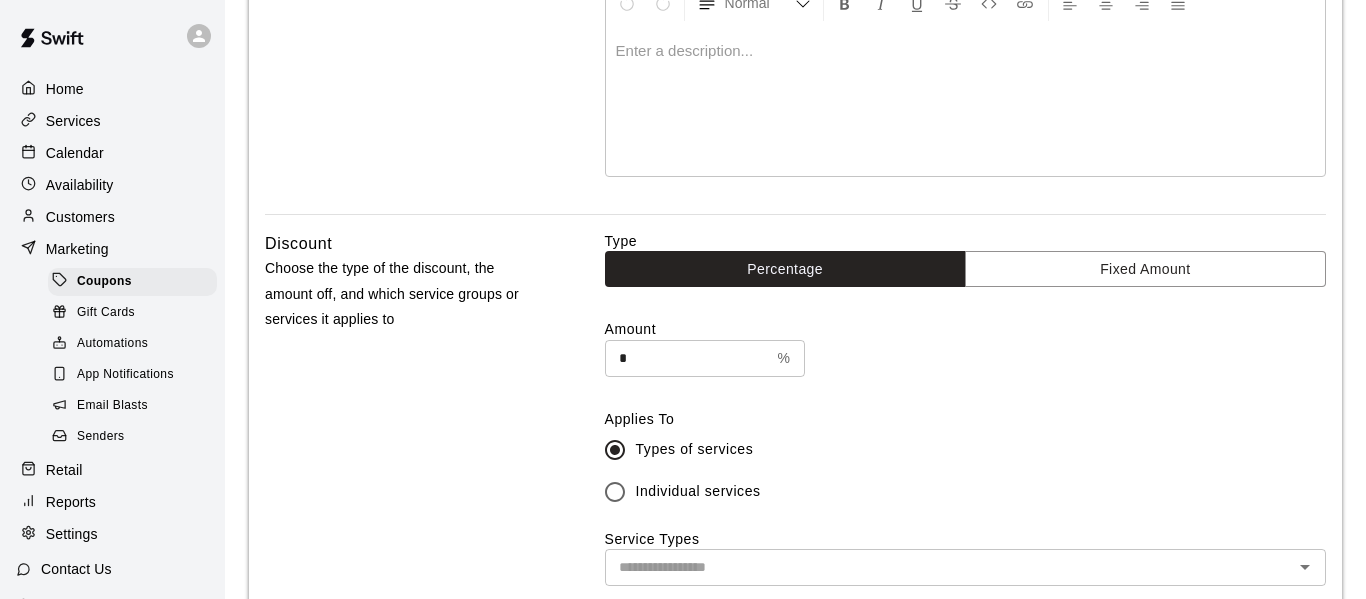 click on "*" at bounding box center [687, 358] 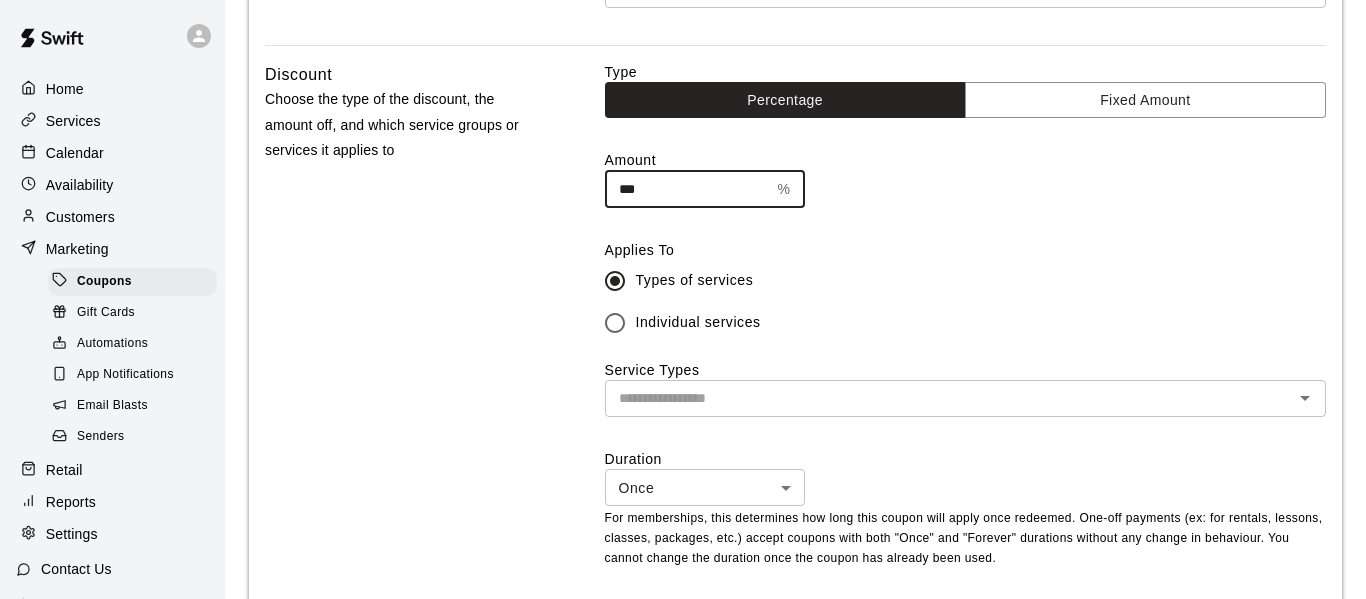 scroll, scrollTop: 509, scrollLeft: 0, axis: vertical 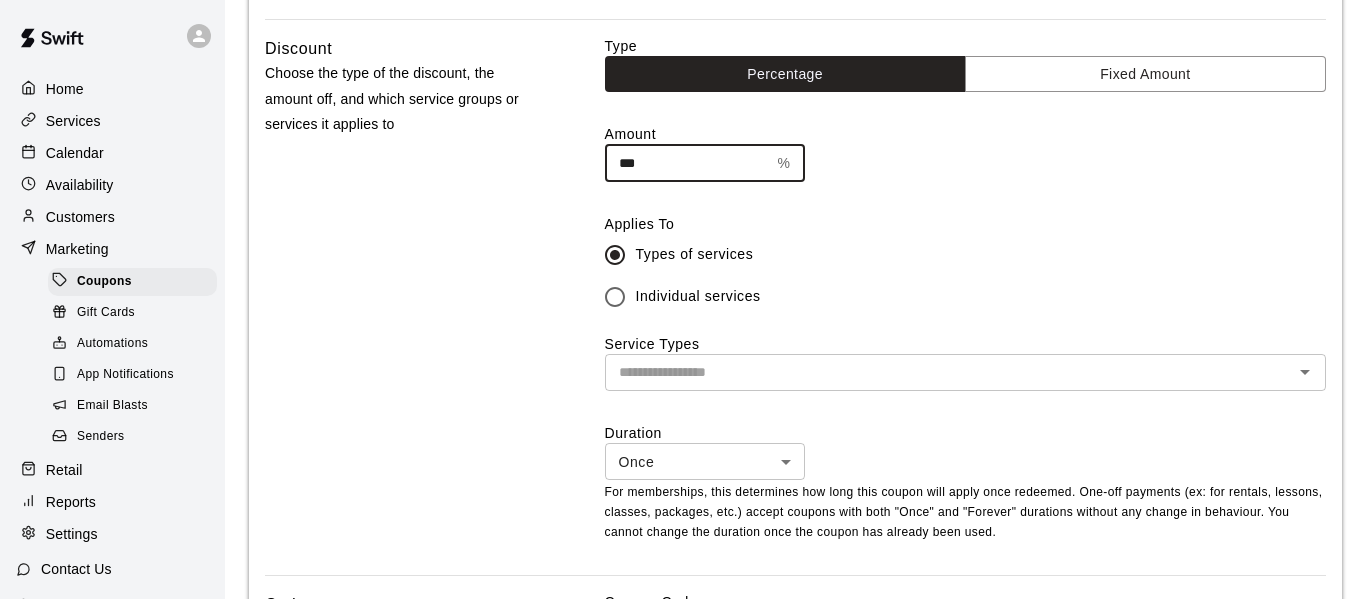 type on "***" 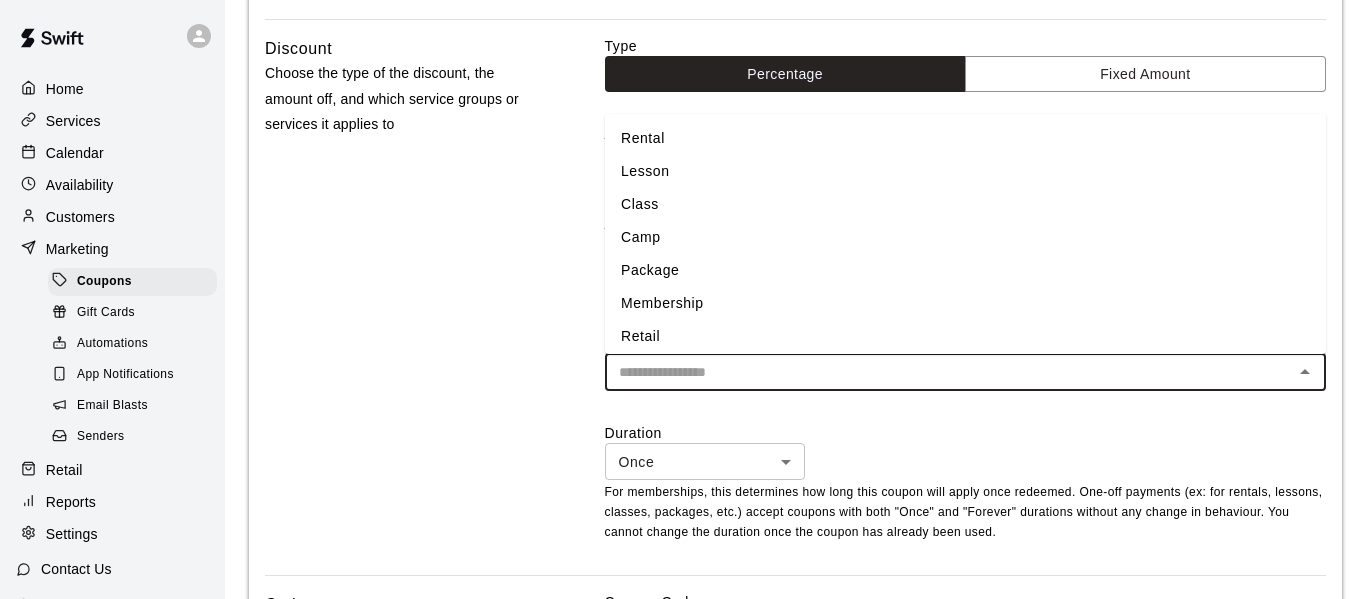 click on "Membership" at bounding box center [965, 303] 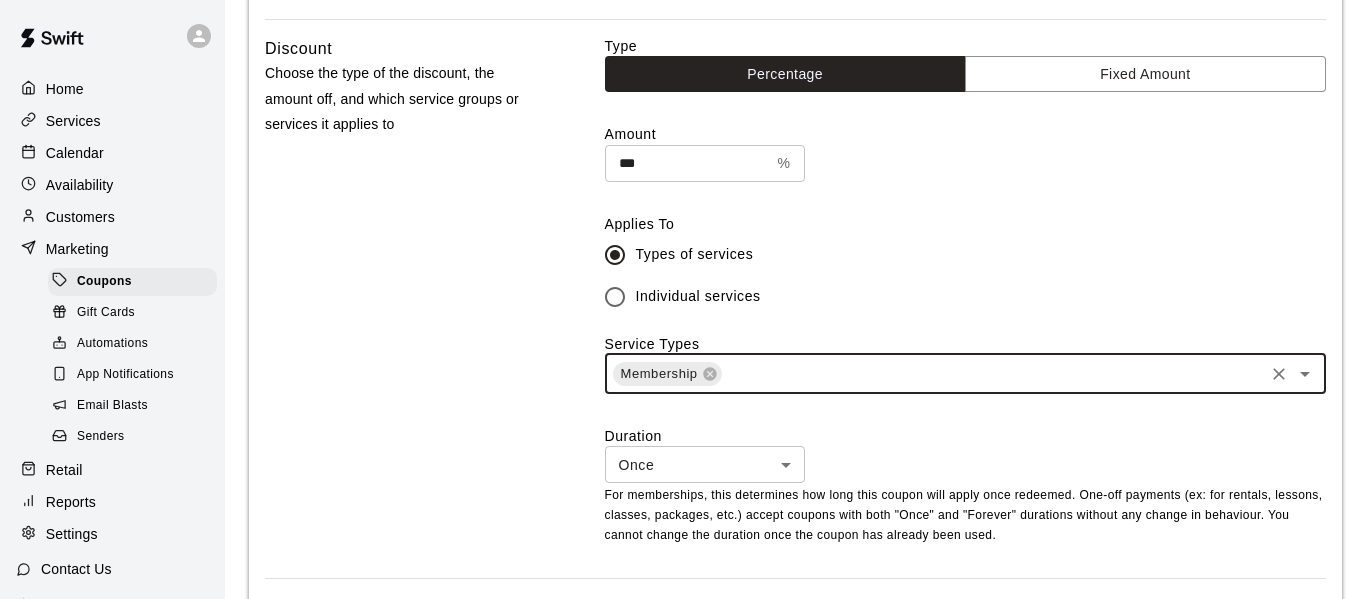 click on "**********" at bounding box center (683, 360) 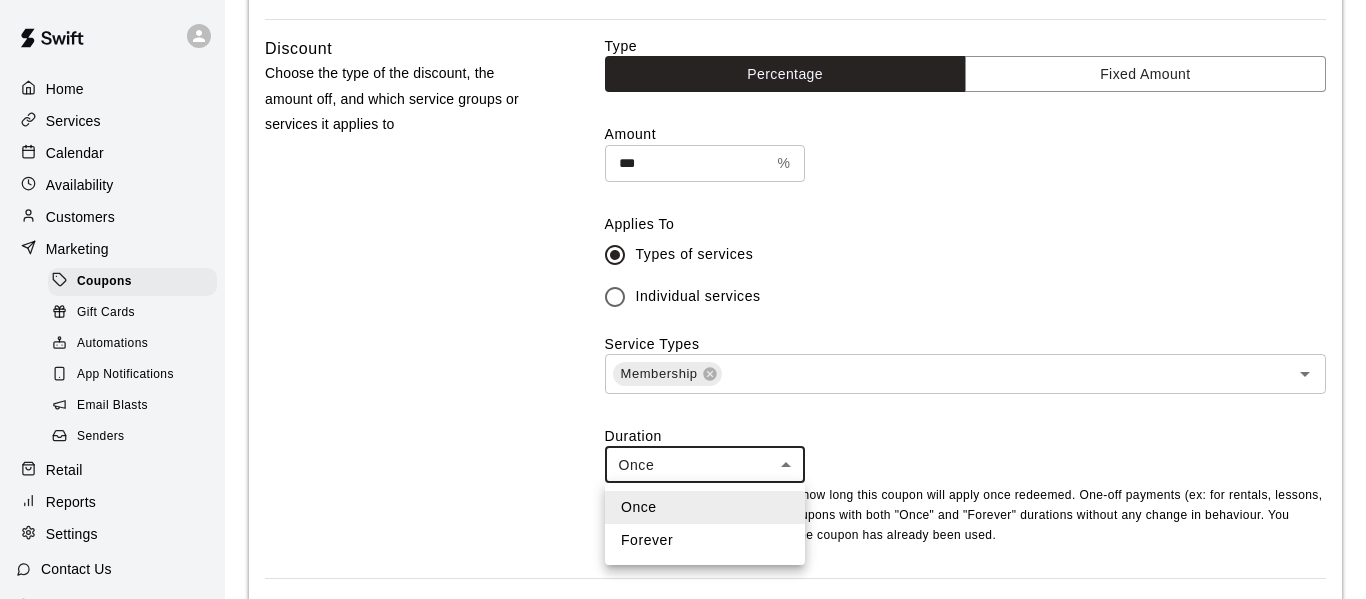 click on "Forever" at bounding box center [705, 540] 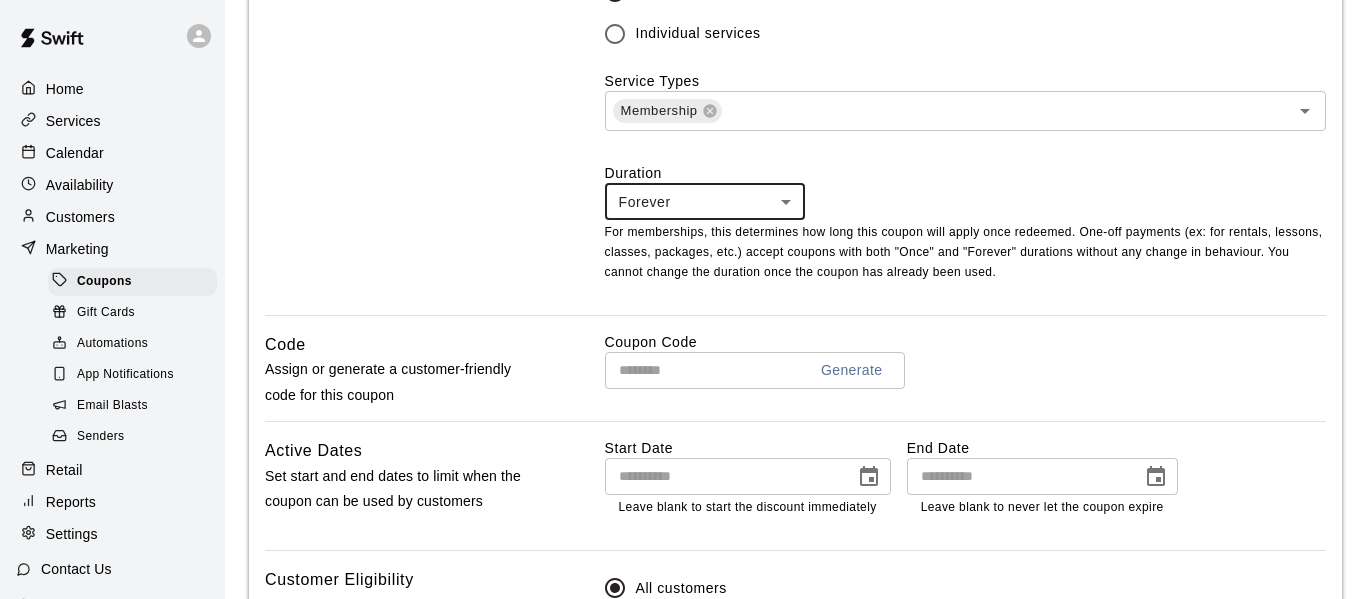 scroll, scrollTop: 773, scrollLeft: 0, axis: vertical 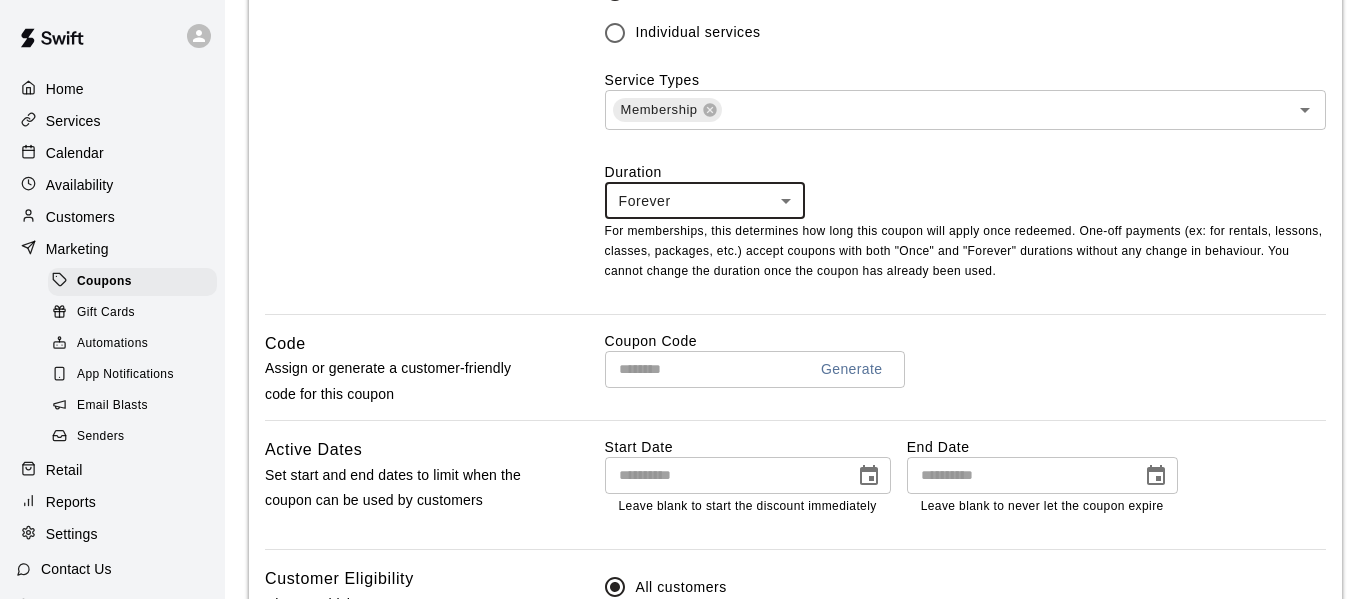 click at bounding box center [698, 369] 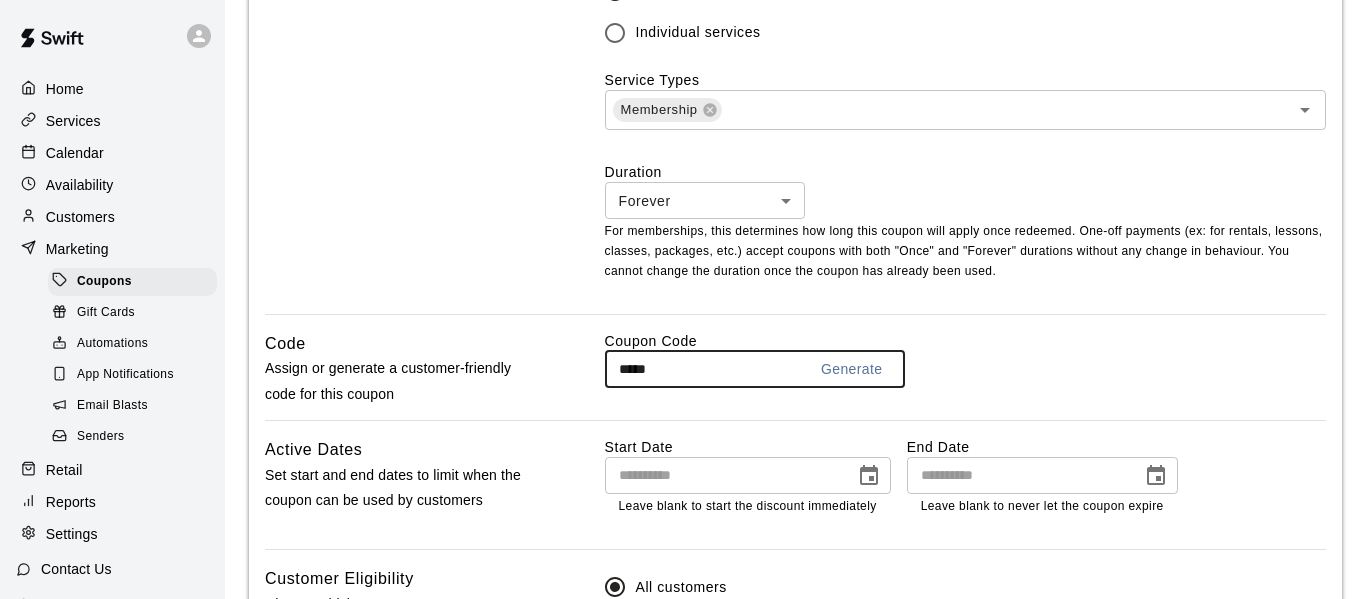 type on "*****" 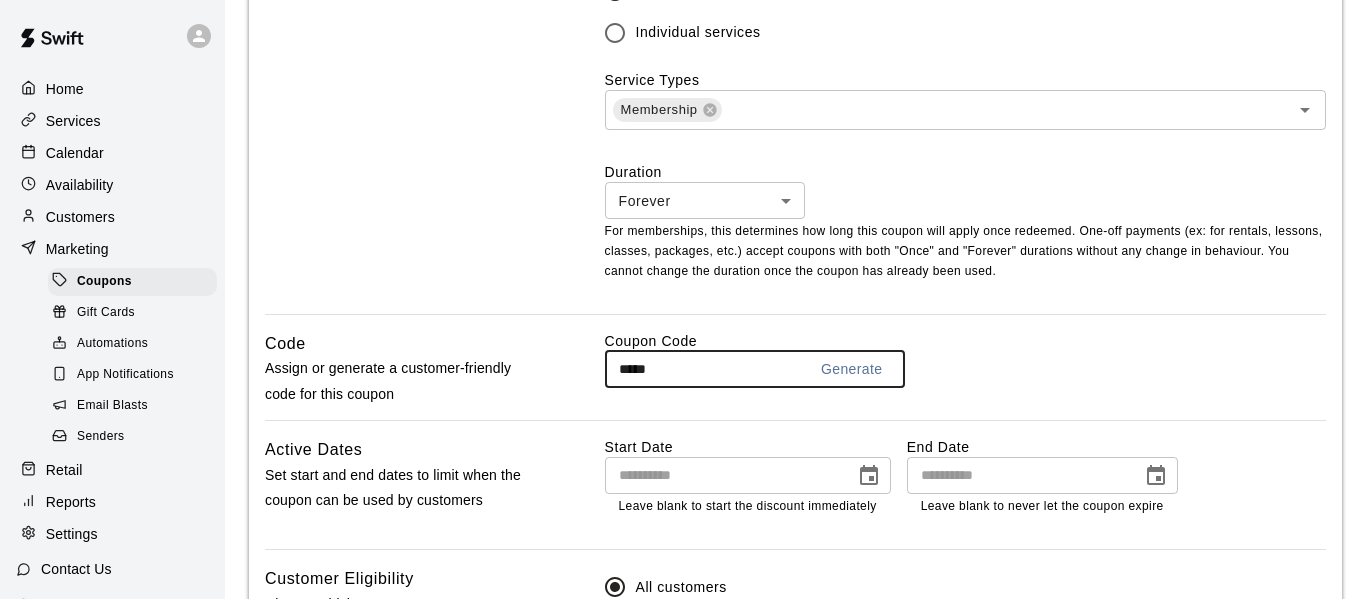click 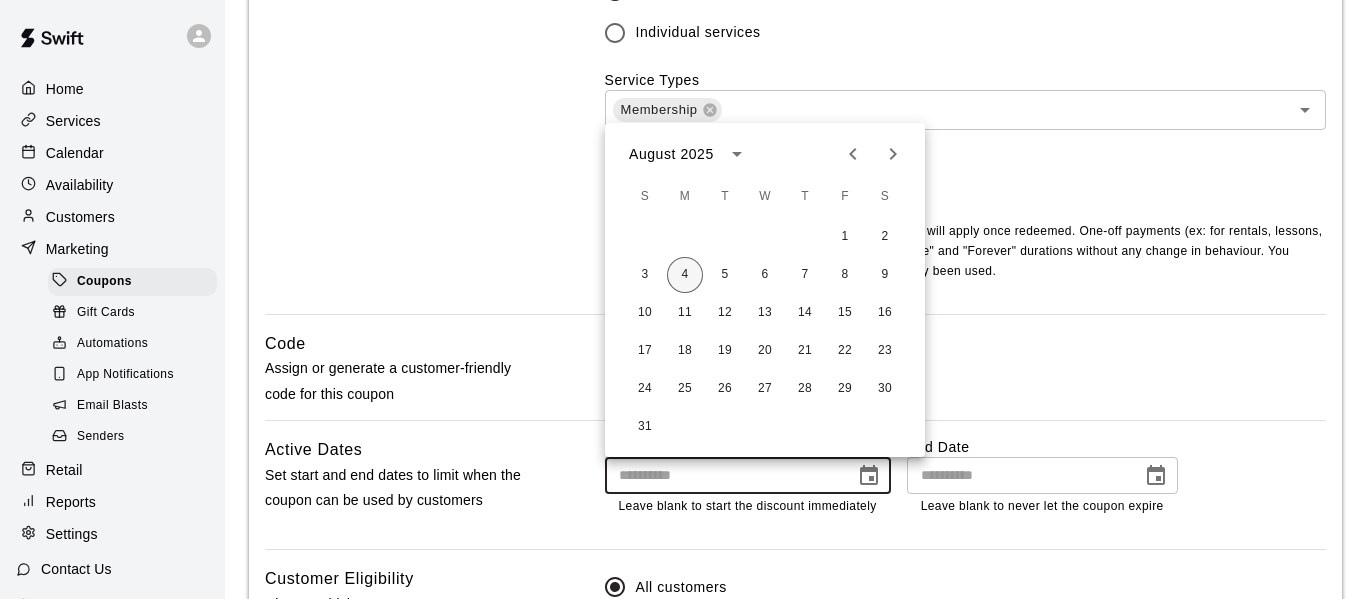 click on "4" at bounding box center [685, 275] 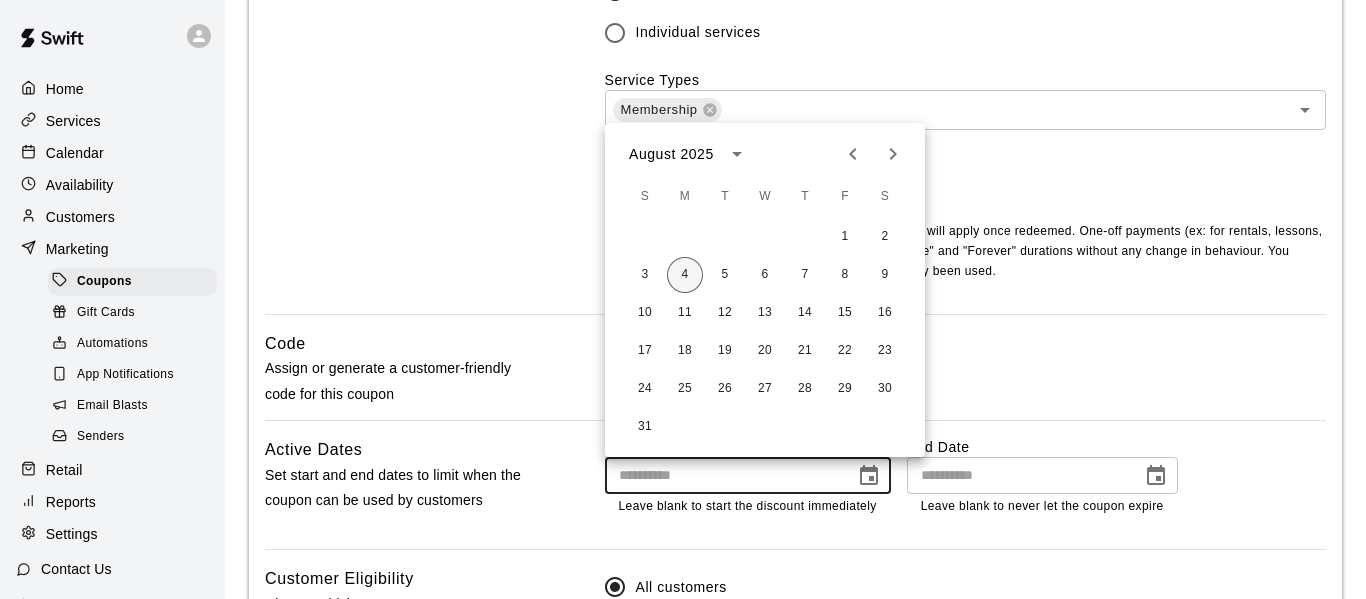 type on "**********" 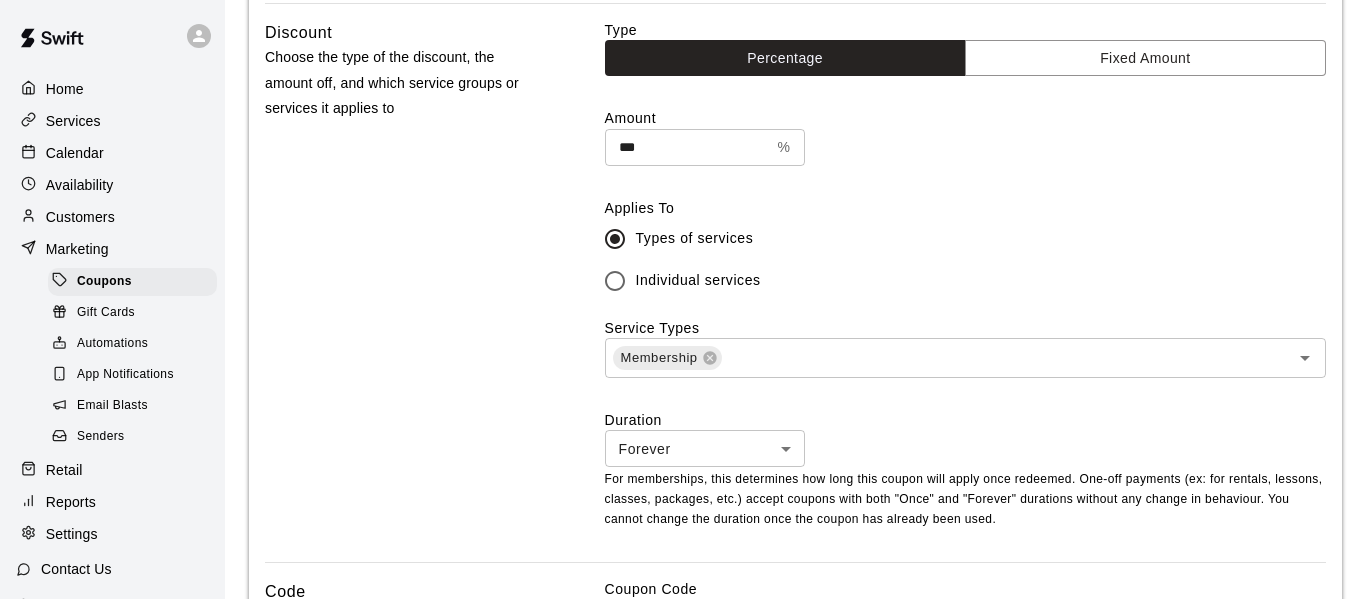scroll, scrollTop: 1140, scrollLeft: 0, axis: vertical 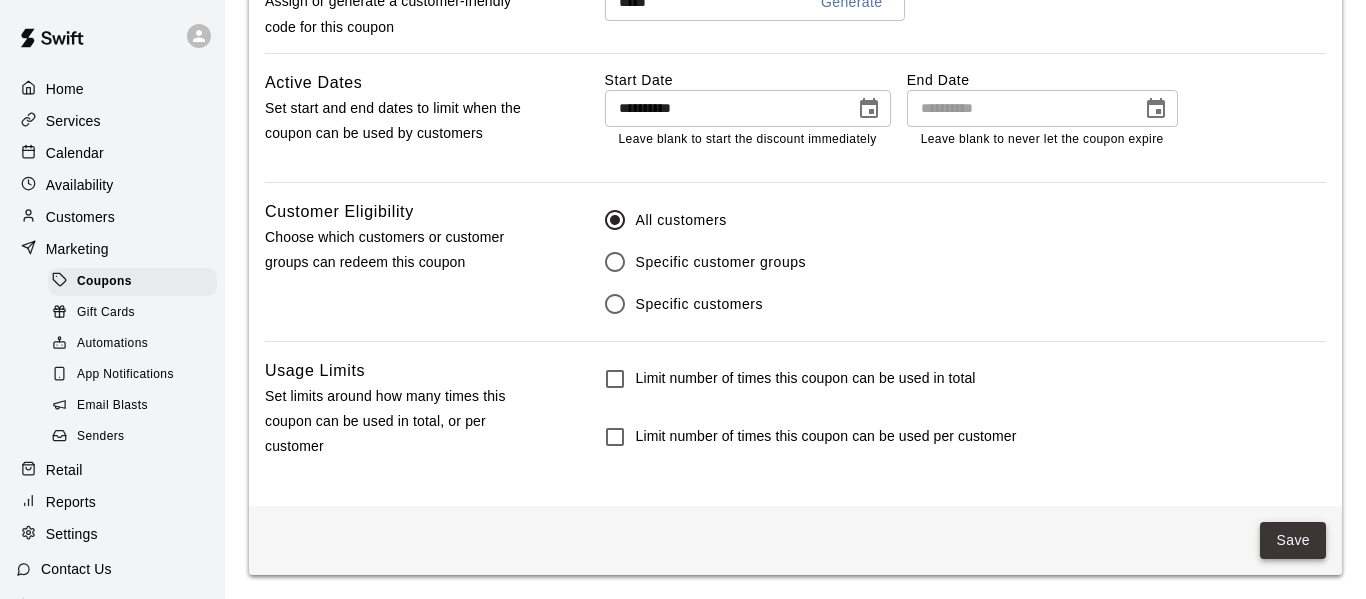click on "Save" at bounding box center (1293, 540) 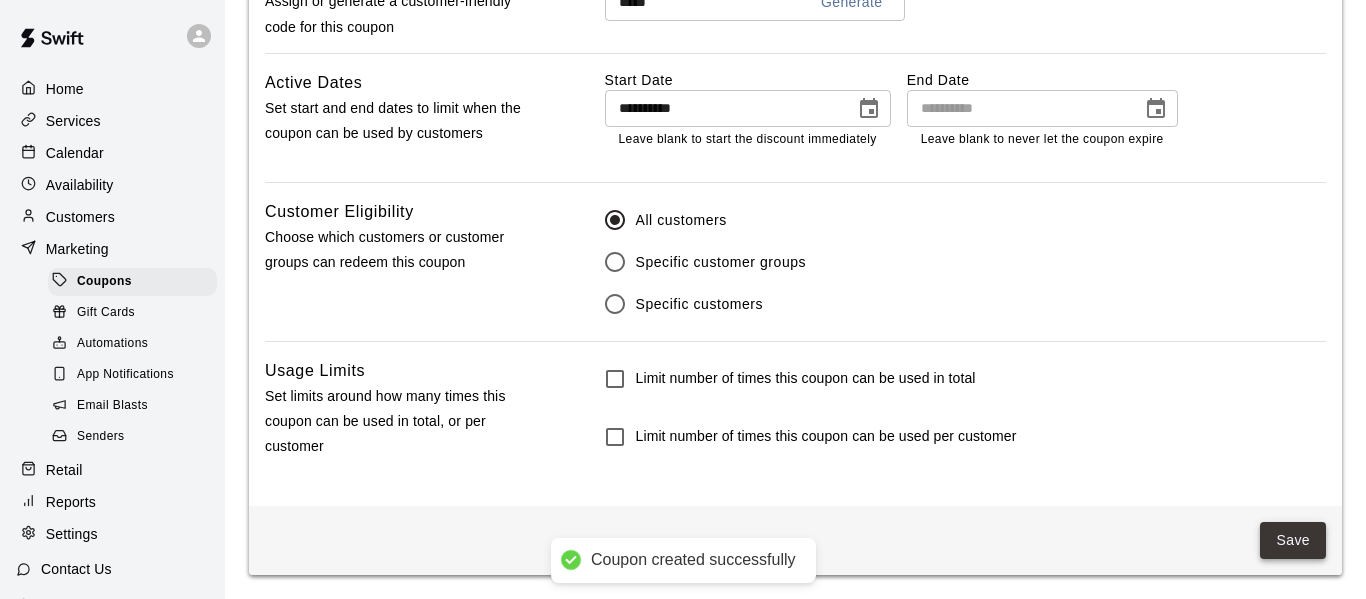 scroll, scrollTop: 0, scrollLeft: 0, axis: both 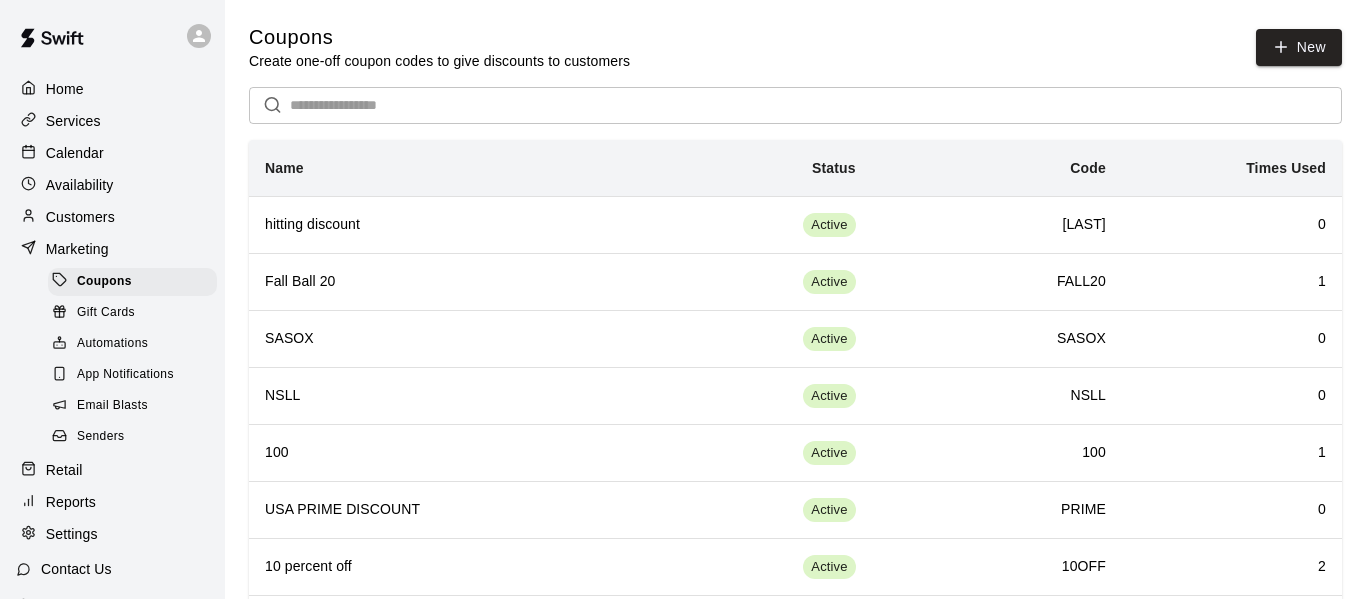 click on "Calendar" at bounding box center [112, 153] 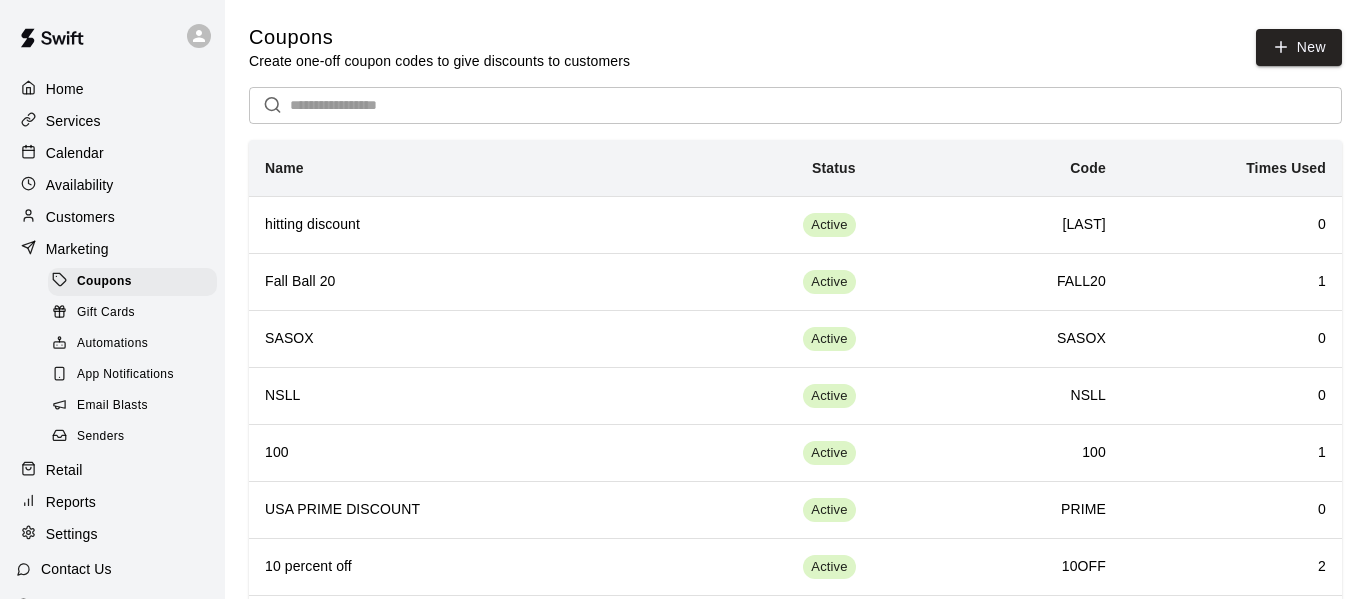 scroll, scrollTop: 0, scrollLeft: 0, axis: both 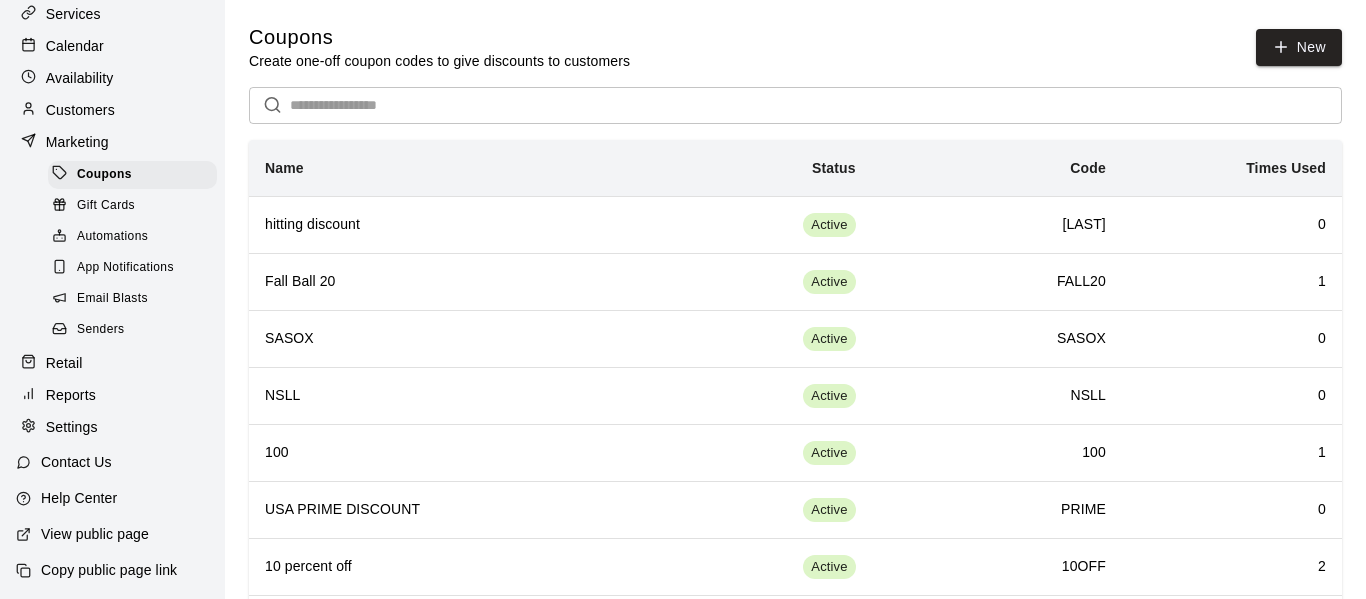 click on "Retail" at bounding box center (112, 363) 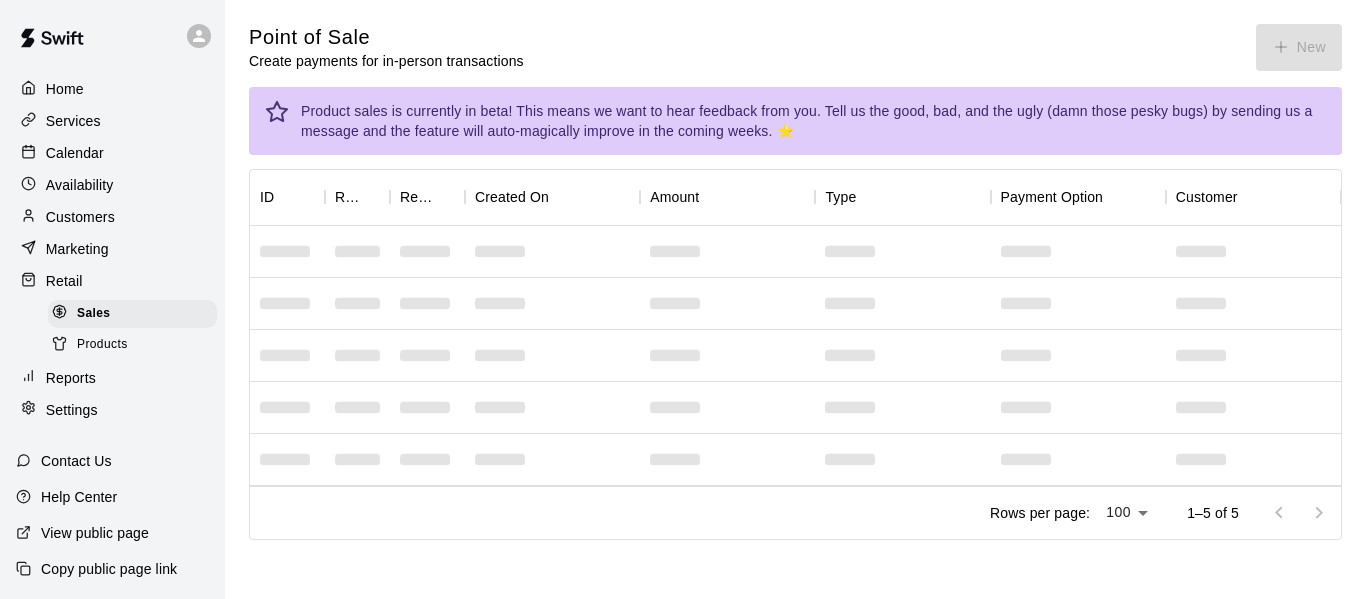 scroll, scrollTop: 0, scrollLeft: 0, axis: both 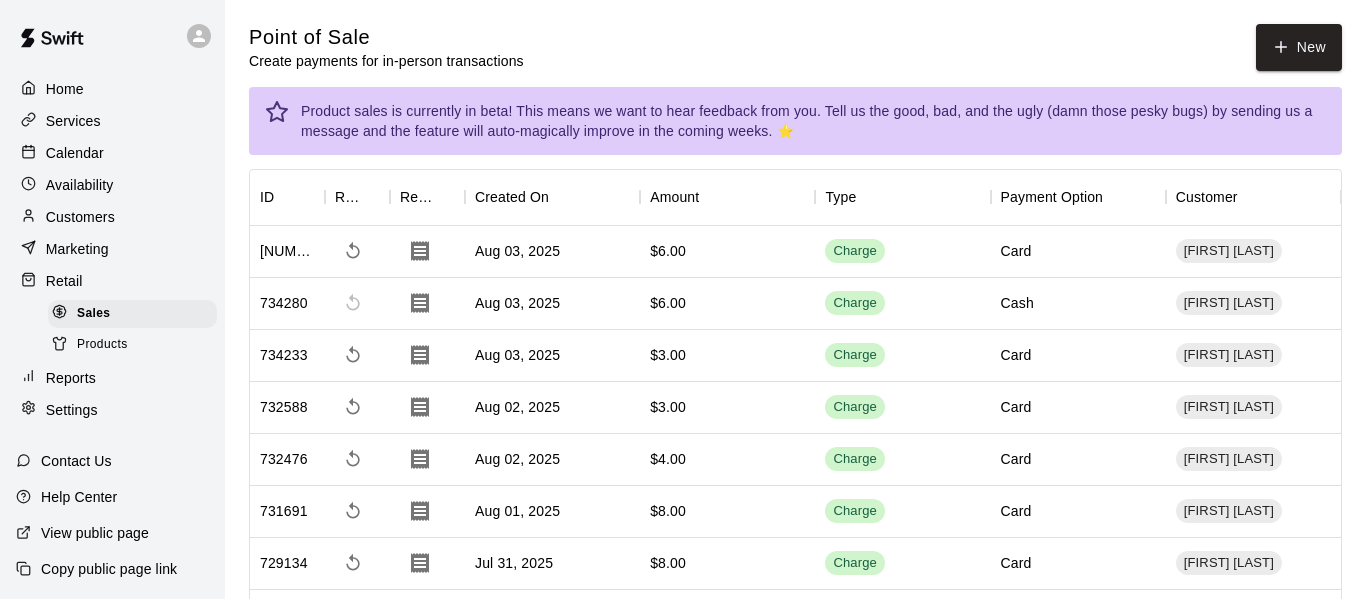 click on "Products" at bounding box center [102, 345] 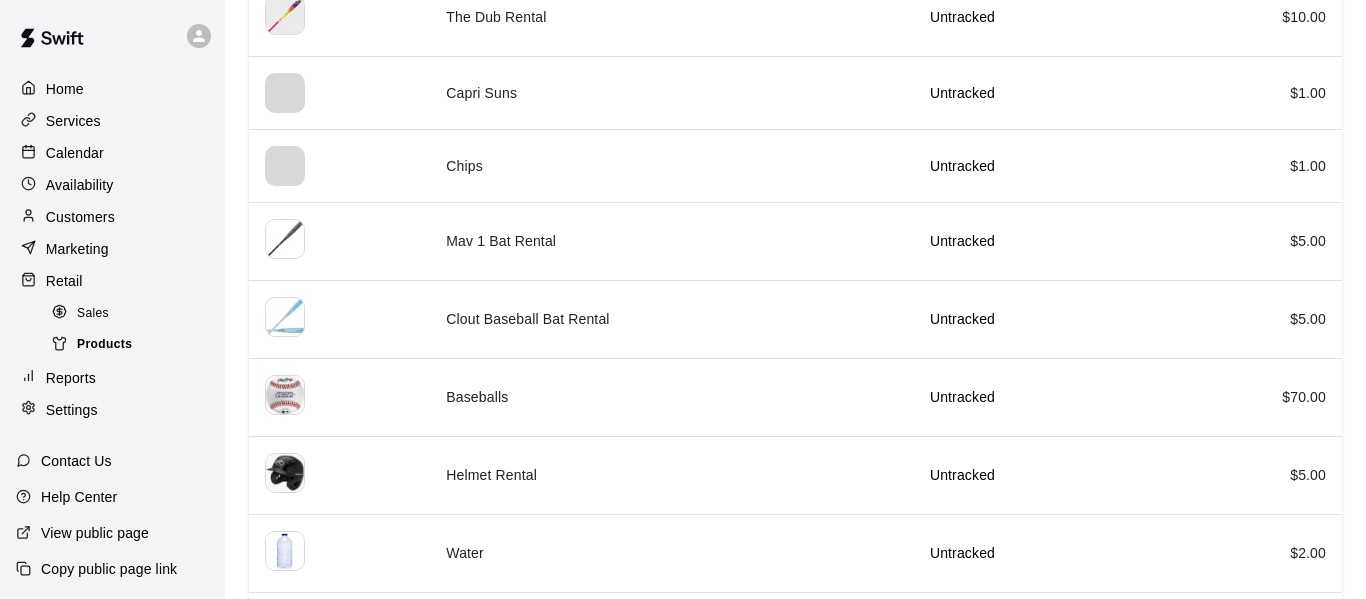 scroll, scrollTop: 301, scrollLeft: 0, axis: vertical 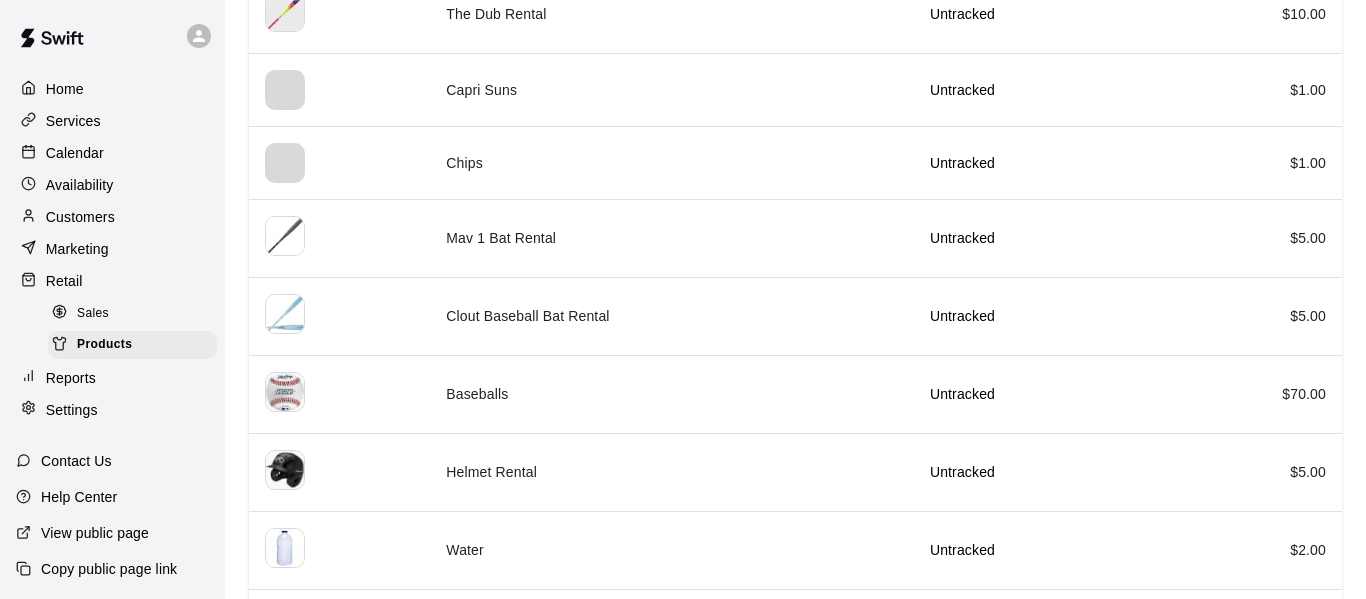 click on "Services" at bounding box center (112, 121) 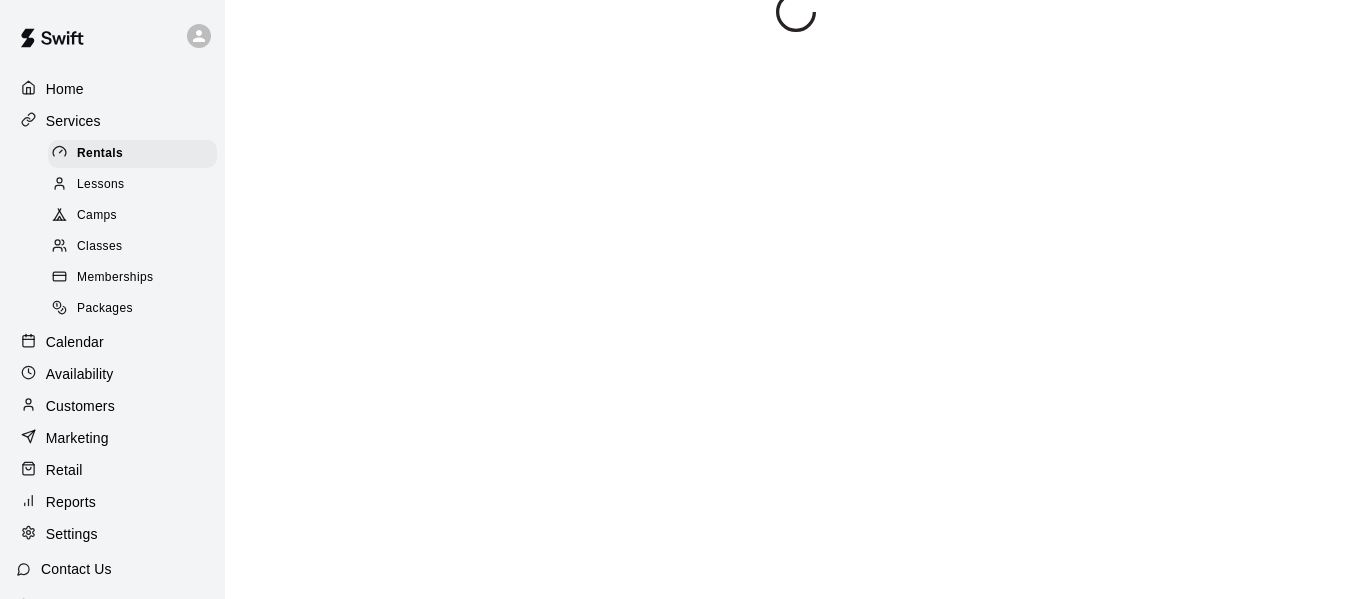 scroll, scrollTop: 0, scrollLeft: 0, axis: both 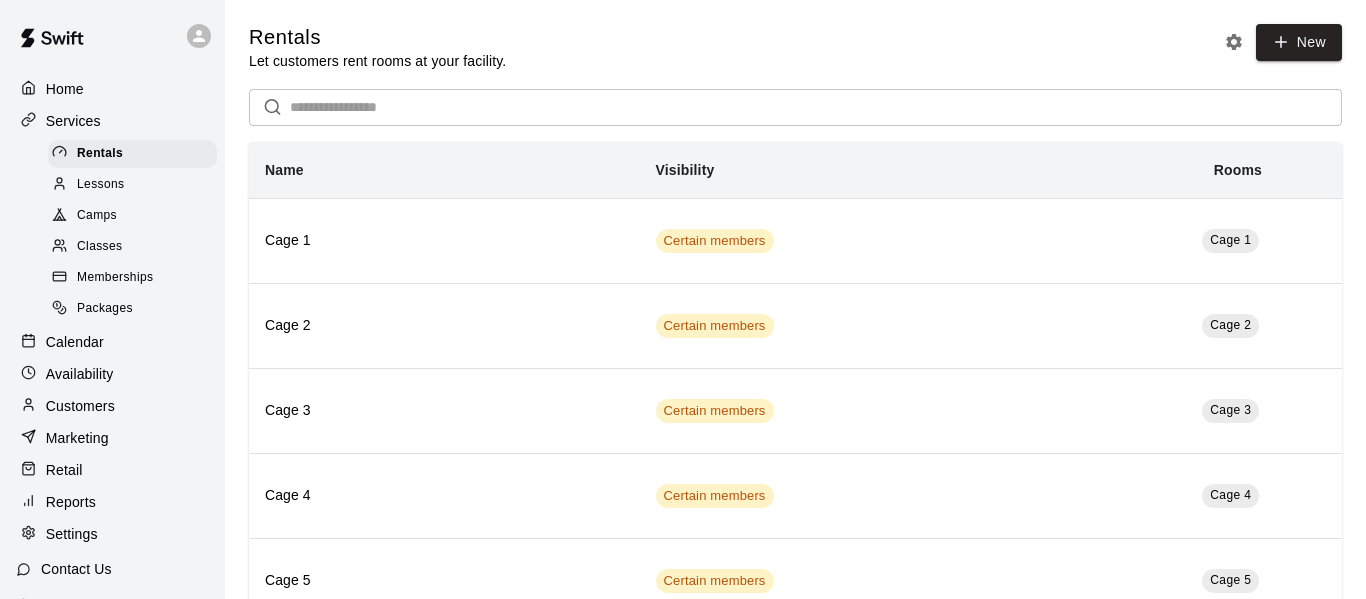 click on "Marketing" at bounding box center (77, 438) 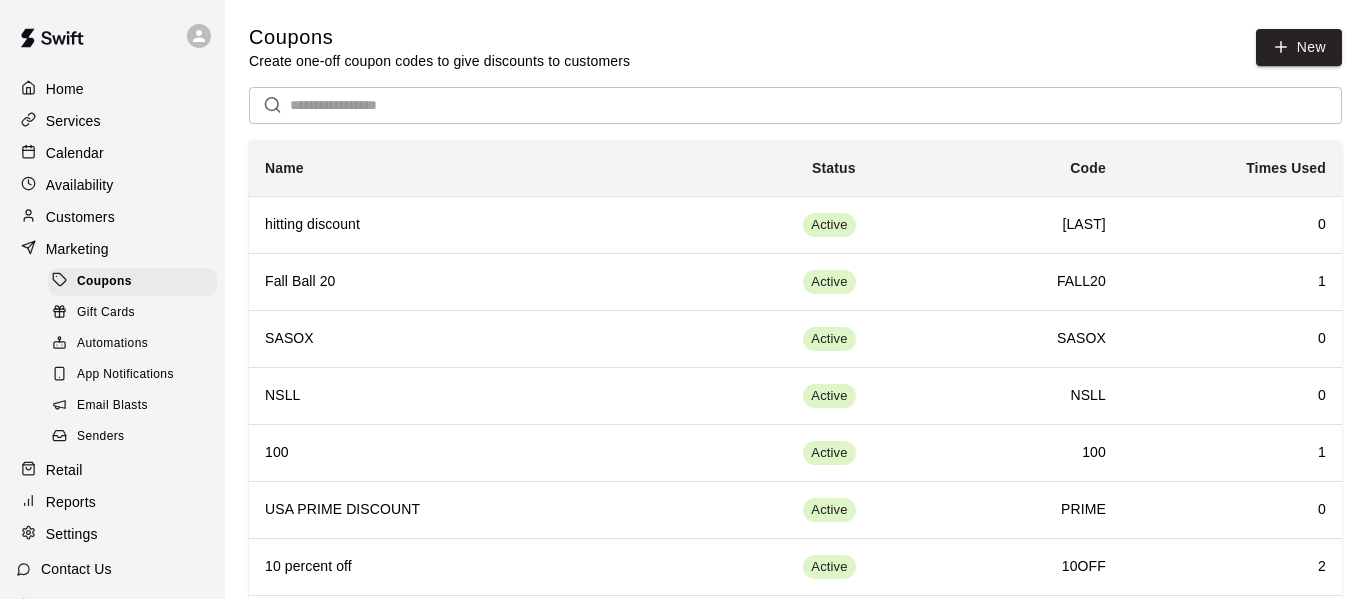 click on "Email Blasts" at bounding box center (112, 406) 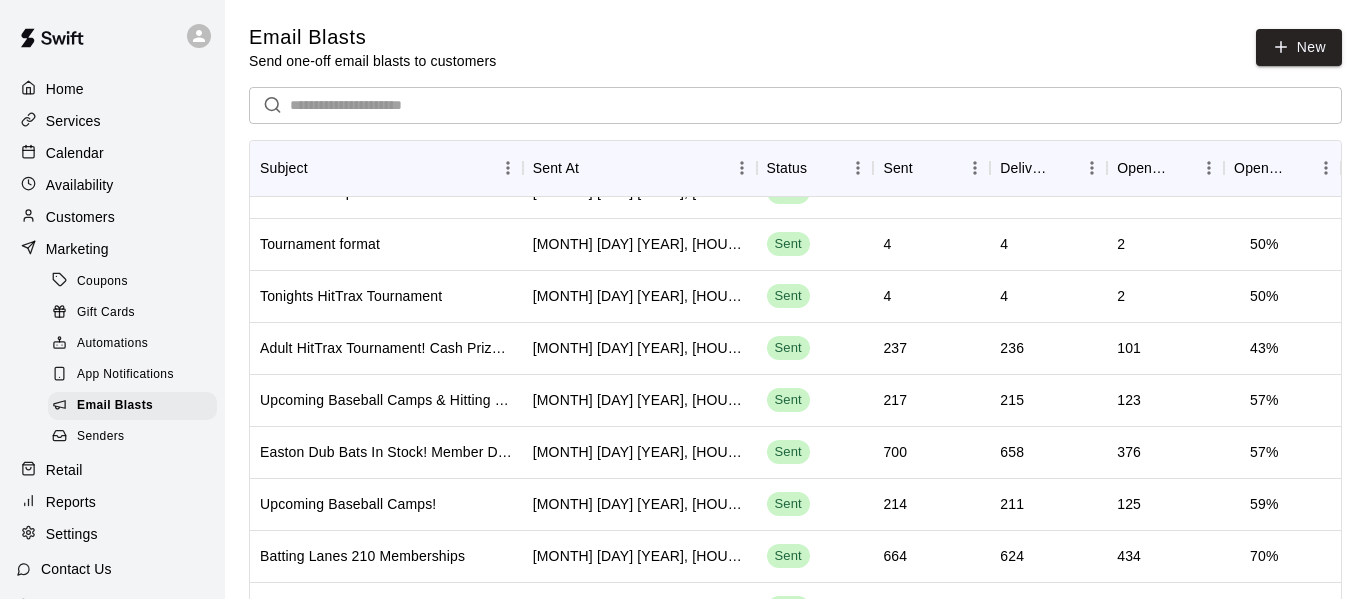 scroll, scrollTop: 0, scrollLeft: 0, axis: both 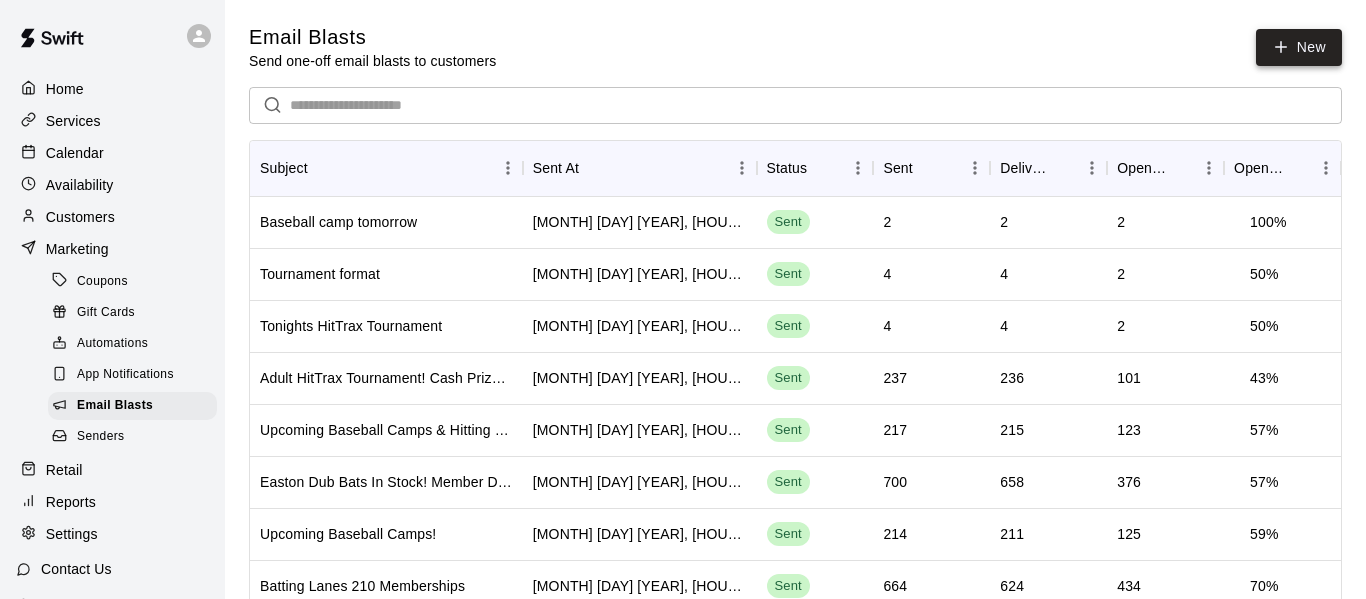 click 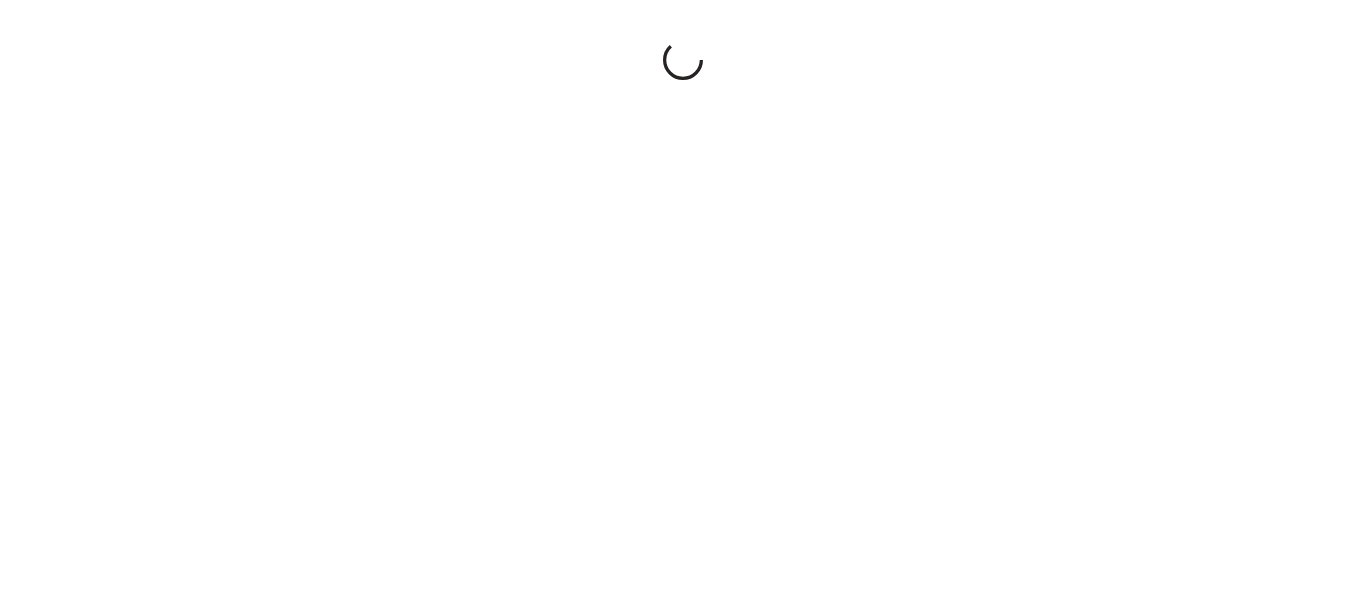 scroll, scrollTop: 0, scrollLeft: 0, axis: both 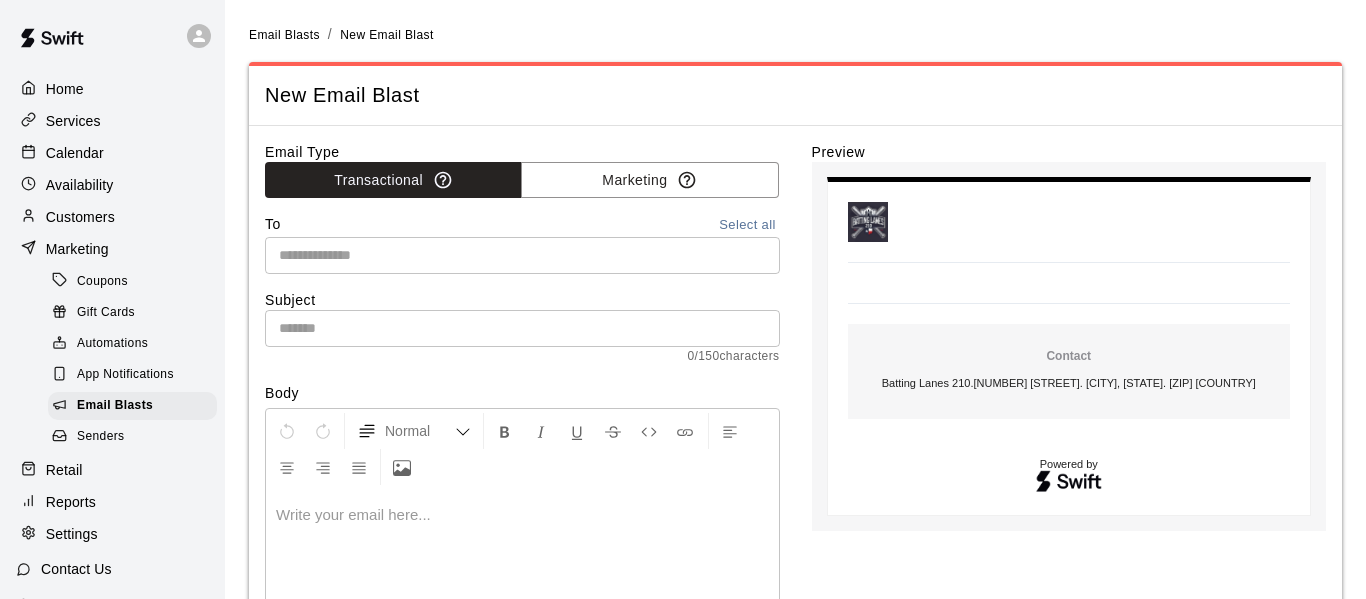 click at bounding box center [521, 255] 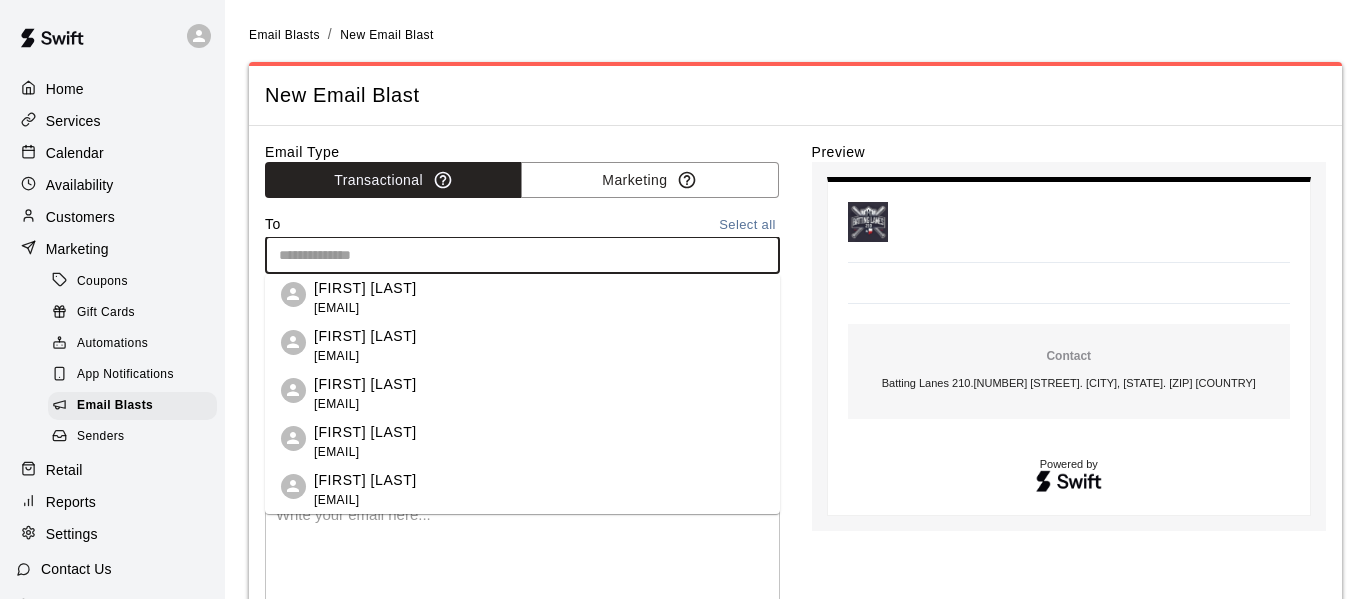 click at bounding box center [521, 255] 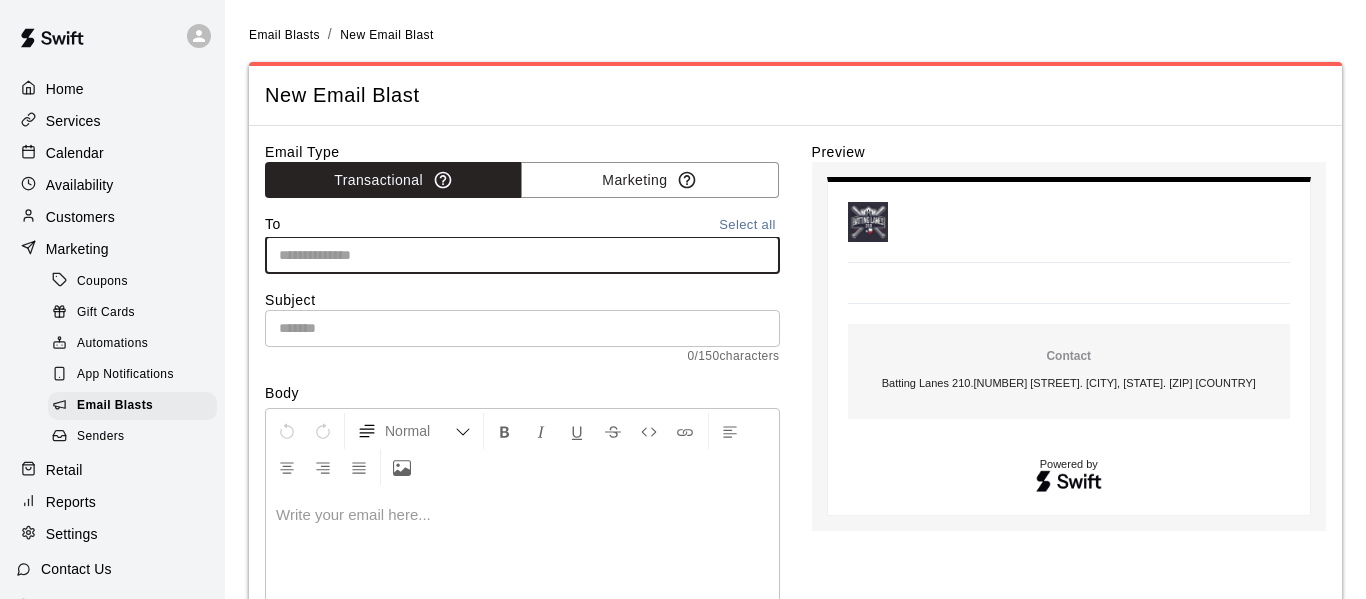 click on "Select all" at bounding box center [748, 225] 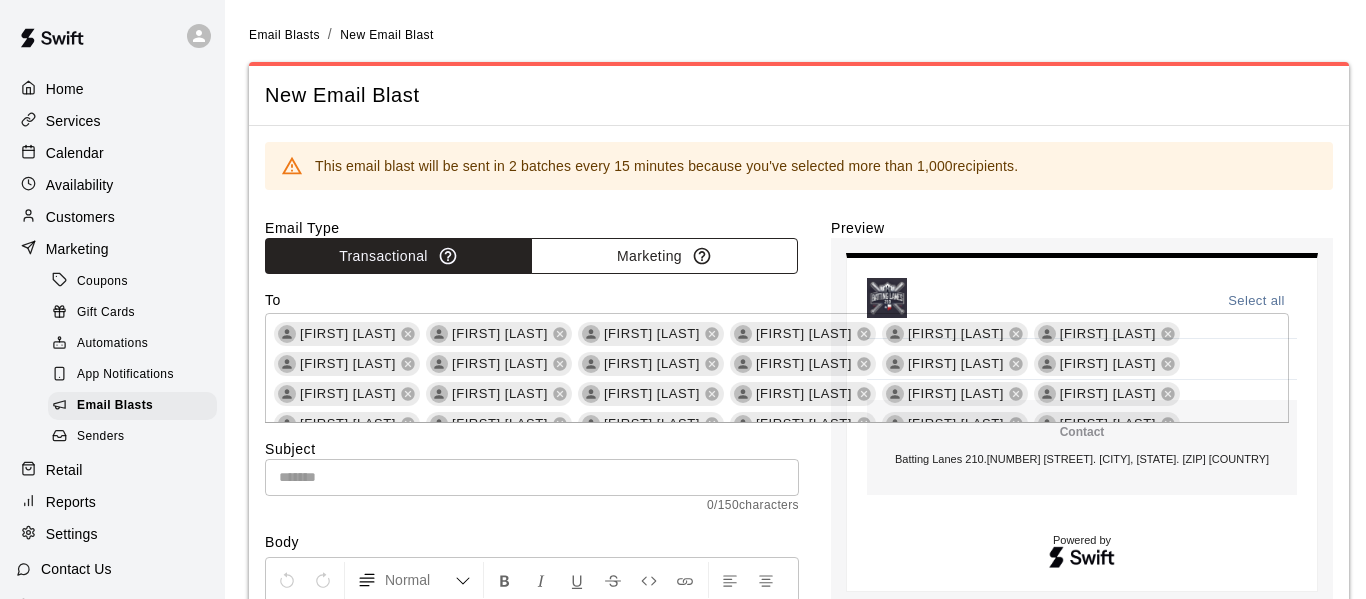 click on "Marketing" at bounding box center (664, 256) 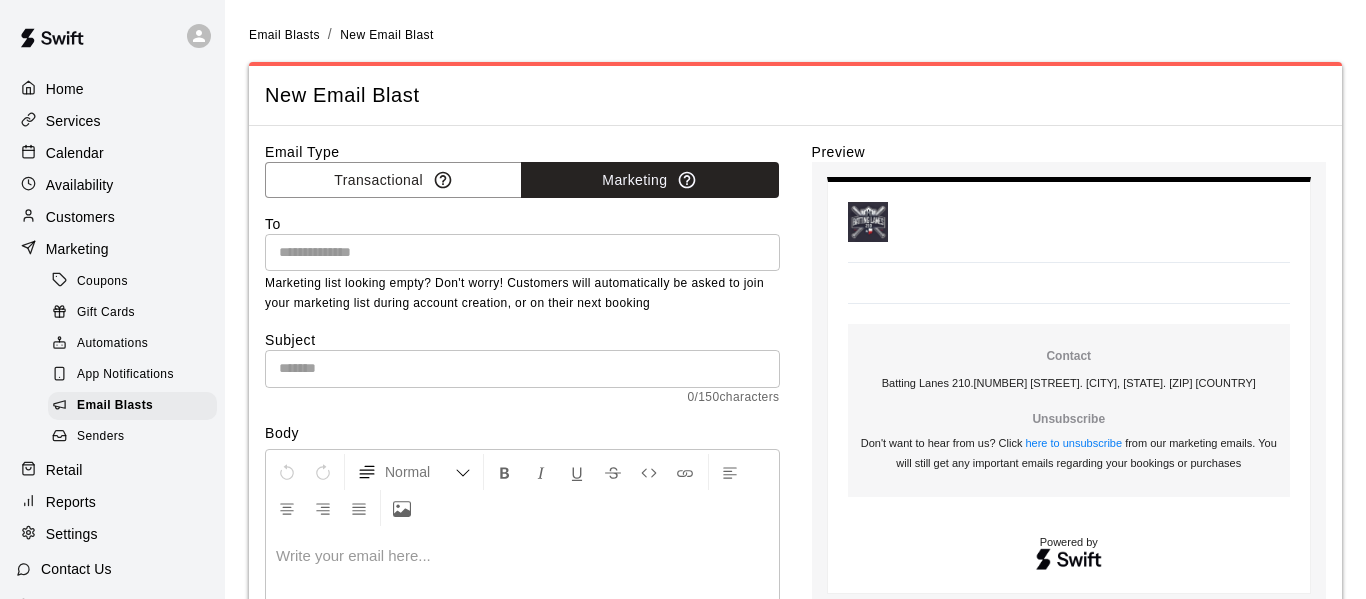 click at bounding box center [521, 252] 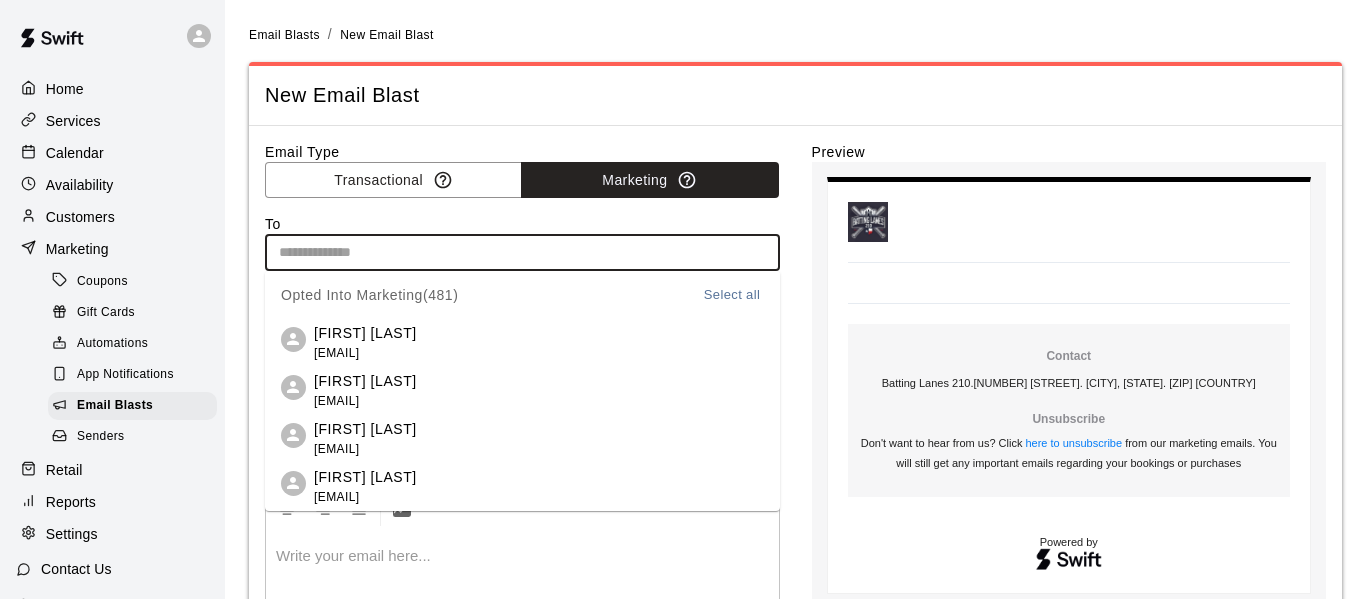 click on "Select all" at bounding box center (732, 295) 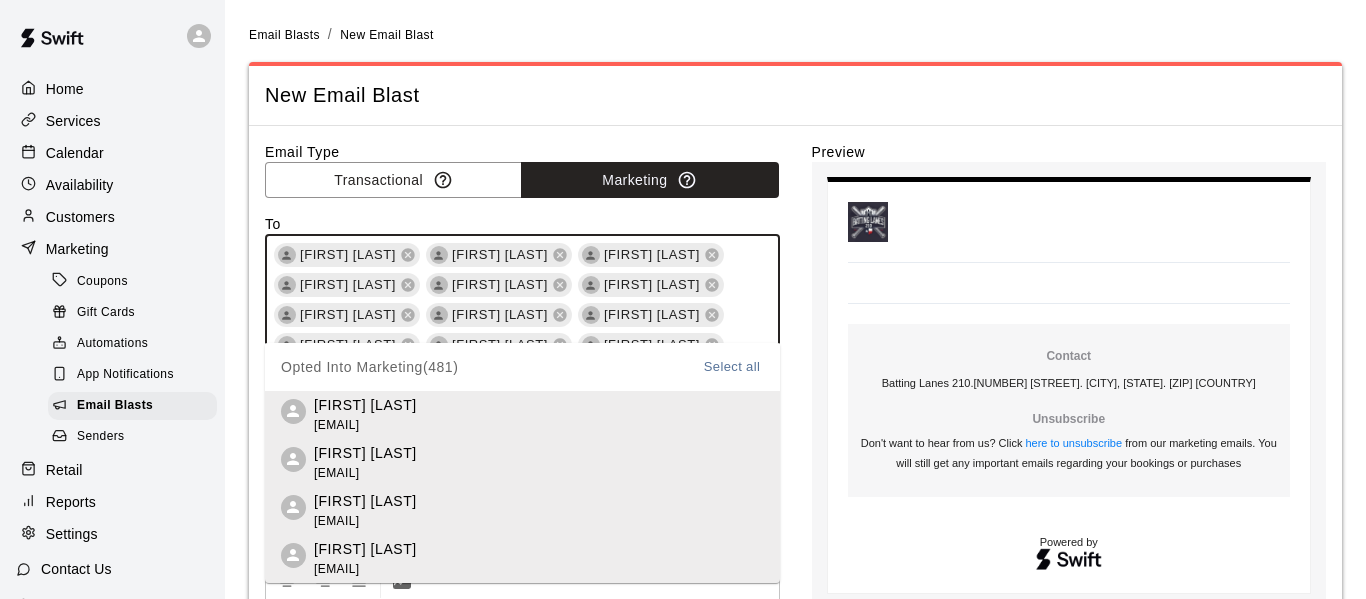 scroll, scrollTop: 5063, scrollLeft: 0, axis: vertical 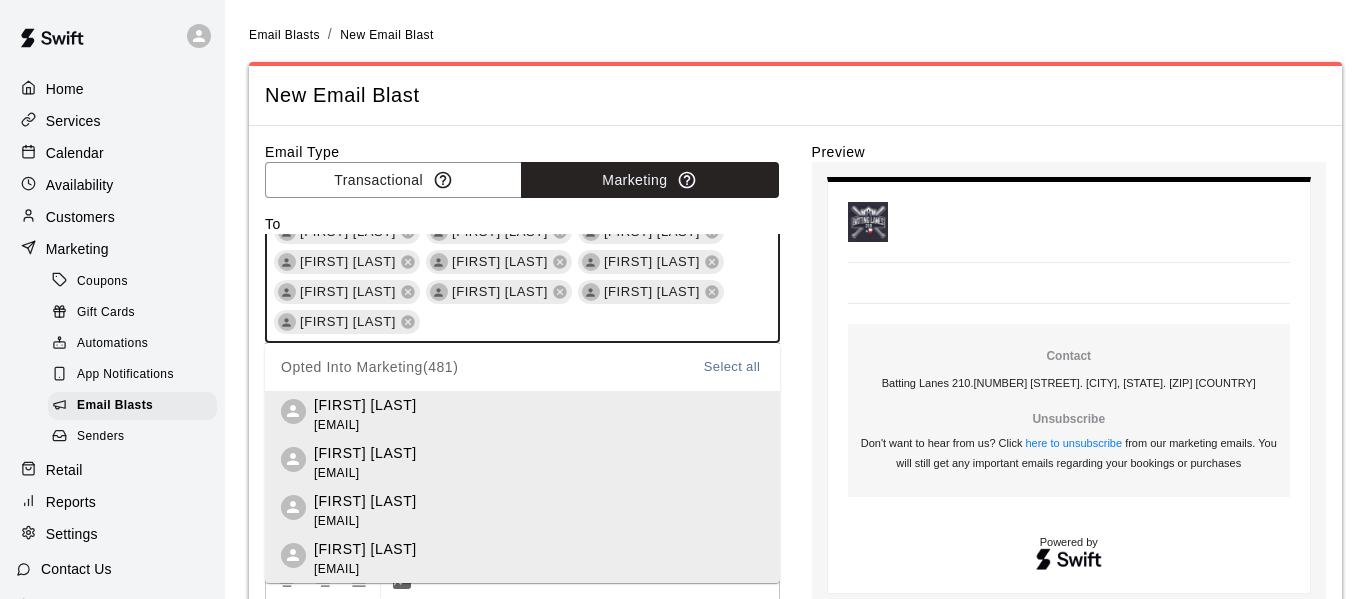click on "New Email Blast" at bounding box center (795, 95) 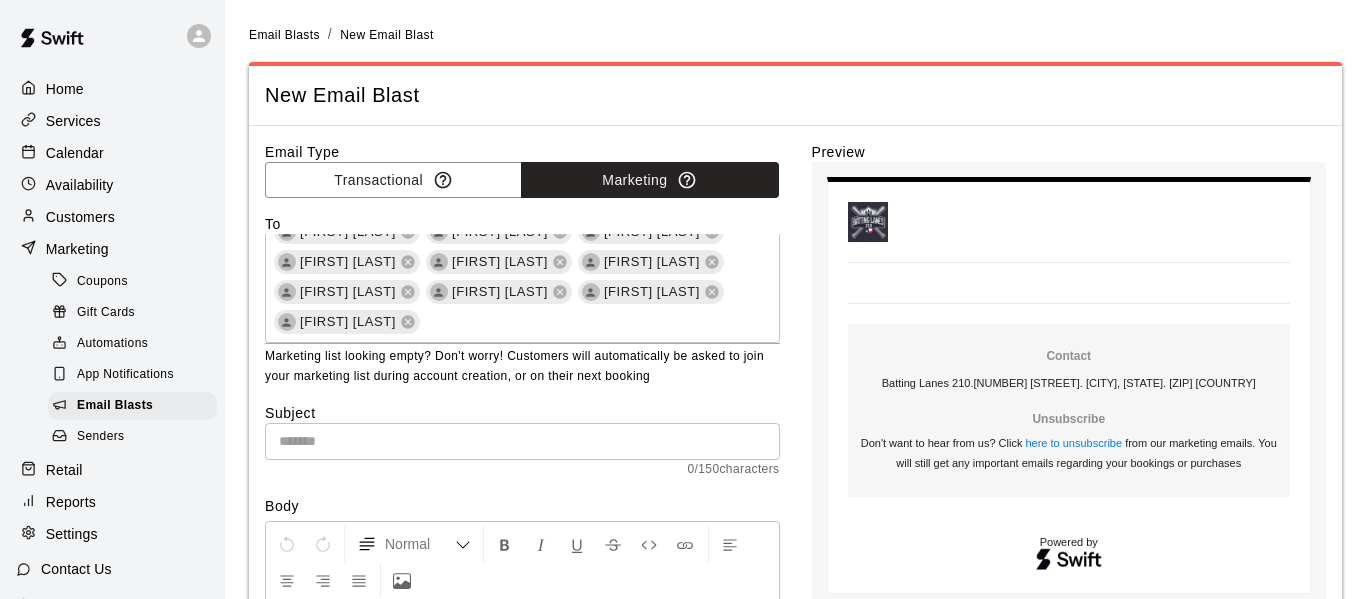 click at bounding box center [522, 441] 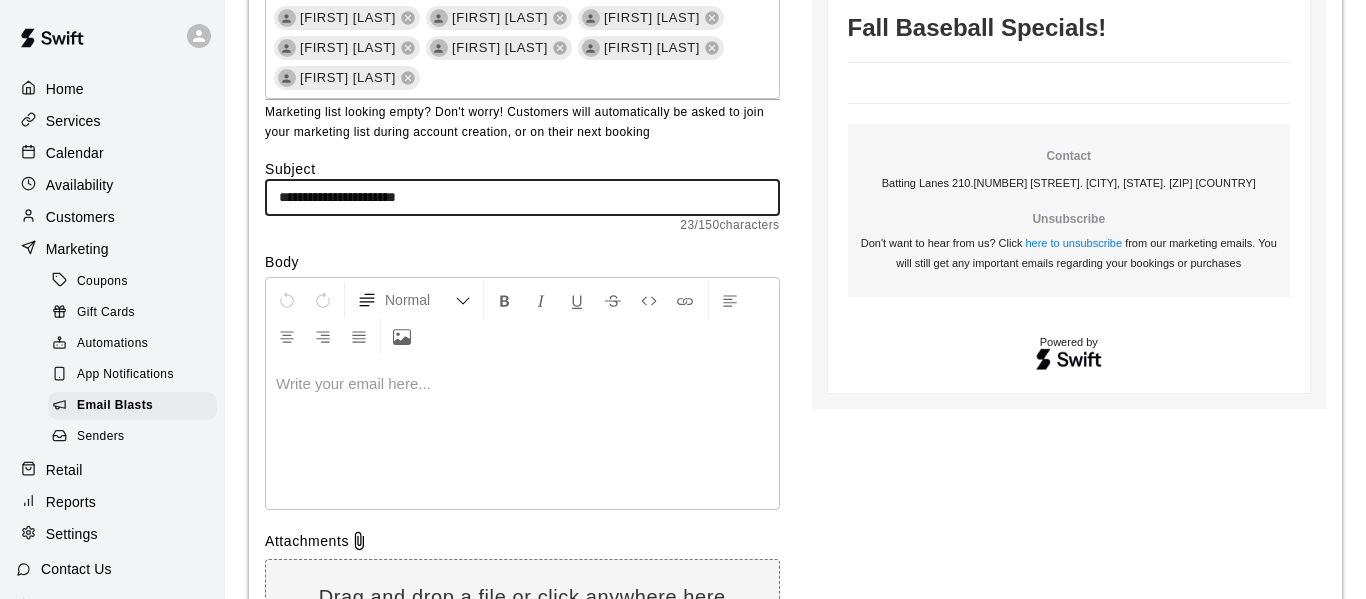 scroll, scrollTop: 249, scrollLeft: 0, axis: vertical 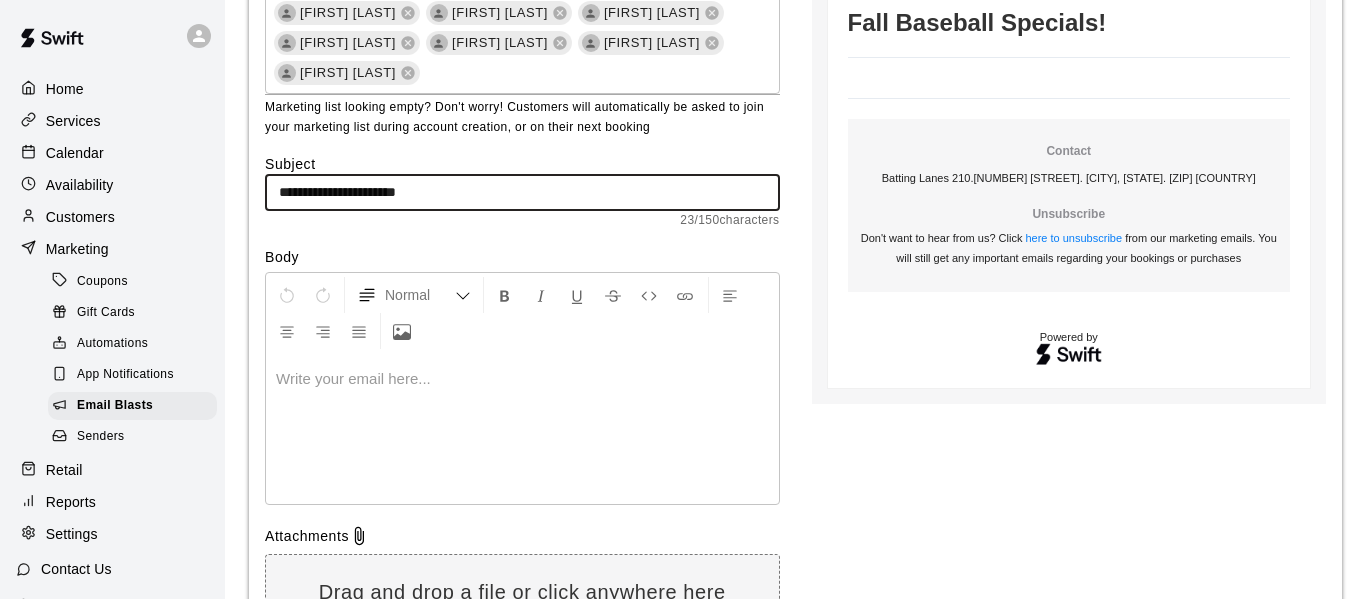 type on "**********" 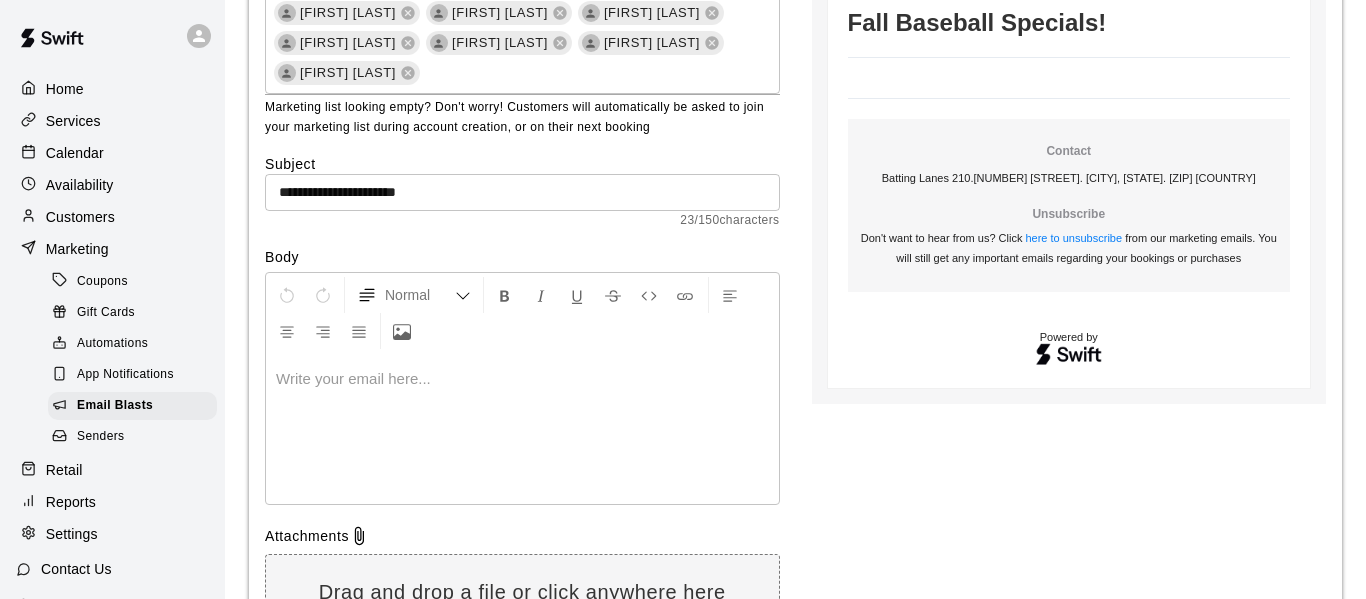 type 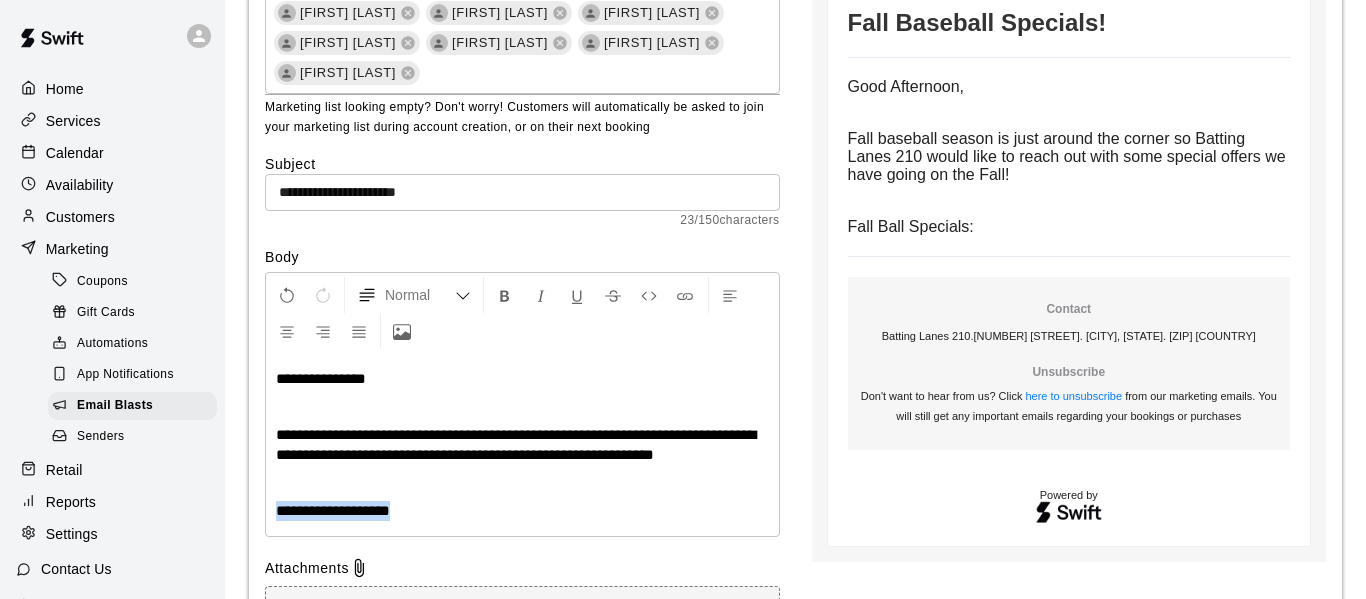 drag, startPoint x: 393, startPoint y: 510, endPoint x: 277, endPoint y: 509, distance: 116.00431 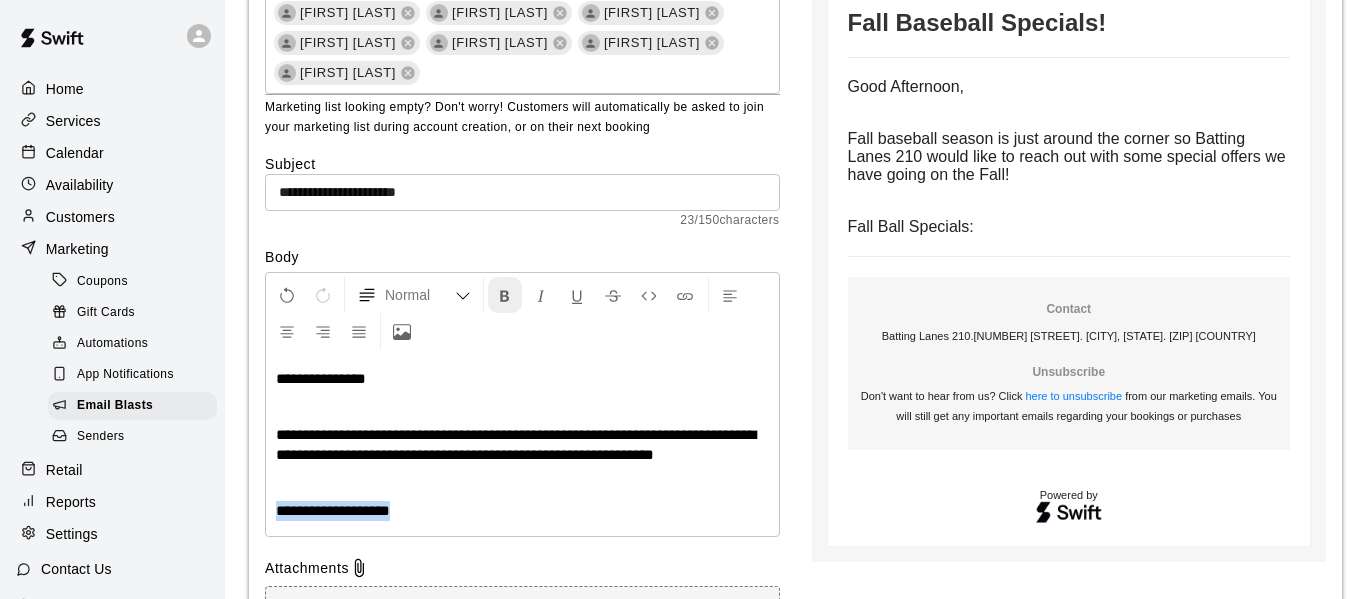 click at bounding box center [505, 296] 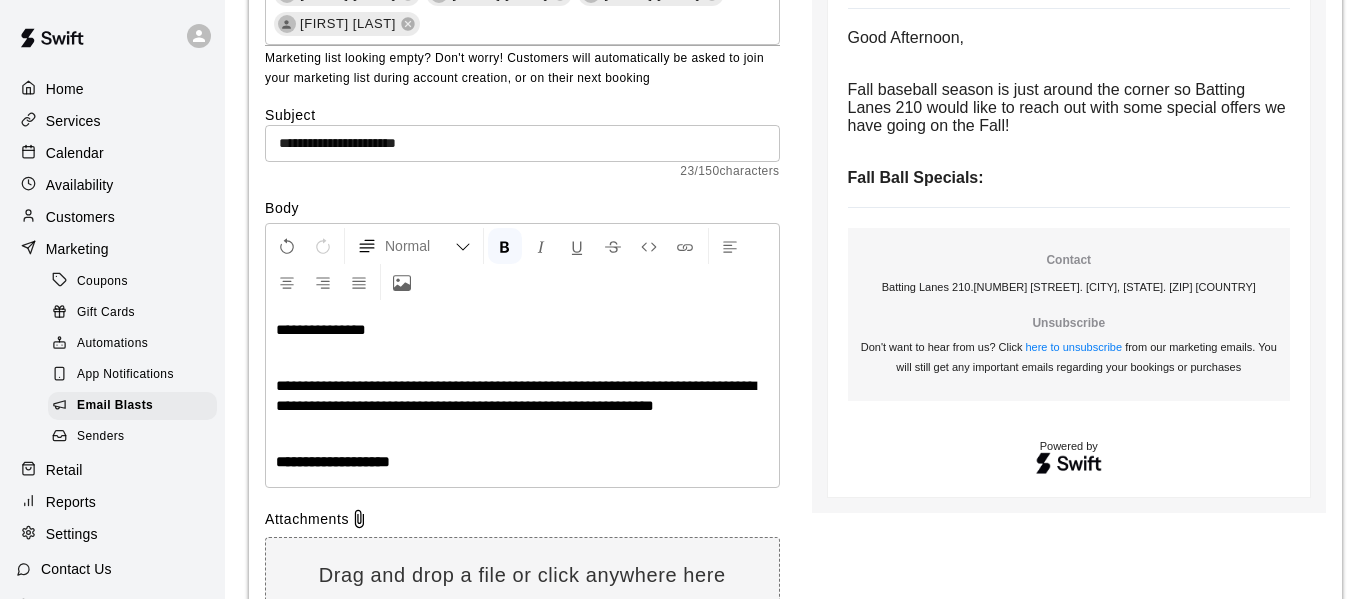 scroll, scrollTop: 306, scrollLeft: 0, axis: vertical 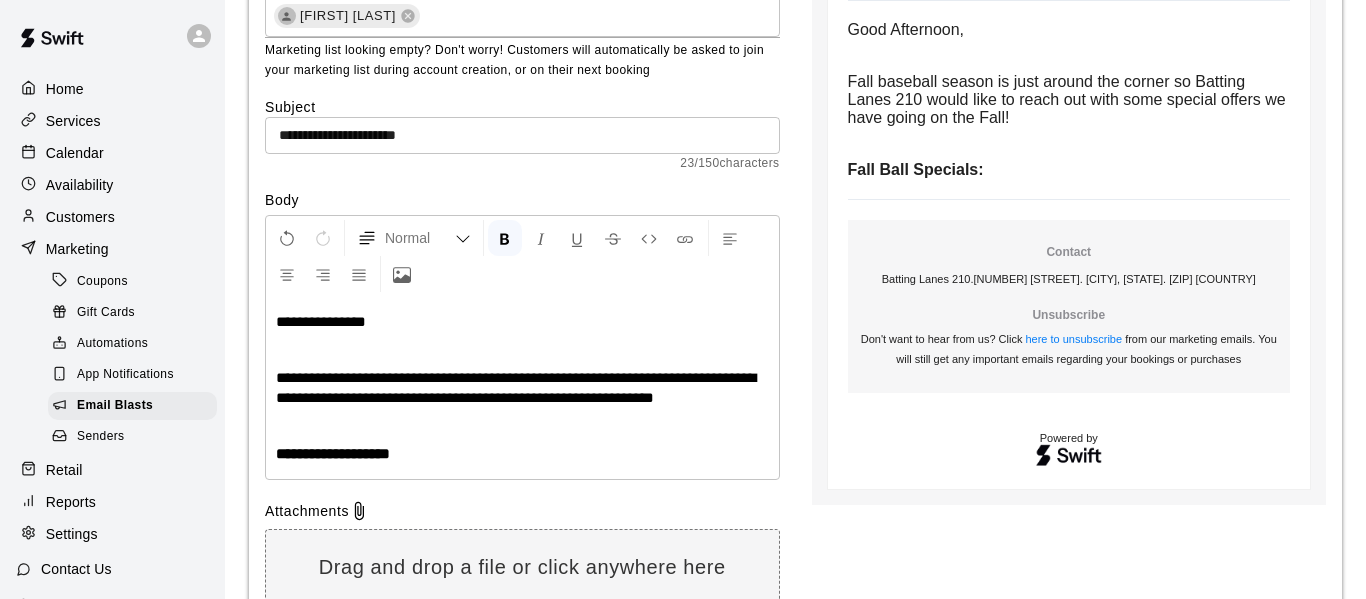 click on "**********" at bounding box center [522, 454] 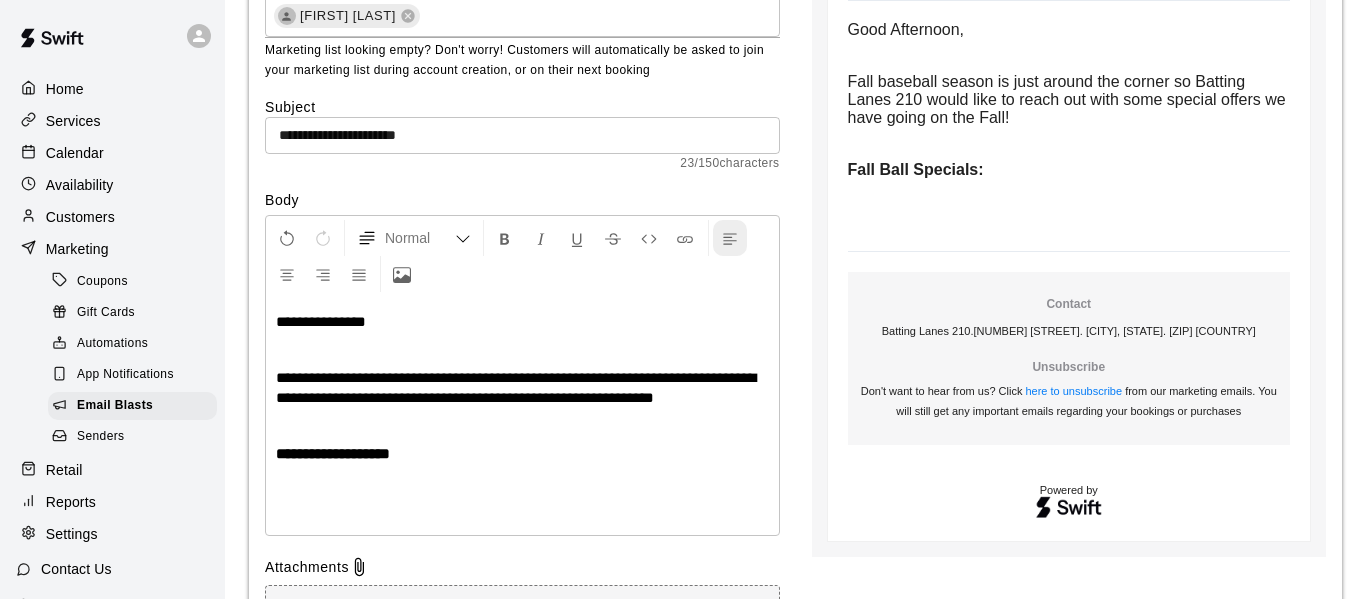 click at bounding box center [730, 239] 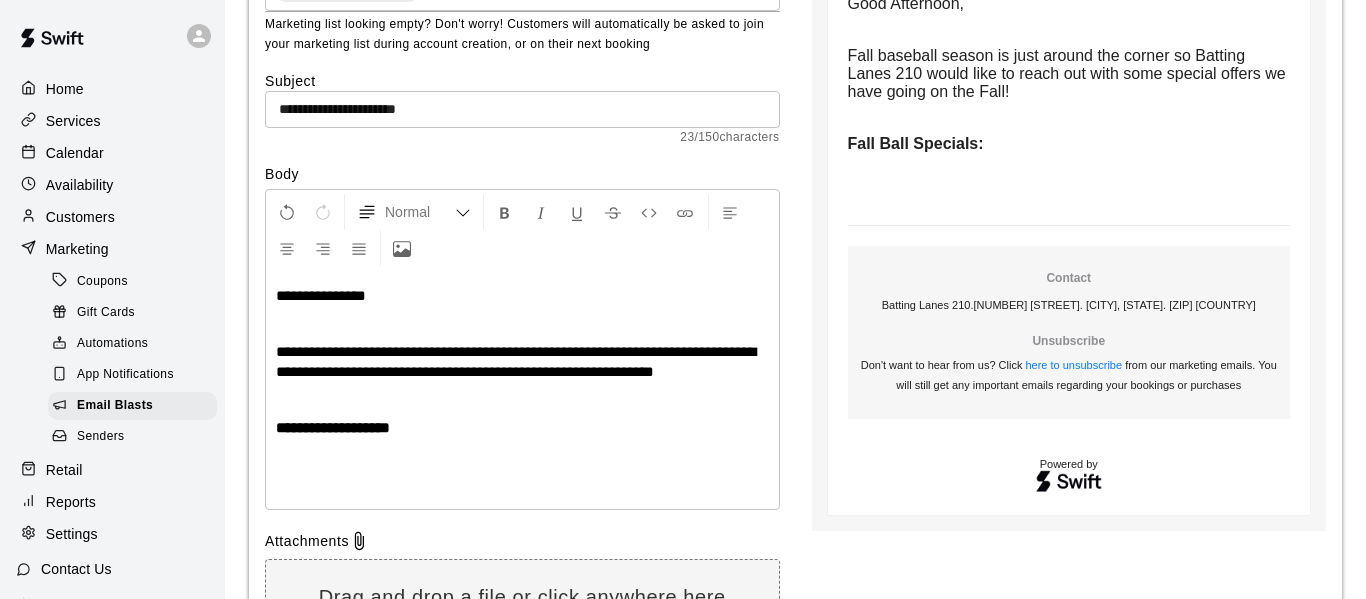 scroll, scrollTop: 331, scrollLeft: 0, axis: vertical 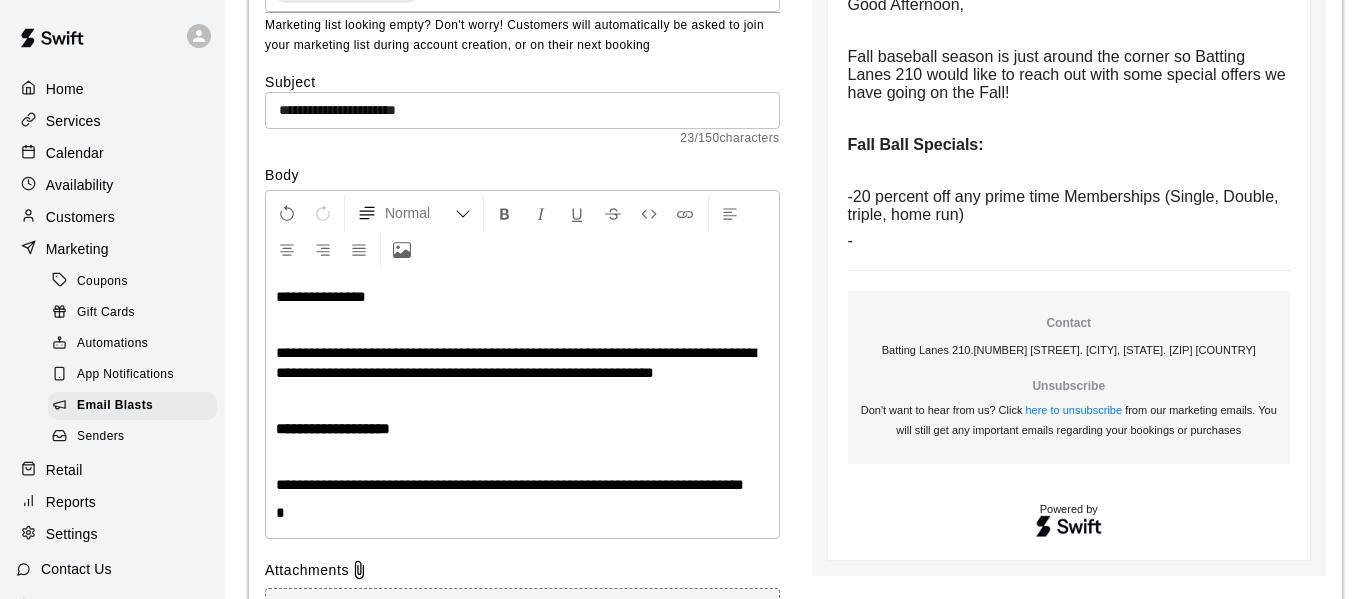 click on "**********" at bounding box center [510, 484] 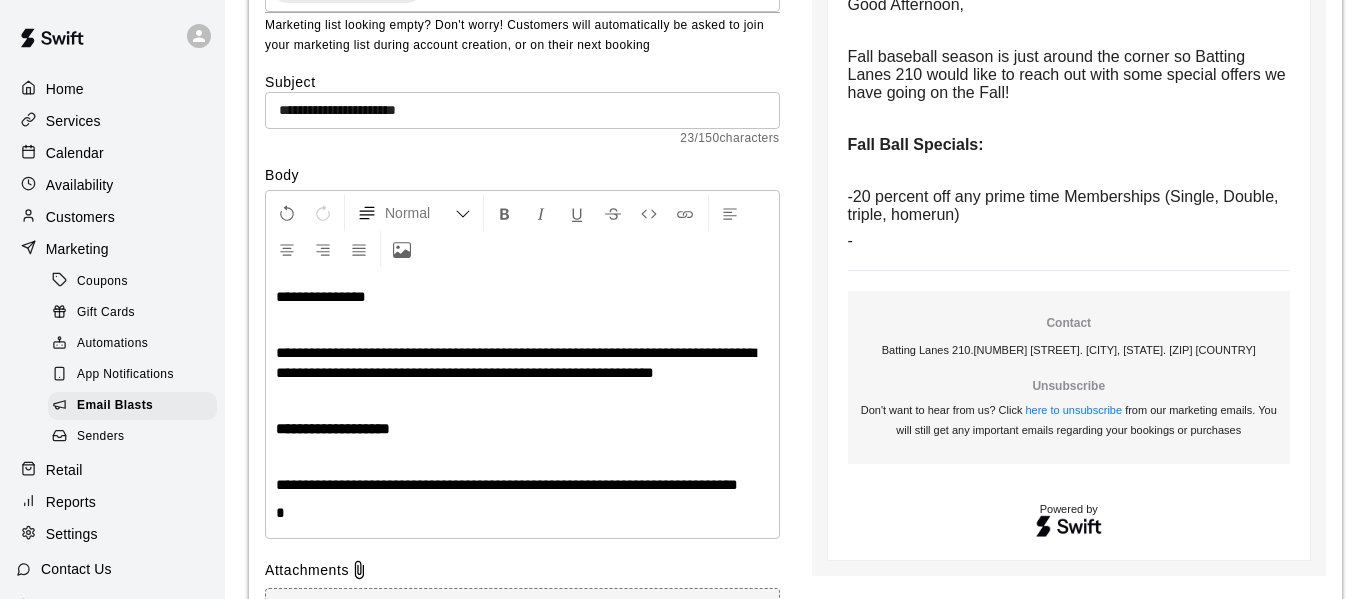click on "*" at bounding box center [522, 513] 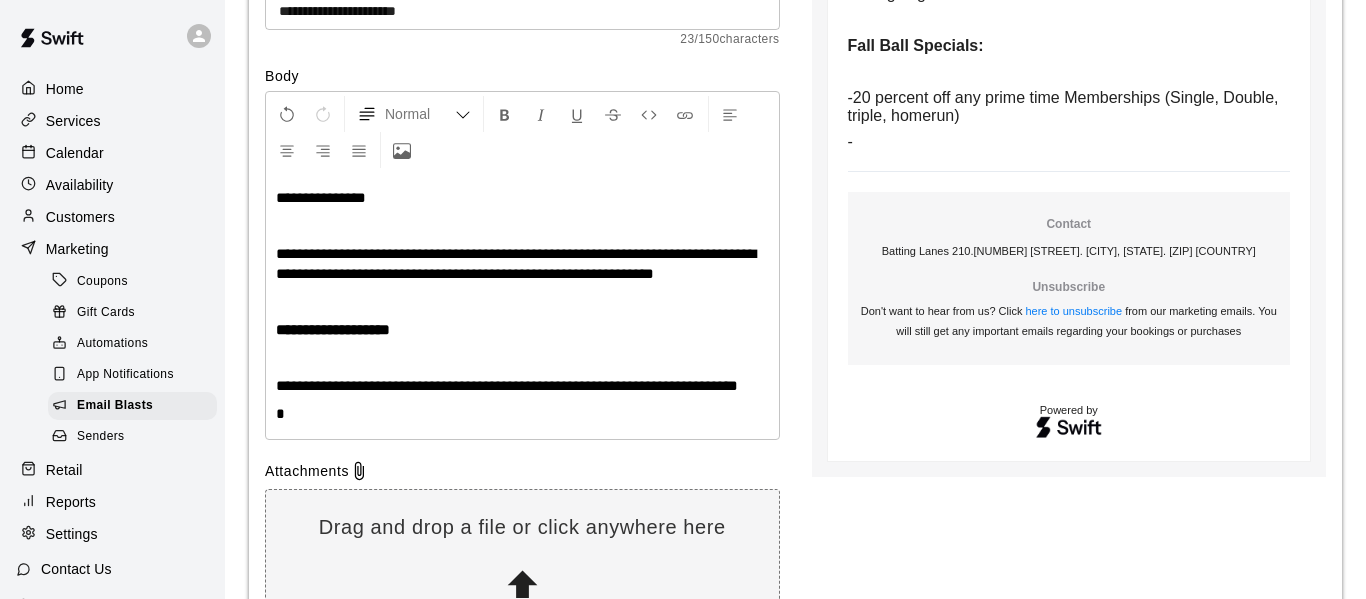 scroll, scrollTop: 431, scrollLeft: 0, axis: vertical 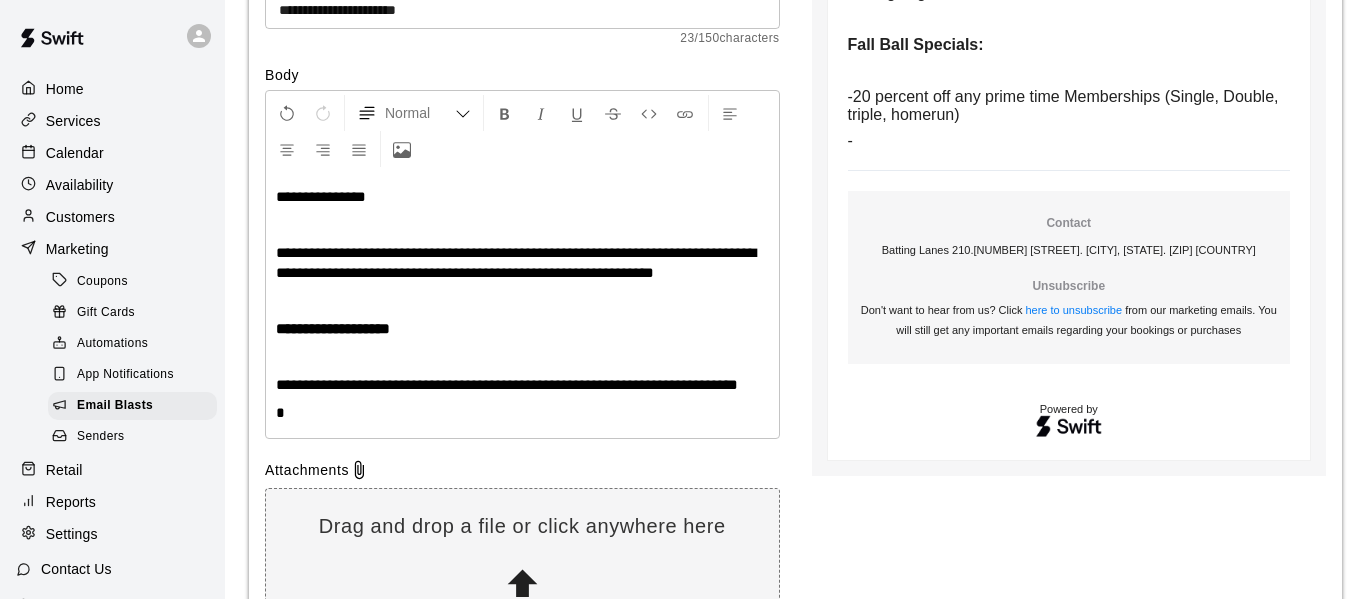 click on "**********" at bounding box center [522, 385] 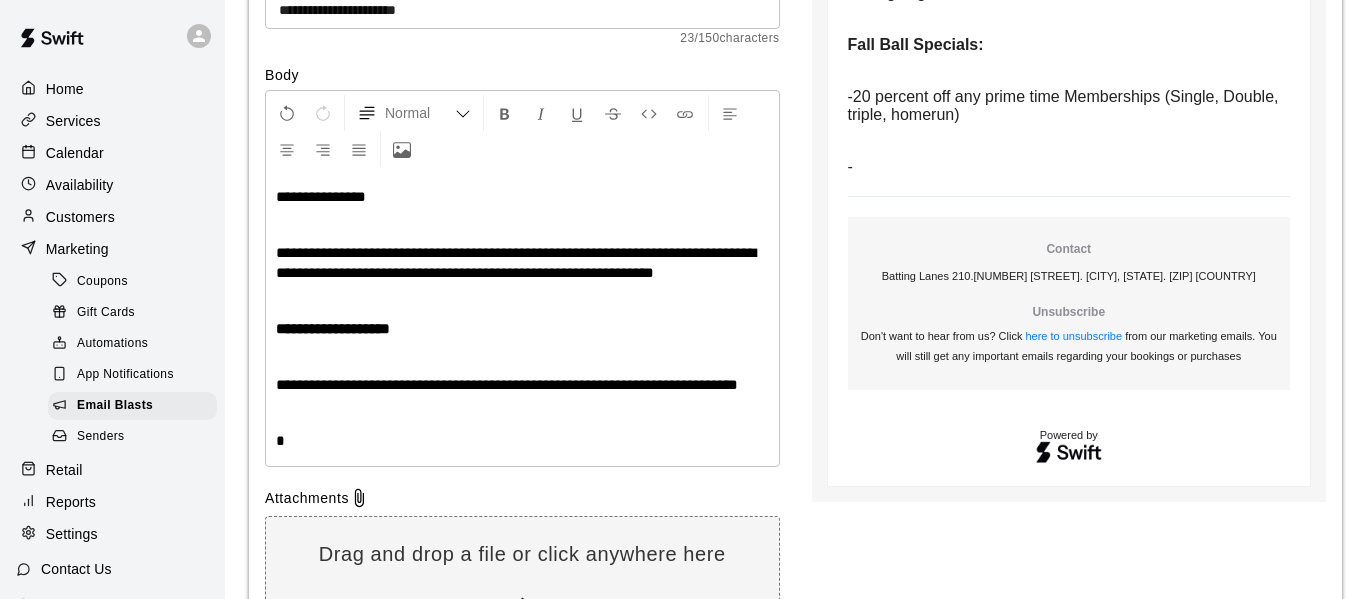 click on "*" at bounding box center [522, 441] 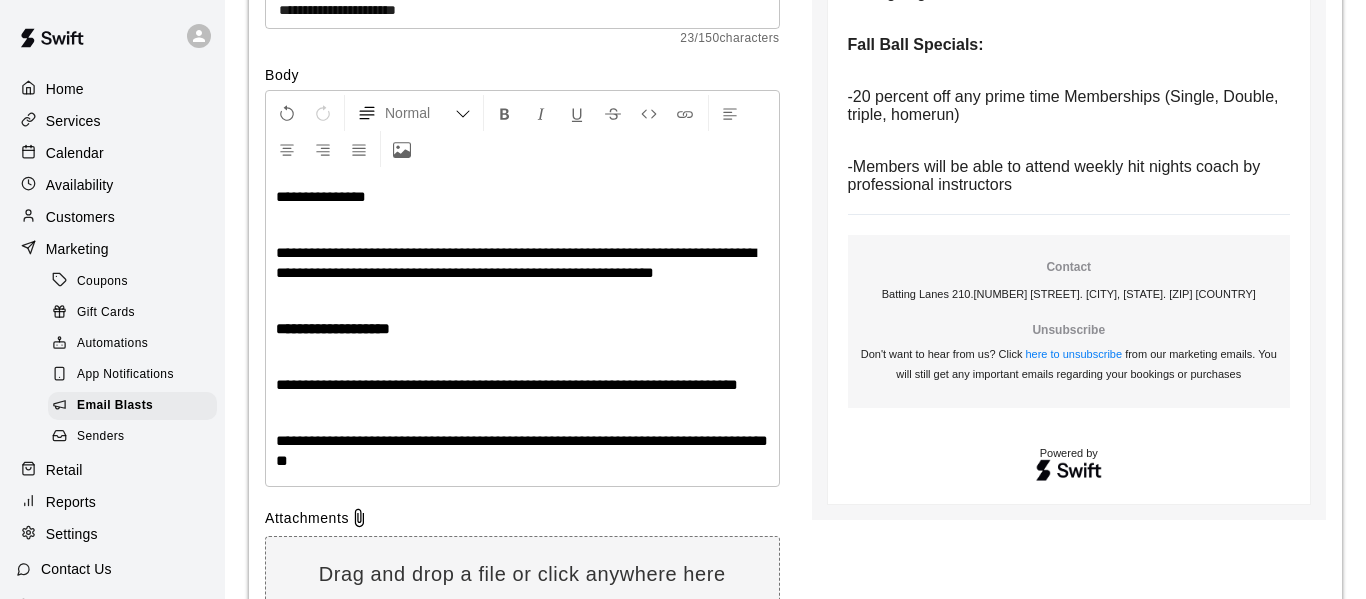 click on "**********" at bounding box center [522, 450] 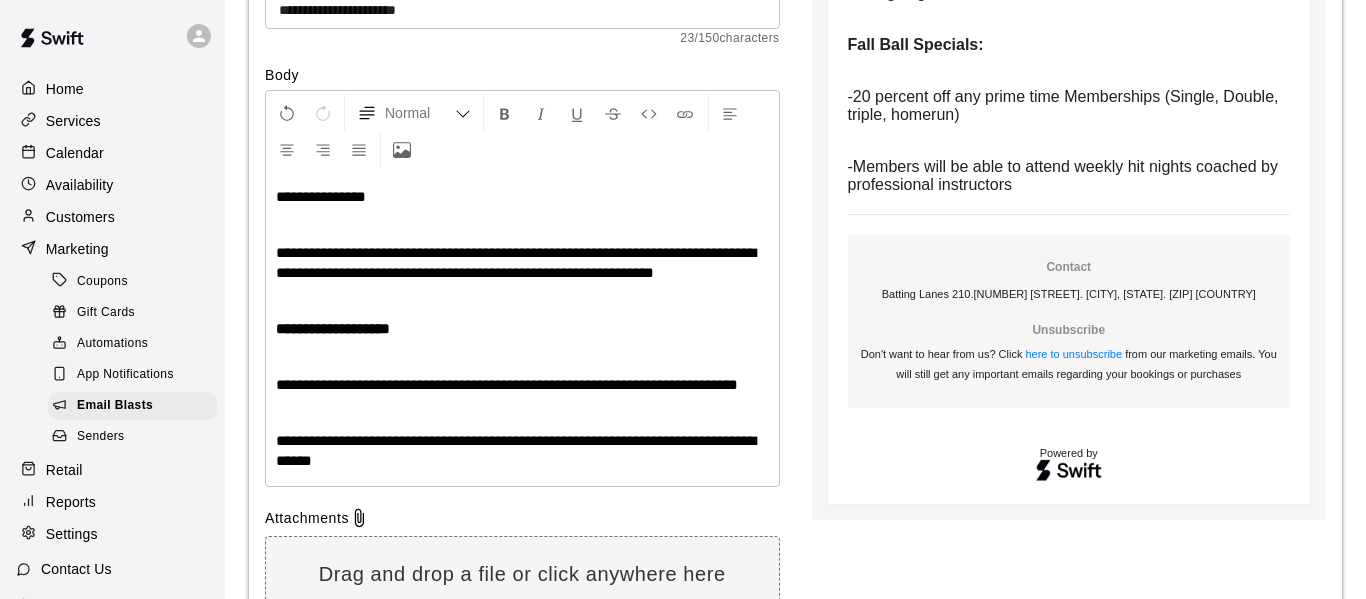 click on "**********" at bounding box center [522, 451] 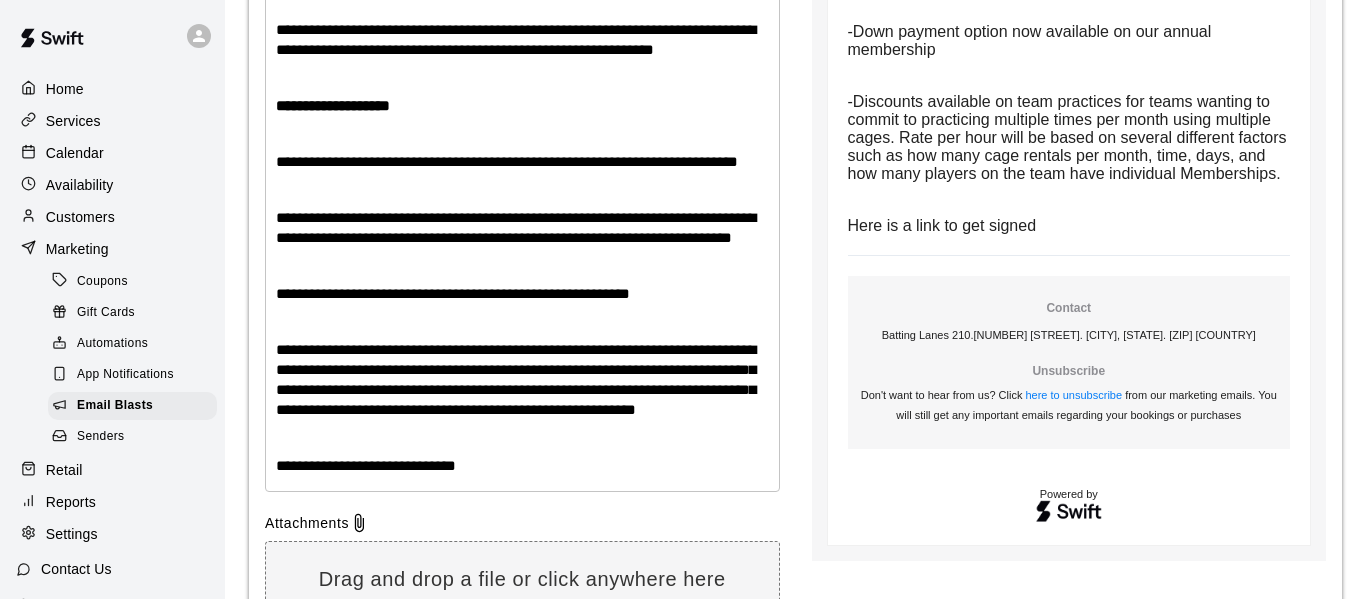 scroll, scrollTop: 665, scrollLeft: 0, axis: vertical 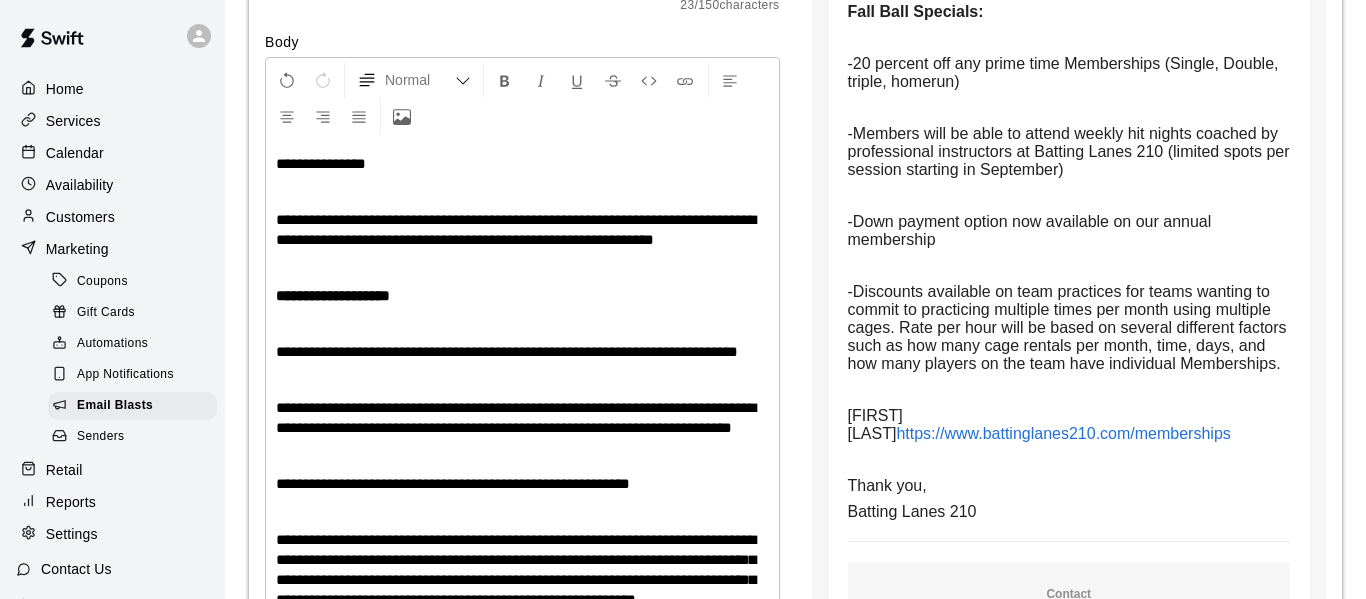 drag, startPoint x: 573, startPoint y: 352, endPoint x: 251, endPoint y: 339, distance: 322.26233 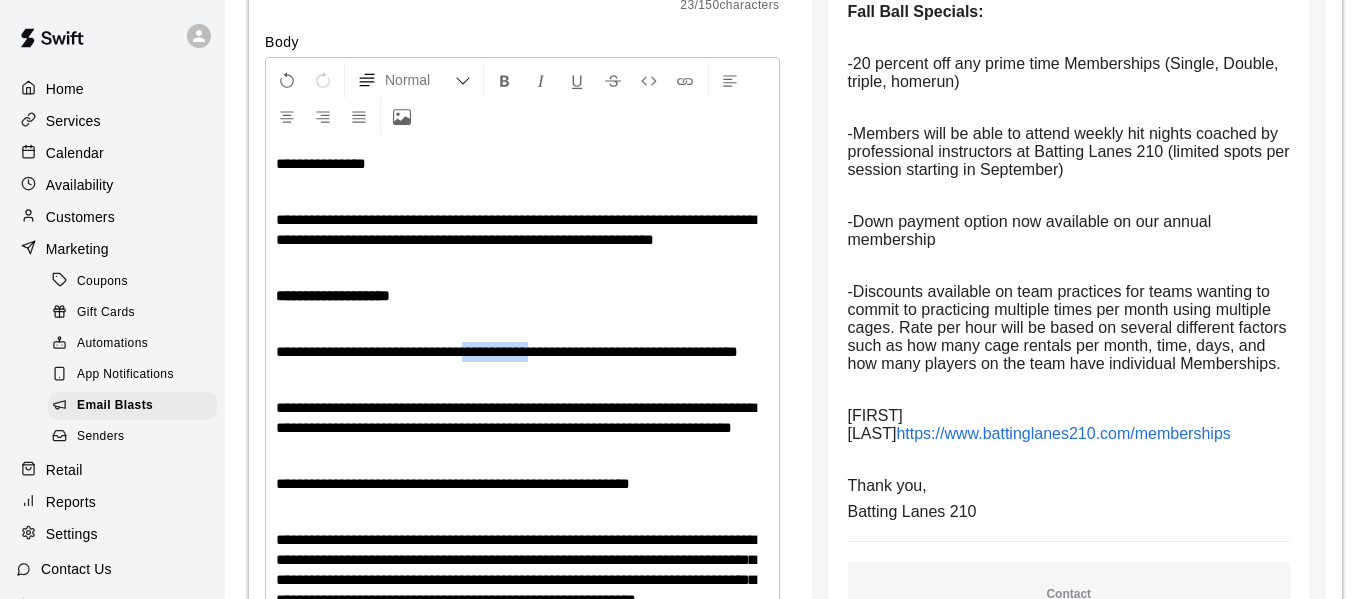 click on "**********" at bounding box center [507, 351] 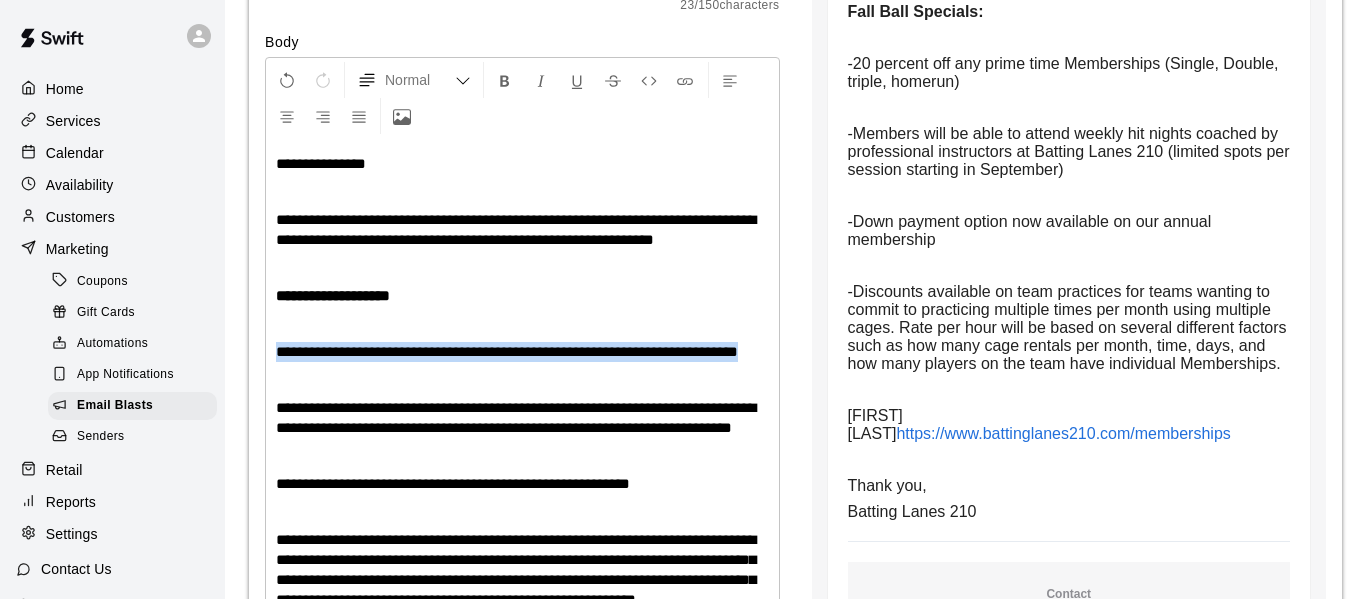 click on "**********" at bounding box center [507, 351] 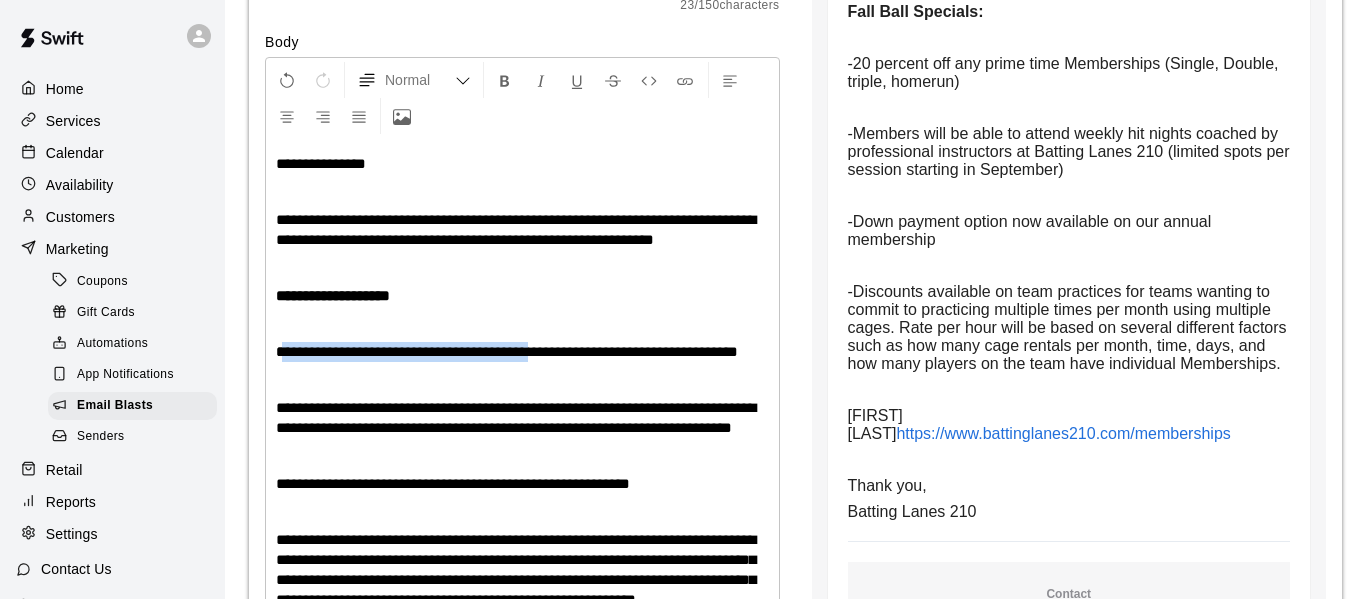 drag, startPoint x: 568, startPoint y: 354, endPoint x: 281, endPoint y: 351, distance: 287.0157 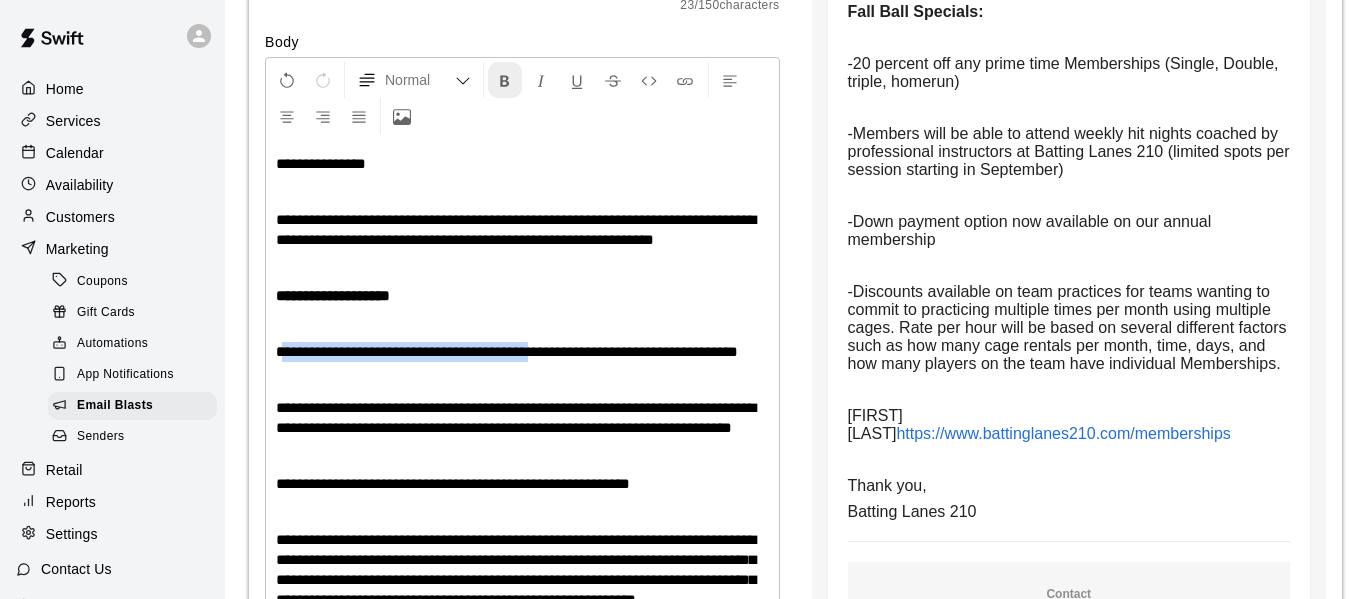 click at bounding box center (505, 80) 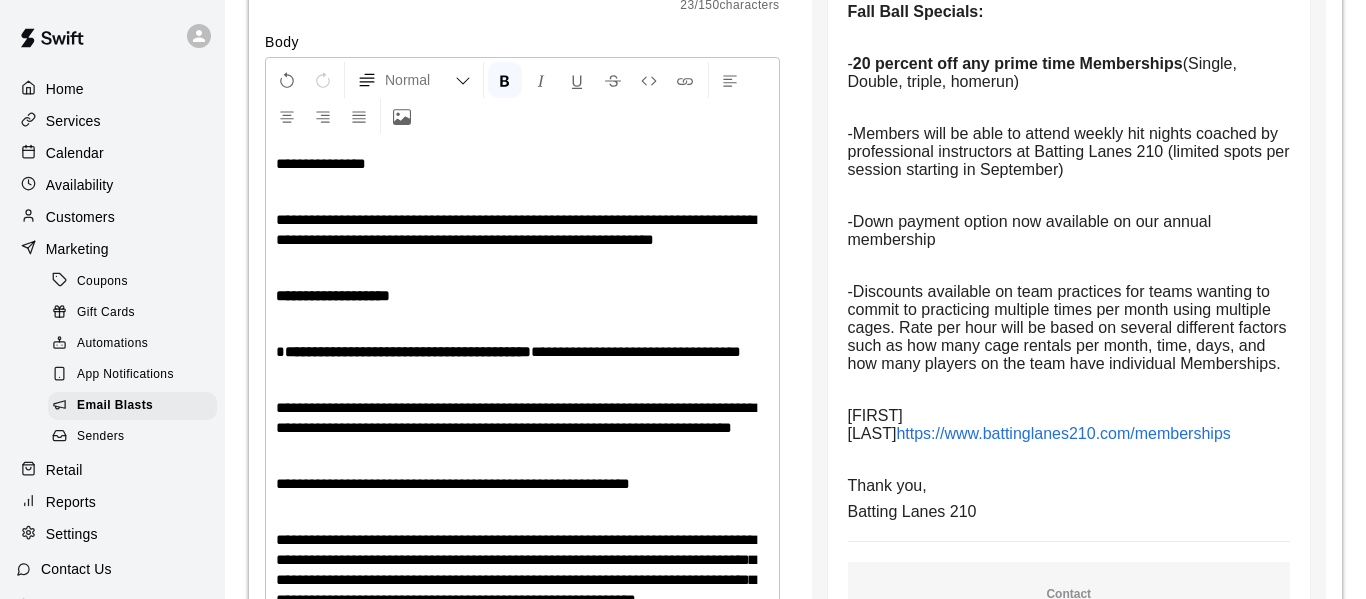 click on "**********" at bounding box center [522, 462] 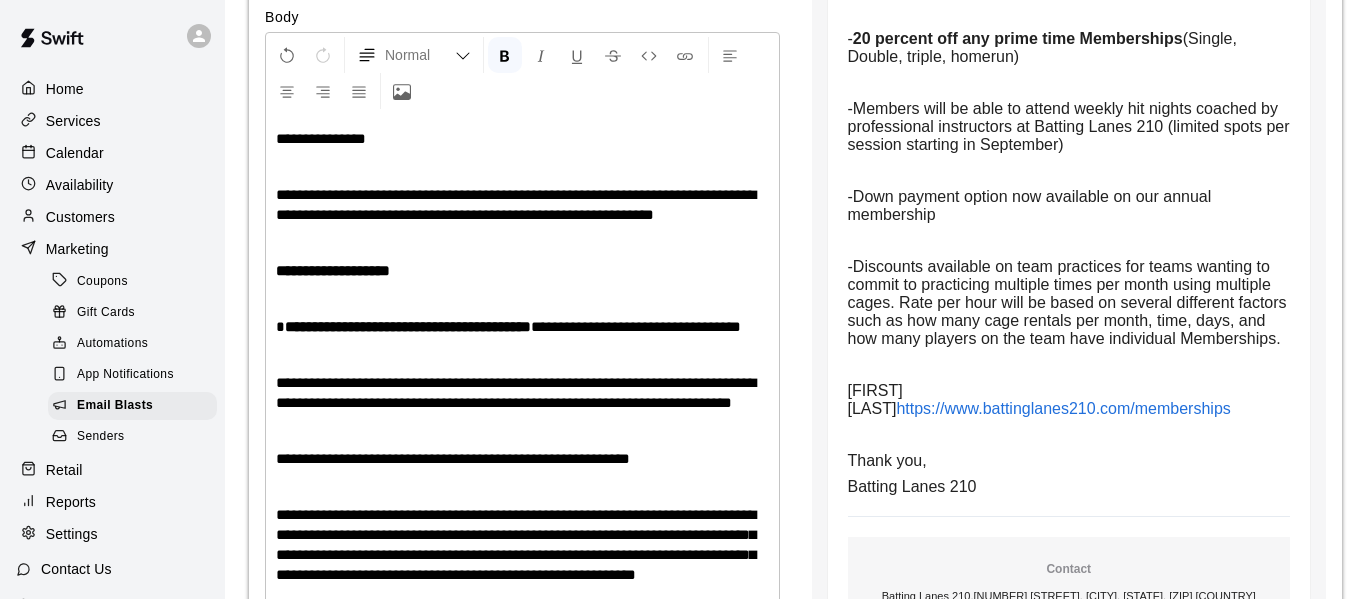 scroll, scrollTop: 490, scrollLeft: 0, axis: vertical 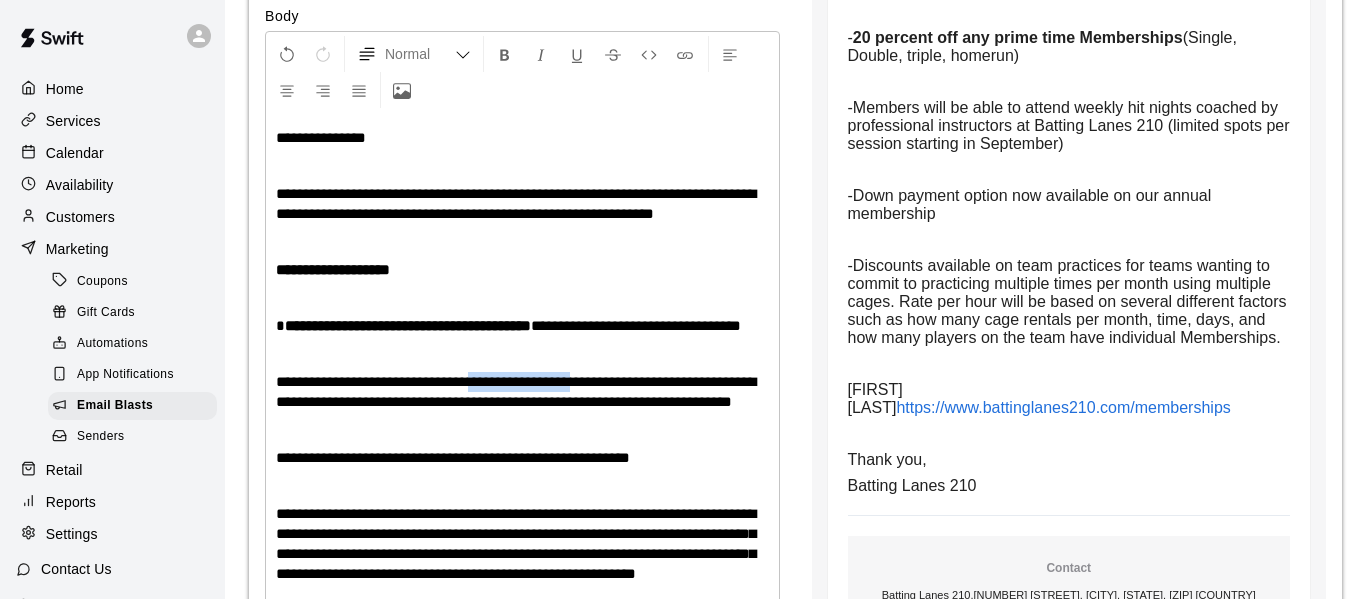 drag, startPoint x: 491, startPoint y: 399, endPoint x: 600, endPoint y: 400, distance: 109.004585 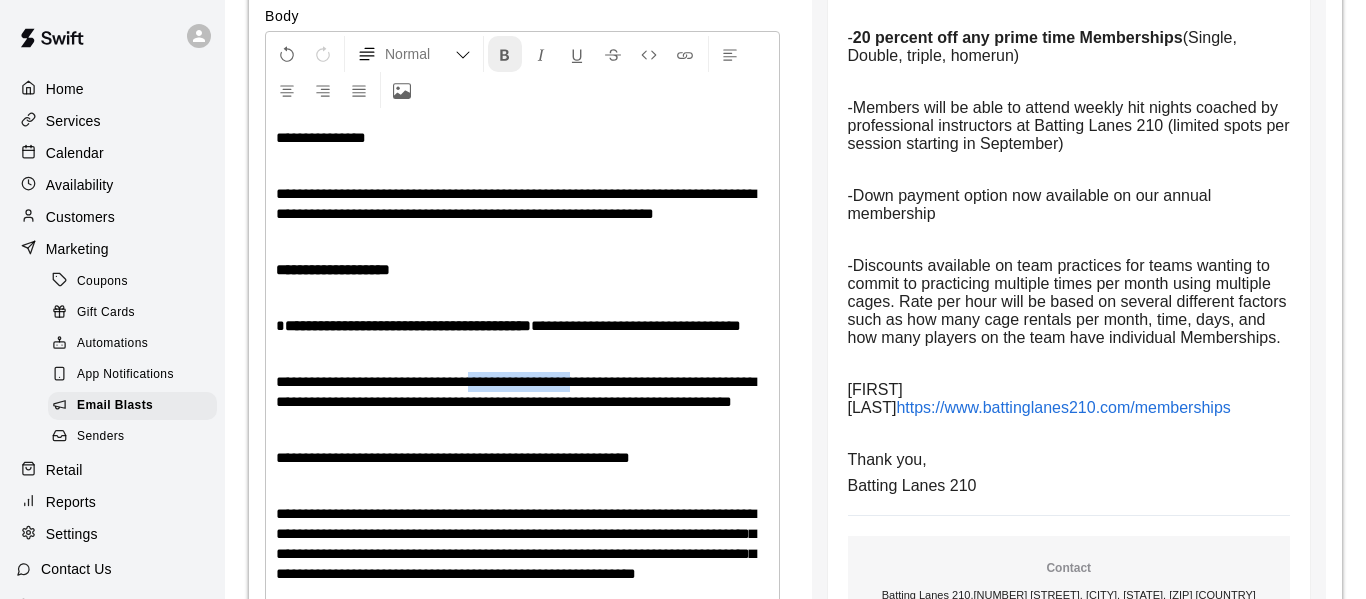 click at bounding box center (505, 55) 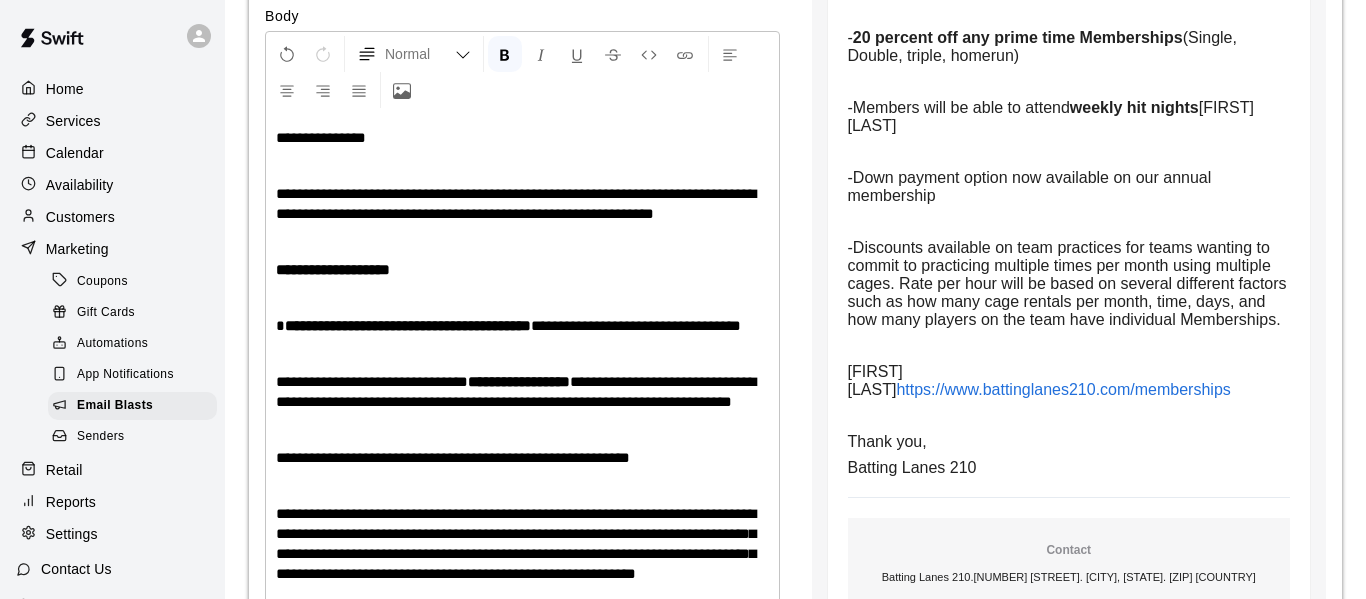 click on "**********" at bounding box center [516, 391] 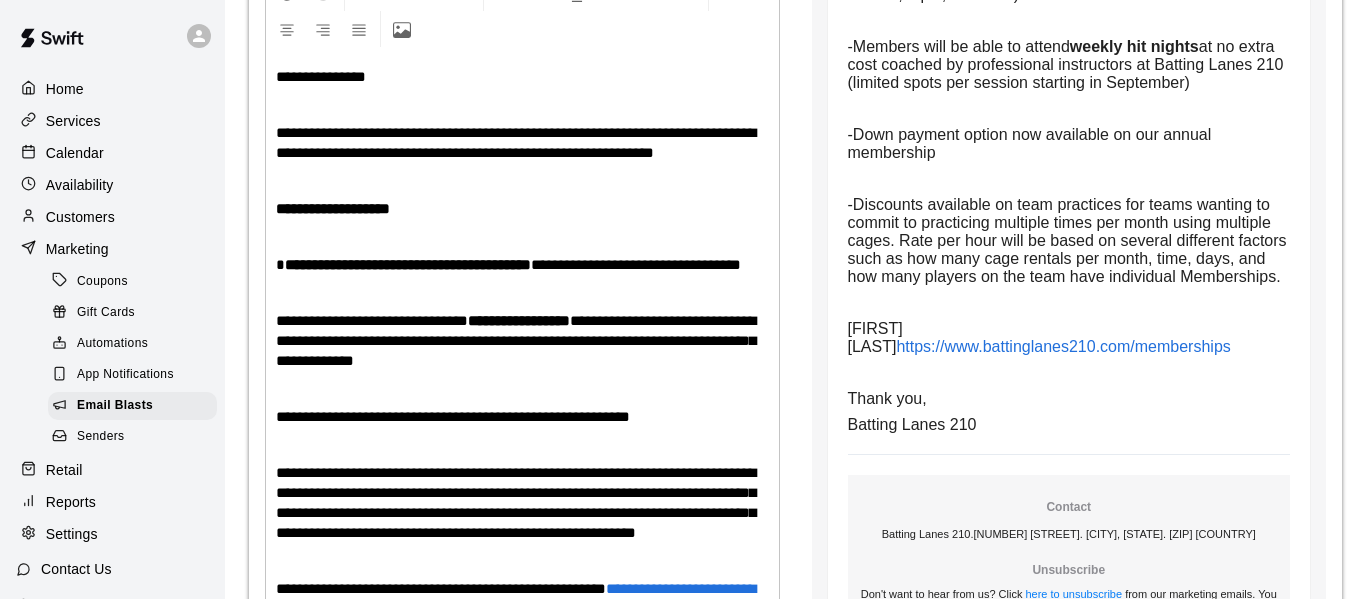 scroll, scrollTop: 558, scrollLeft: 0, axis: vertical 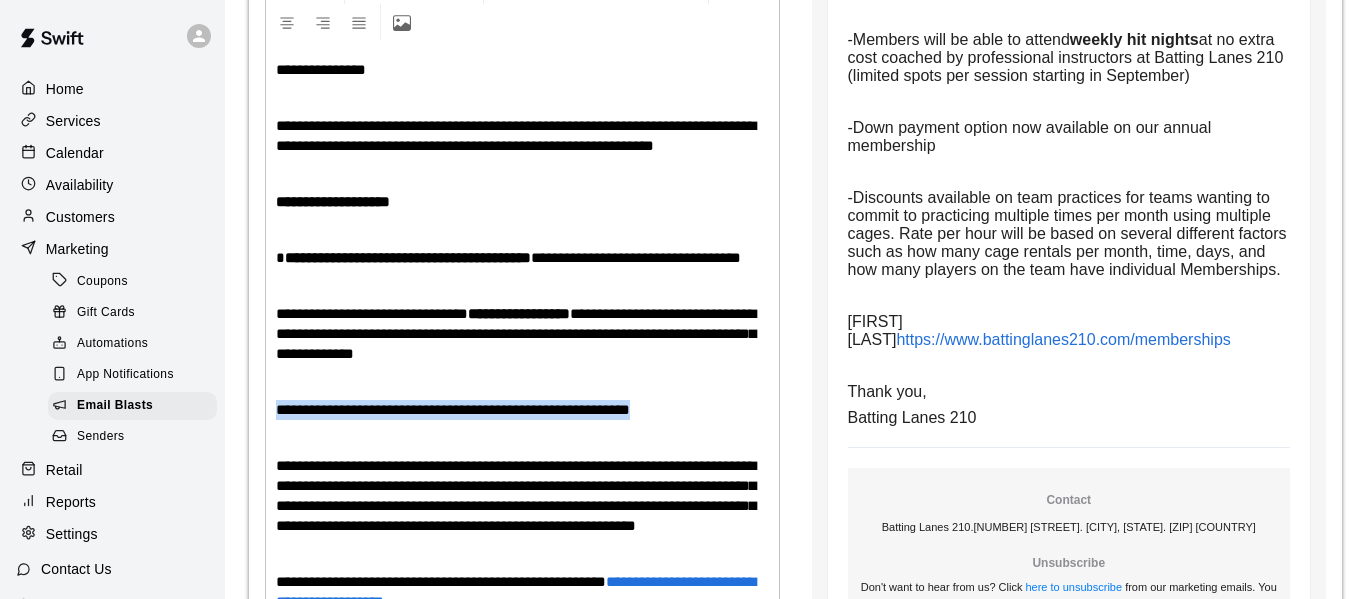 drag, startPoint x: 720, startPoint y: 434, endPoint x: 274, endPoint y: 428, distance: 446.04034 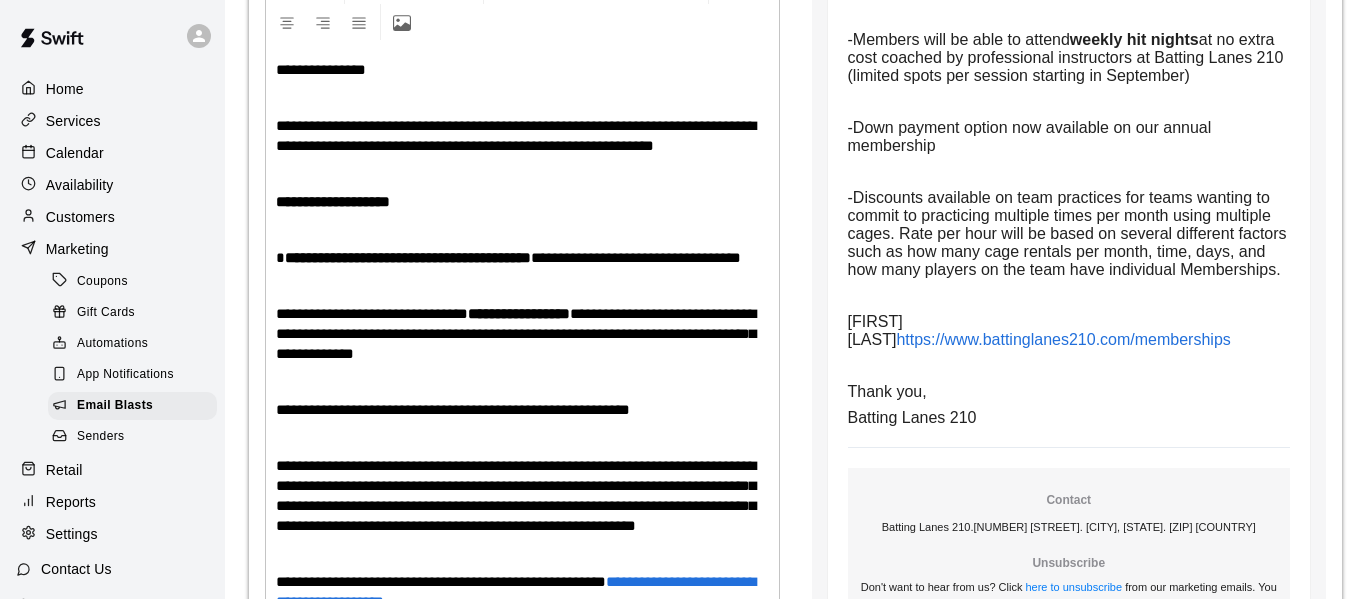 click on "**********" at bounding box center (453, 409) 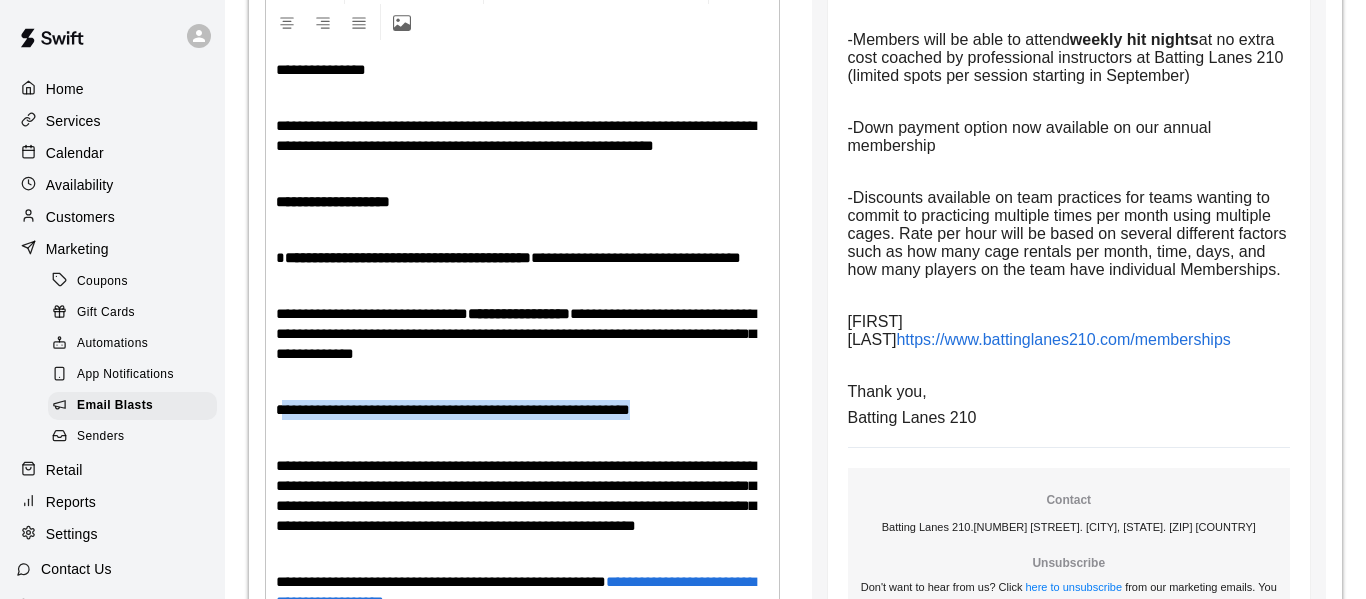 drag, startPoint x: 279, startPoint y: 430, endPoint x: 795, endPoint y: 435, distance: 516.02423 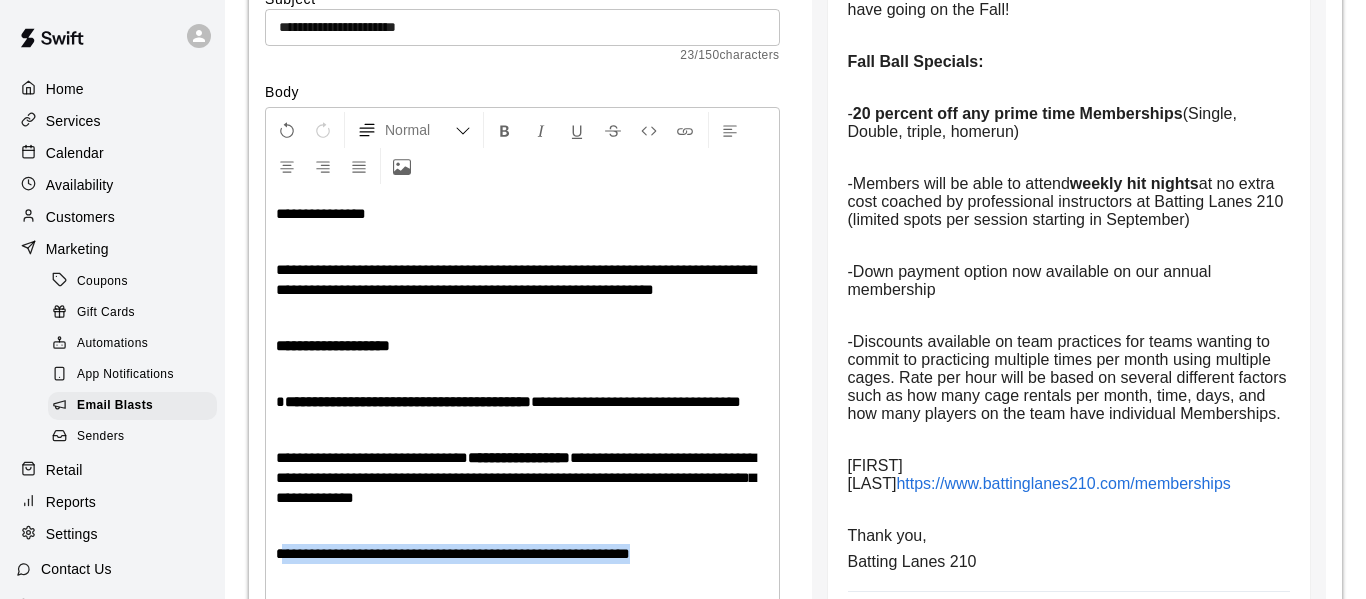scroll, scrollTop: 411, scrollLeft: 0, axis: vertical 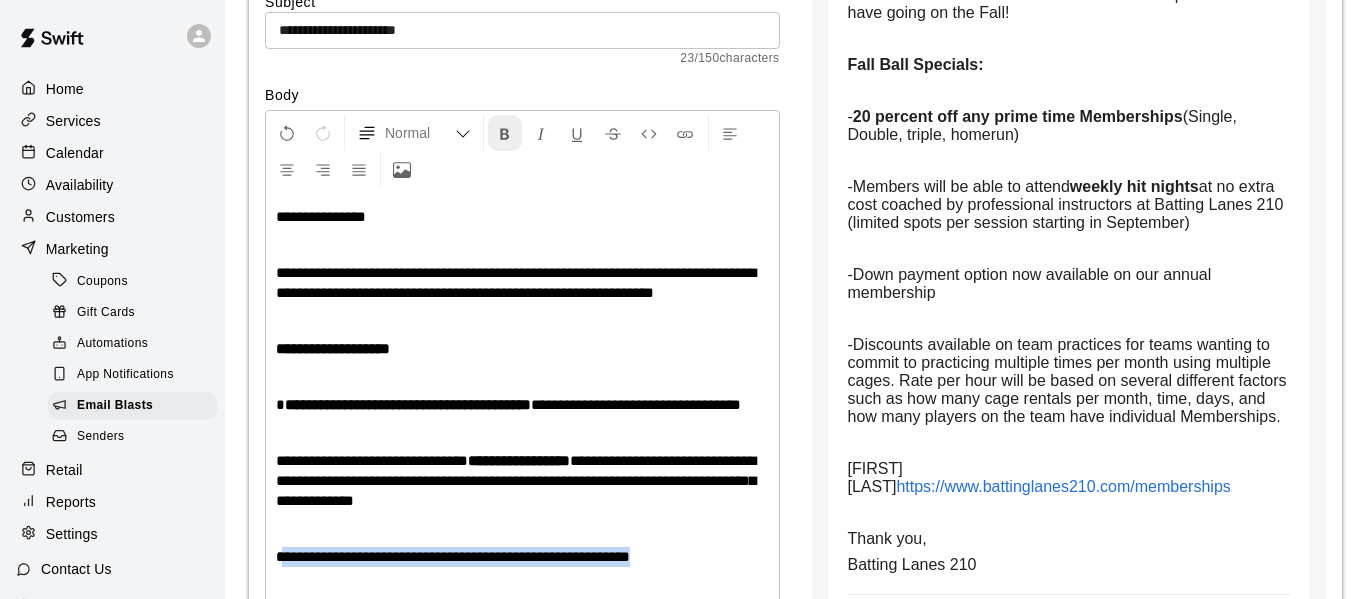 click at bounding box center (505, 134) 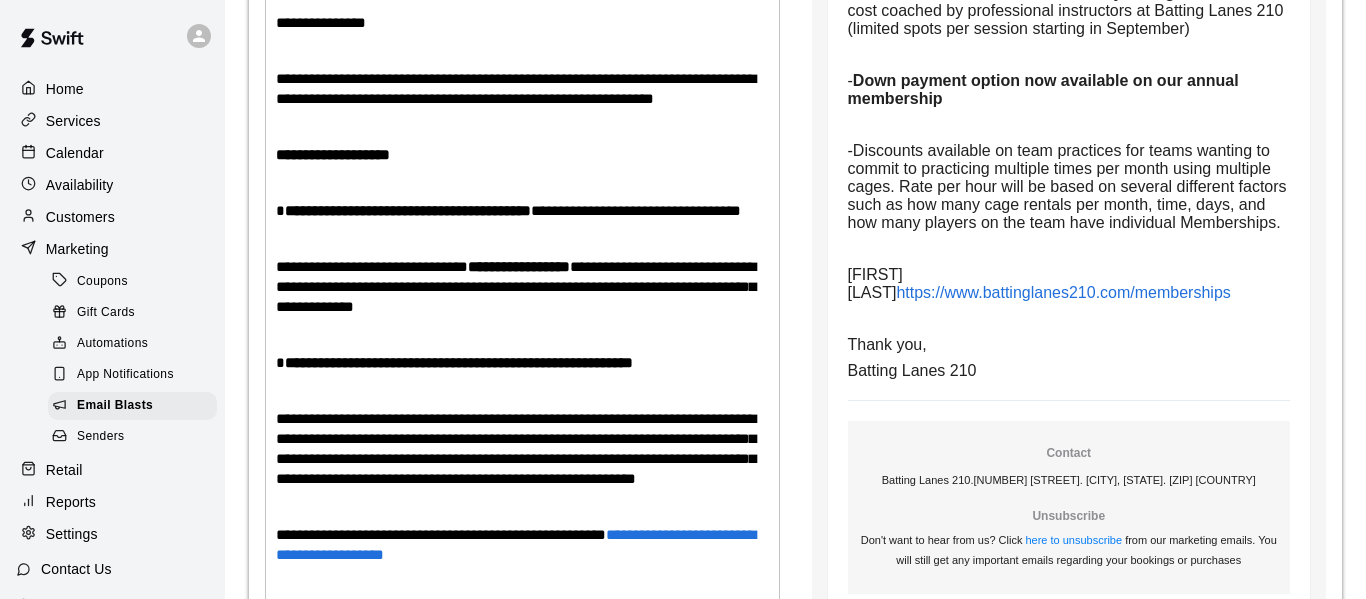 scroll, scrollTop: 606, scrollLeft: 0, axis: vertical 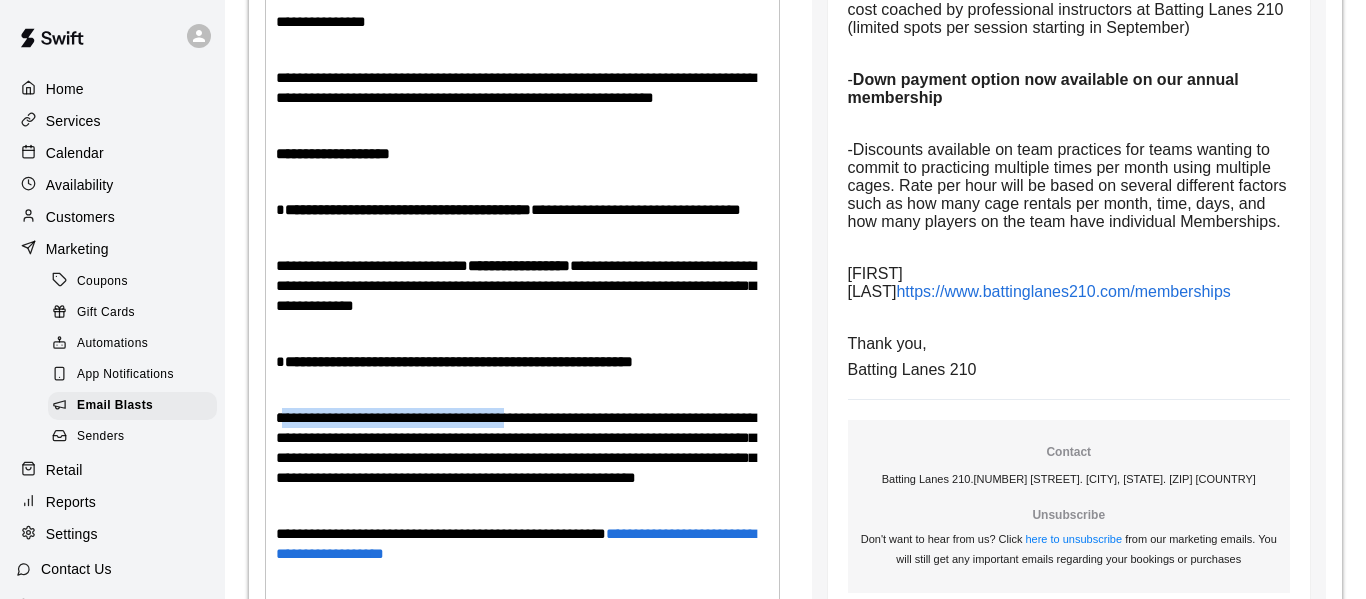 drag, startPoint x: 282, startPoint y: 440, endPoint x: 535, endPoint y: 428, distance: 253.28442 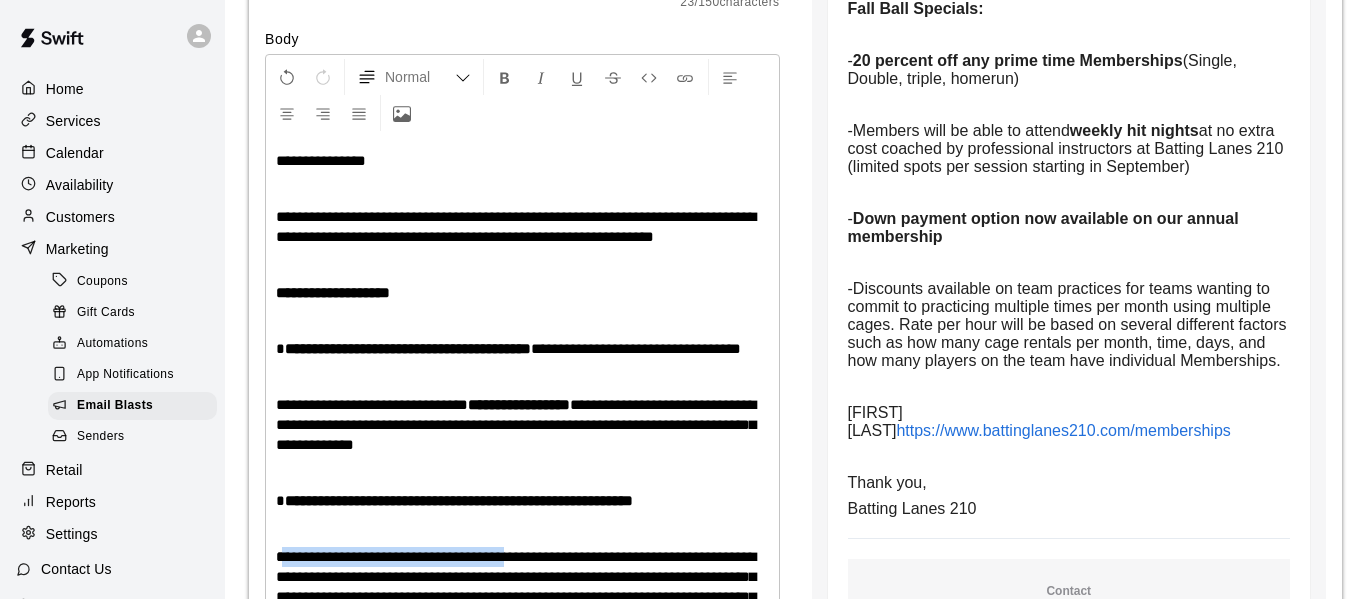 scroll, scrollTop: 457, scrollLeft: 0, axis: vertical 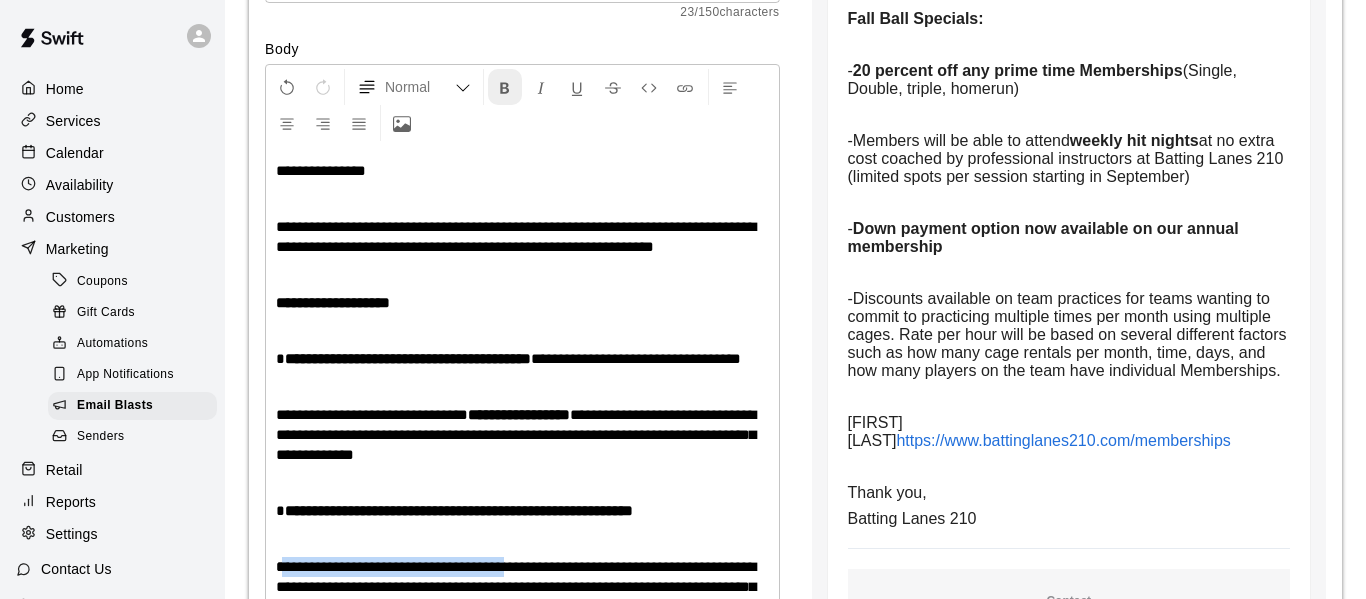 click at bounding box center (505, 88) 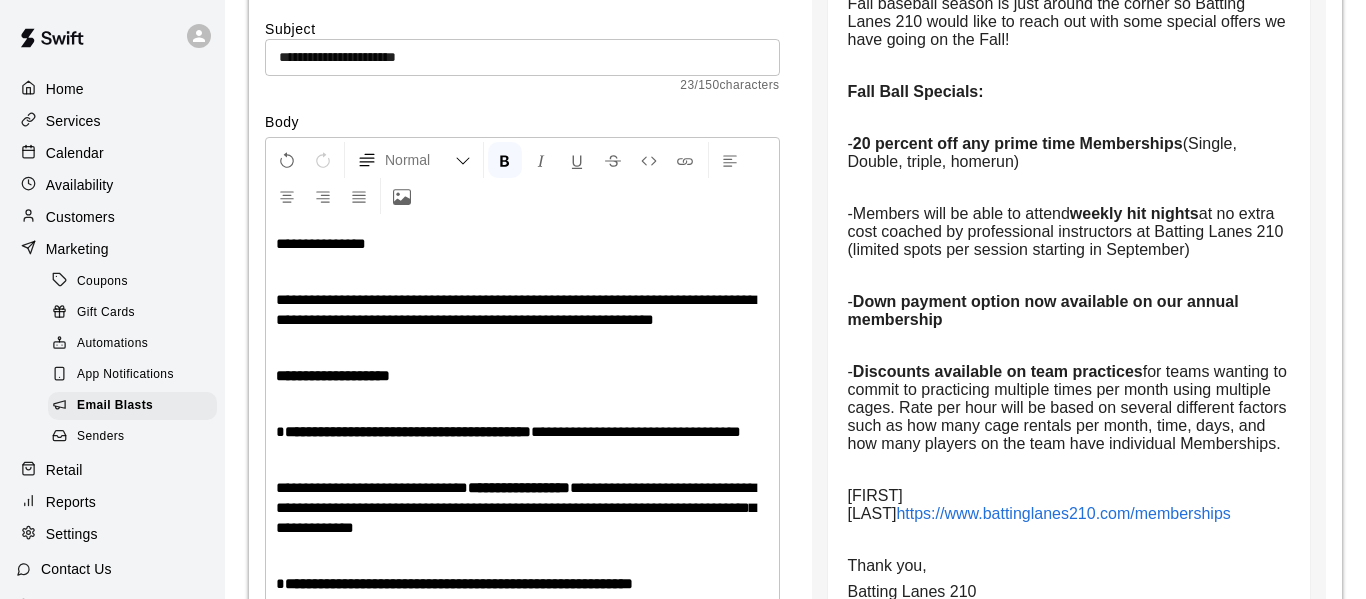 scroll, scrollTop: 382, scrollLeft: 0, axis: vertical 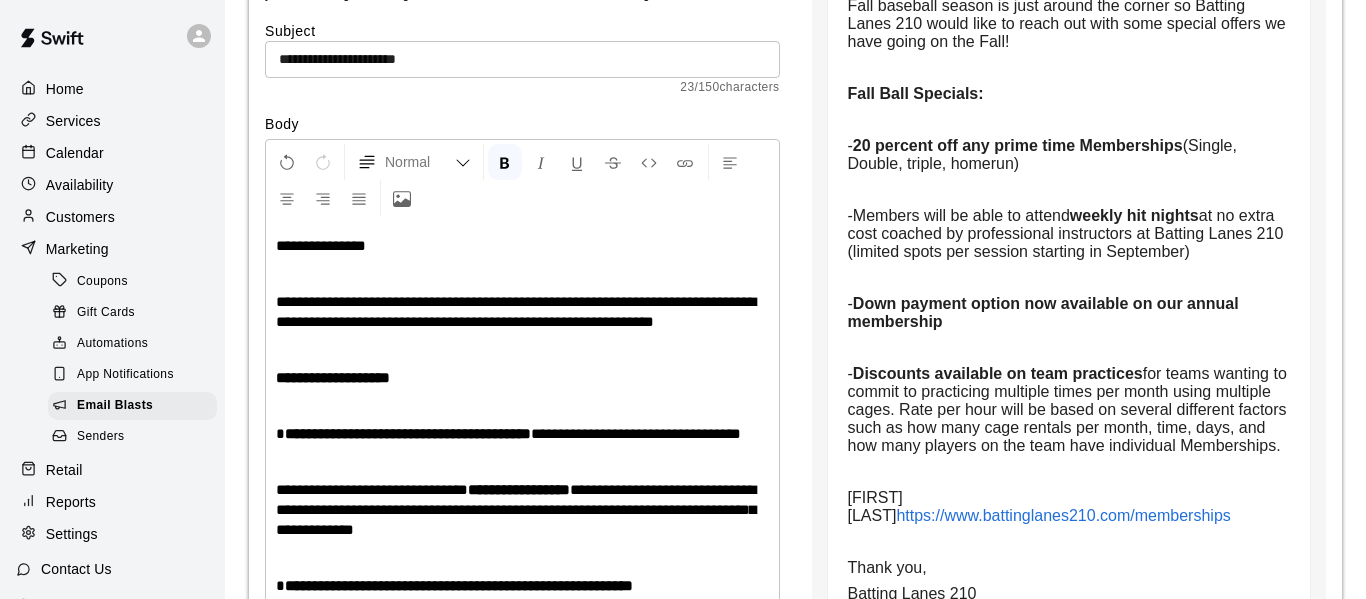 click on "**********" at bounding box center [522, 59] 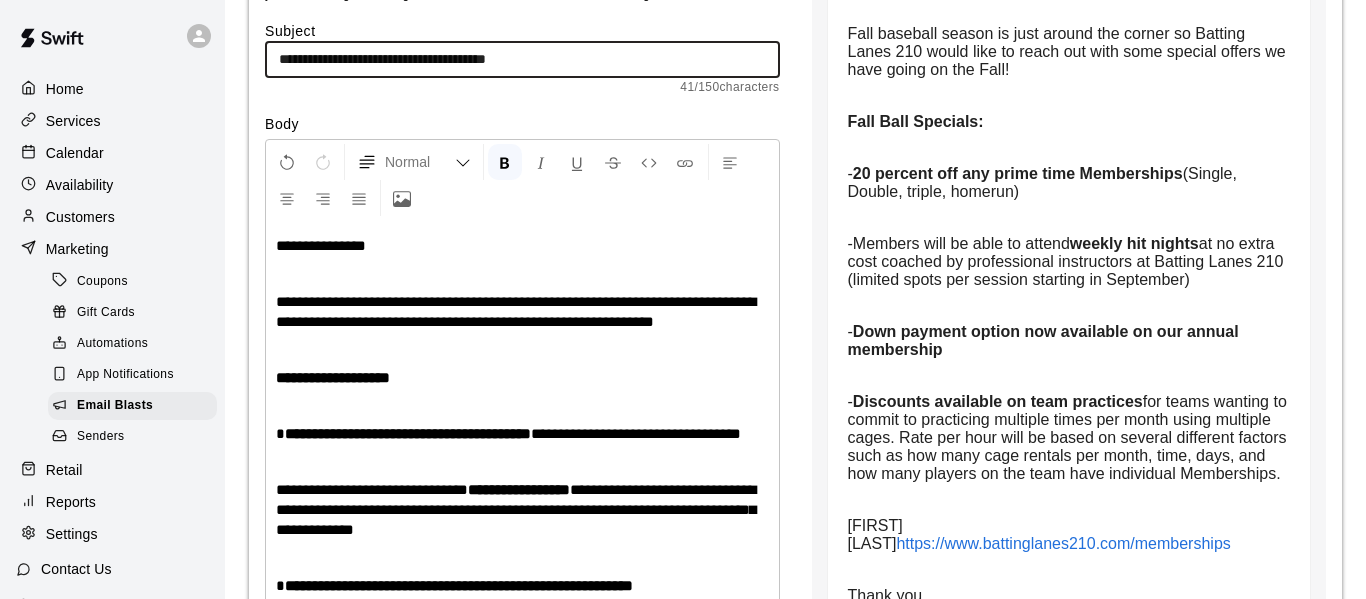 type on "**********" 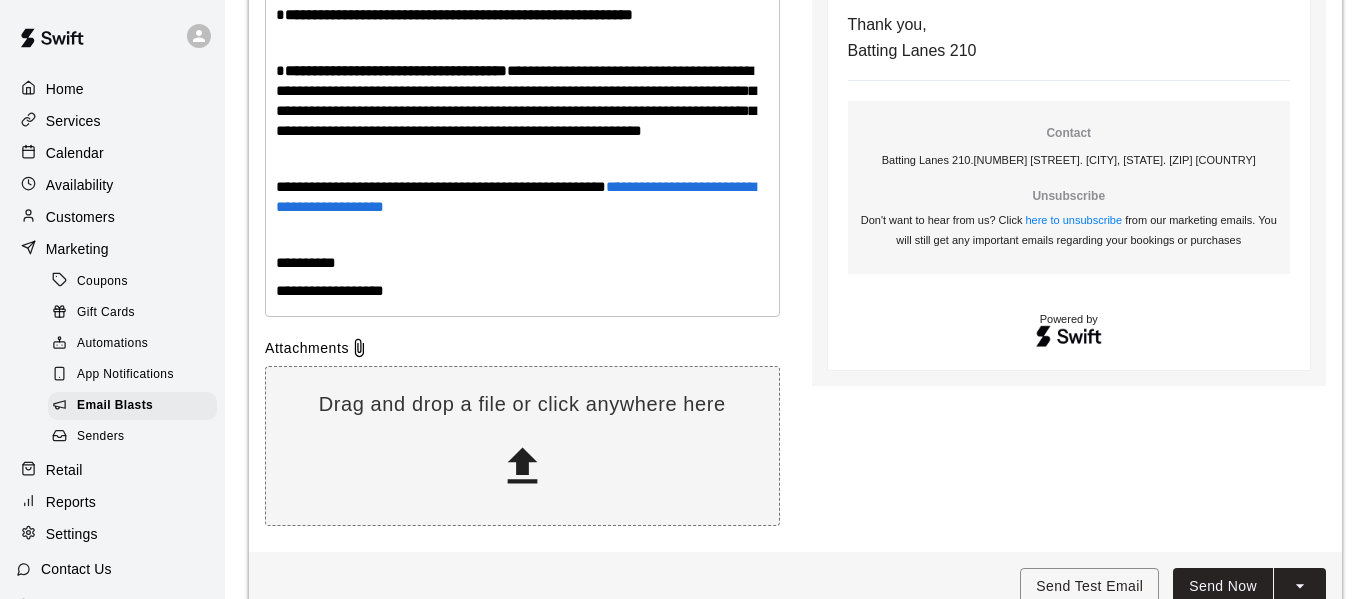 scroll, scrollTop: 1039, scrollLeft: 0, axis: vertical 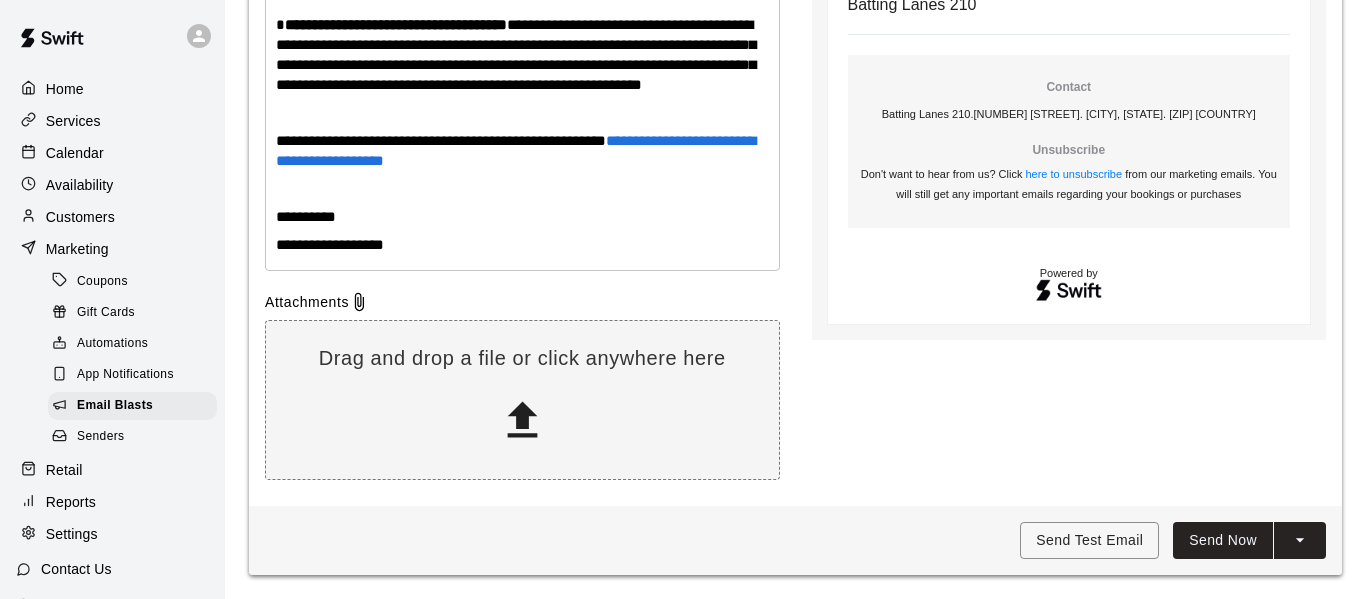 click on "Send Now" at bounding box center [1223, 540] 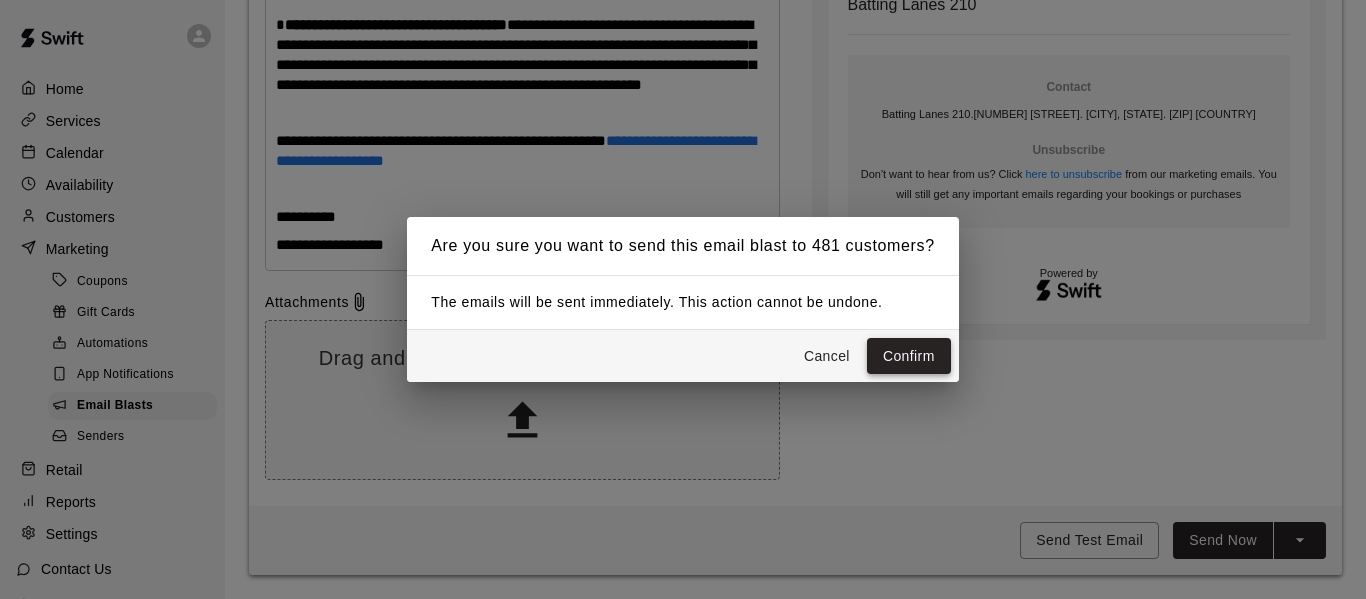 click on "Confirm" at bounding box center (909, 356) 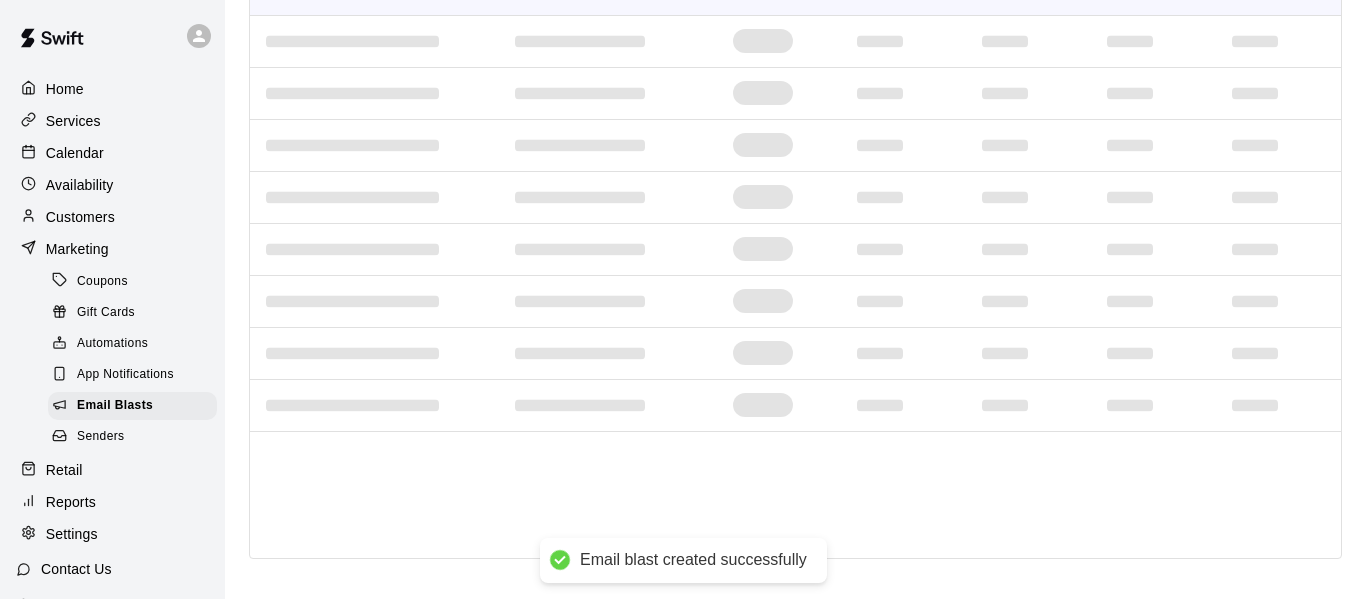 scroll, scrollTop: 0, scrollLeft: 0, axis: both 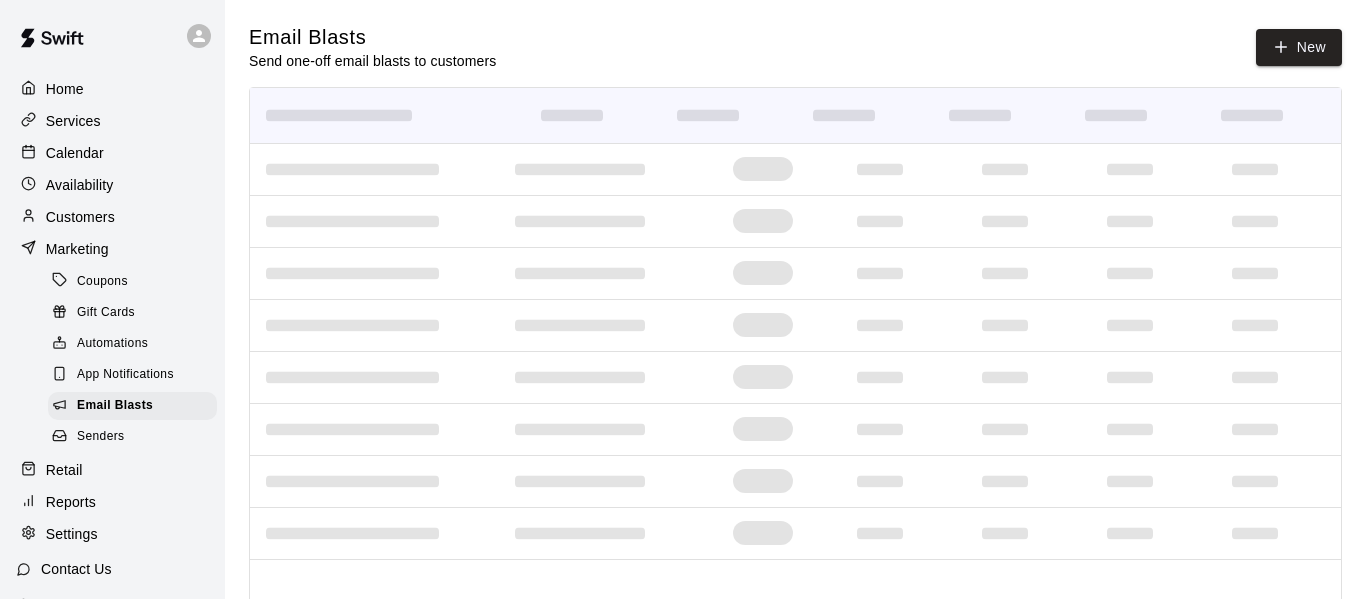 click on "Calendar" at bounding box center (112, 153) 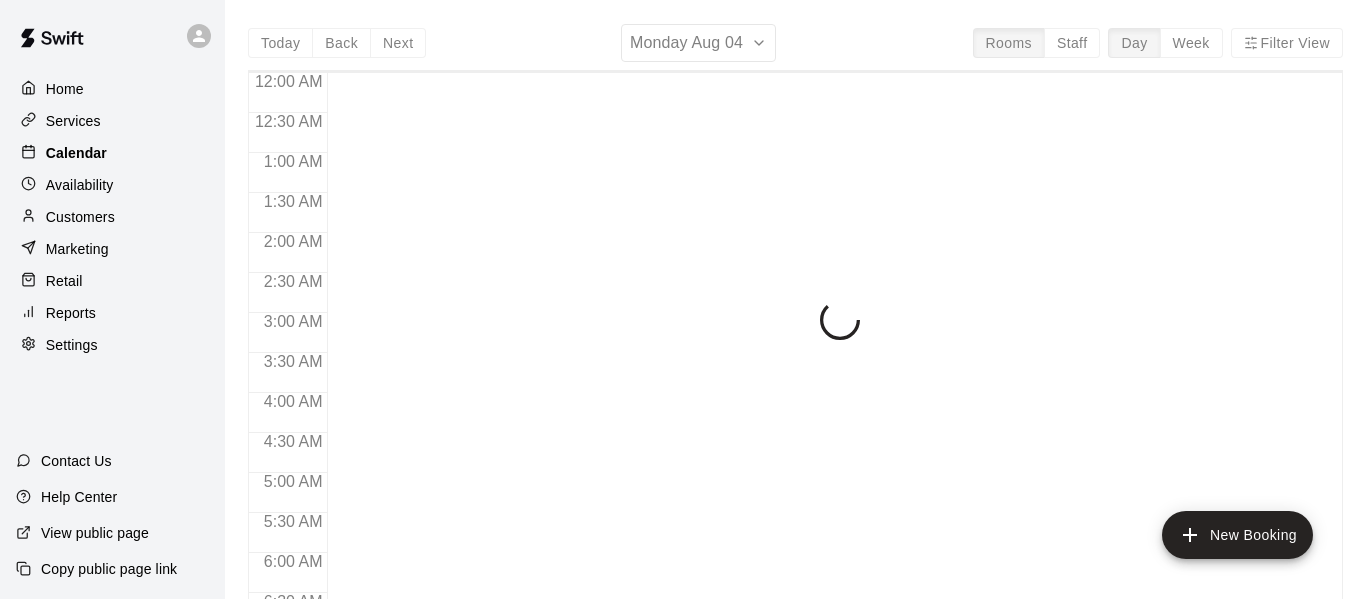 scroll, scrollTop: 1282, scrollLeft: 0, axis: vertical 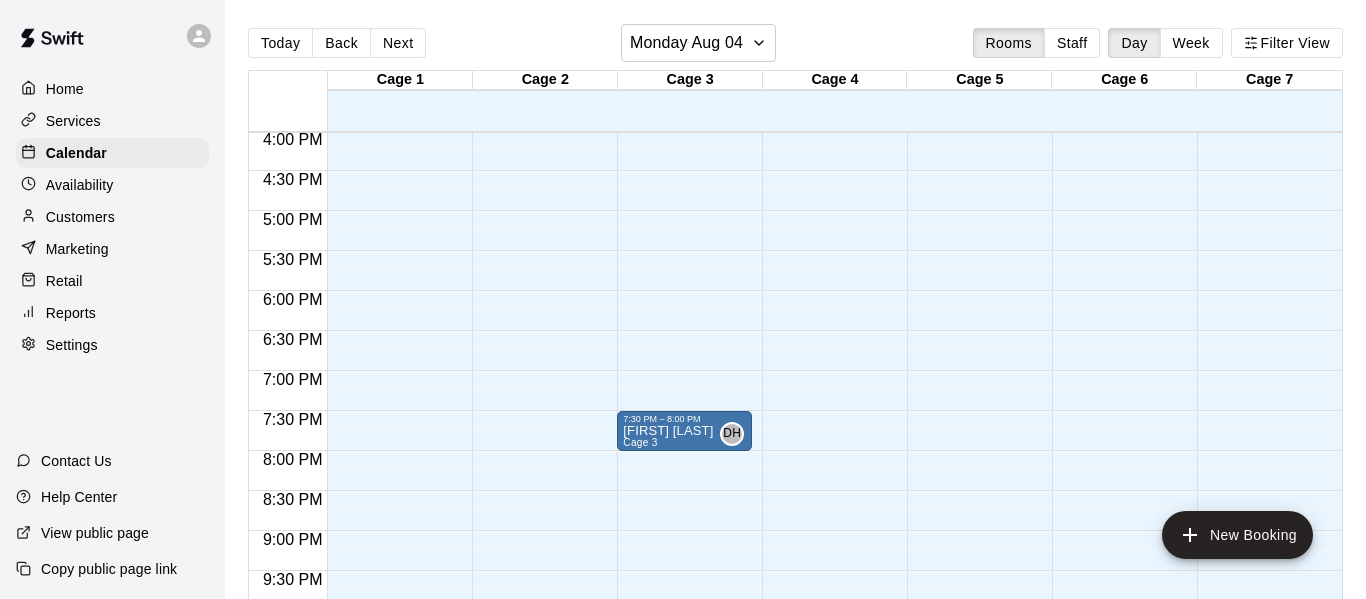 click on "Services" at bounding box center (112, 121) 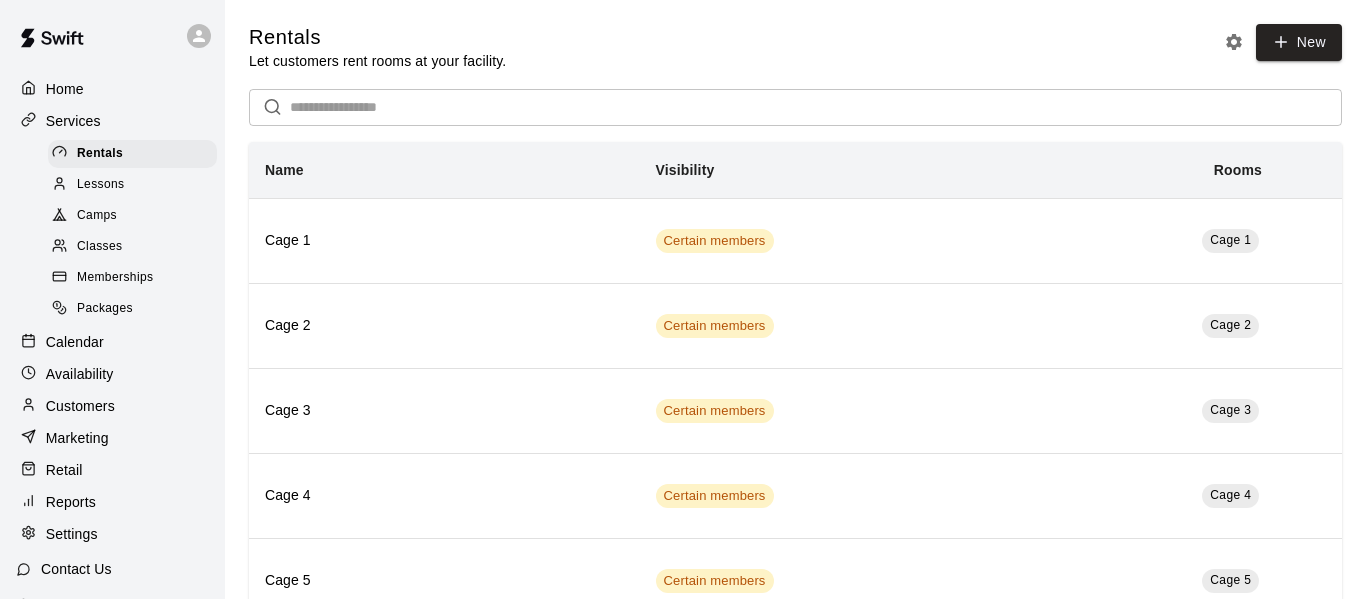click on "Camps" at bounding box center (132, 216) 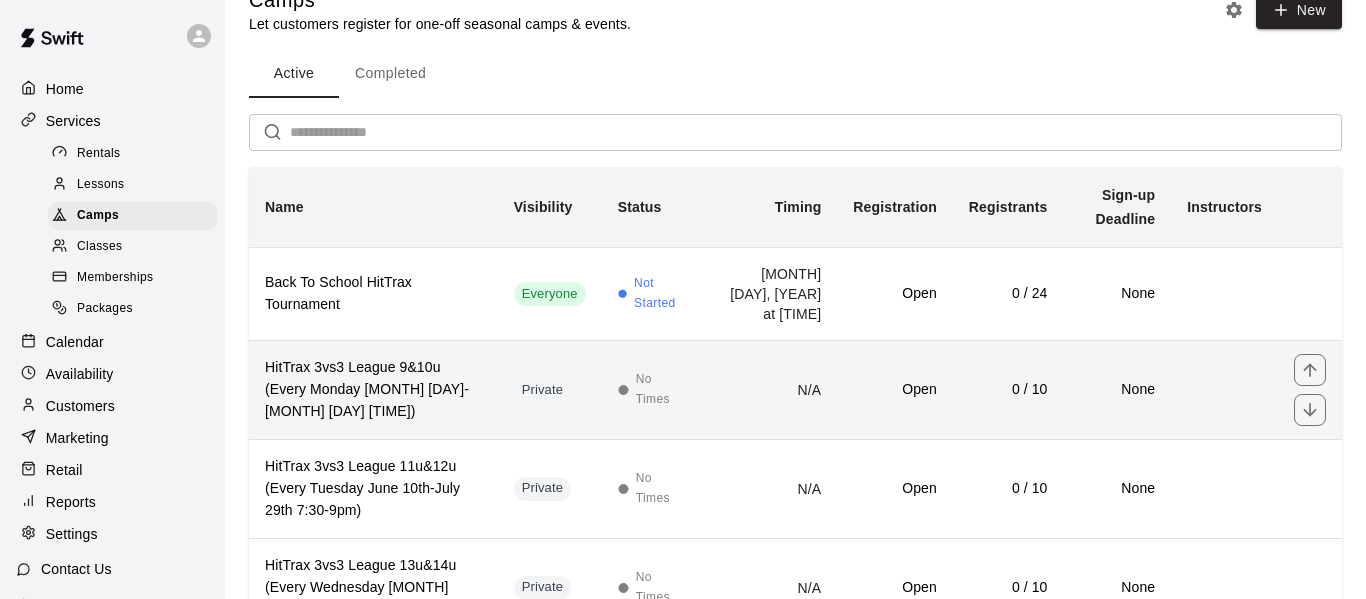 scroll, scrollTop: 10, scrollLeft: 0, axis: vertical 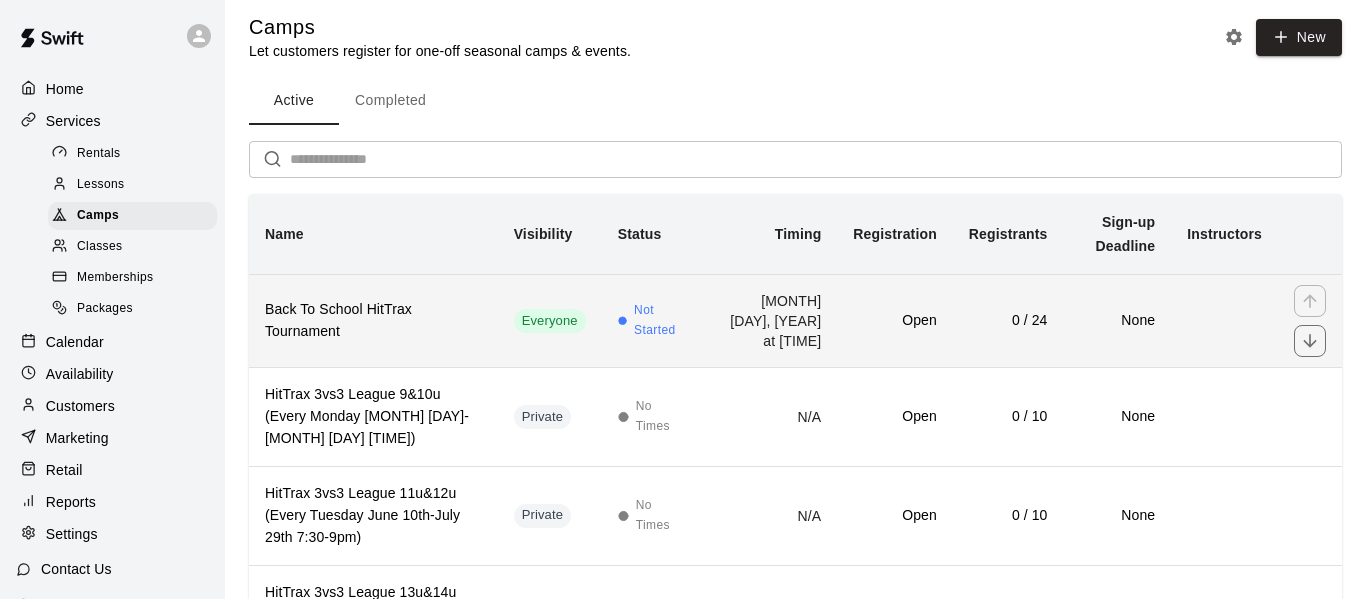 click on "Back To School HitTrax Tournament" at bounding box center (373, 321) 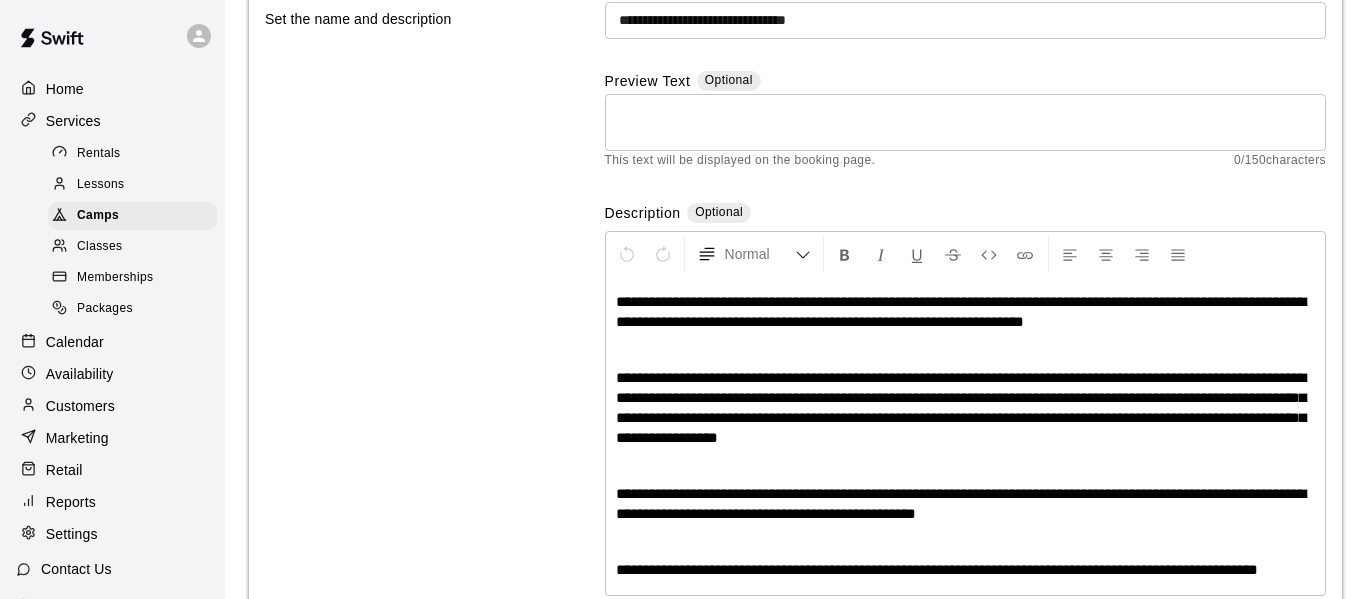 scroll, scrollTop: 1892, scrollLeft: 0, axis: vertical 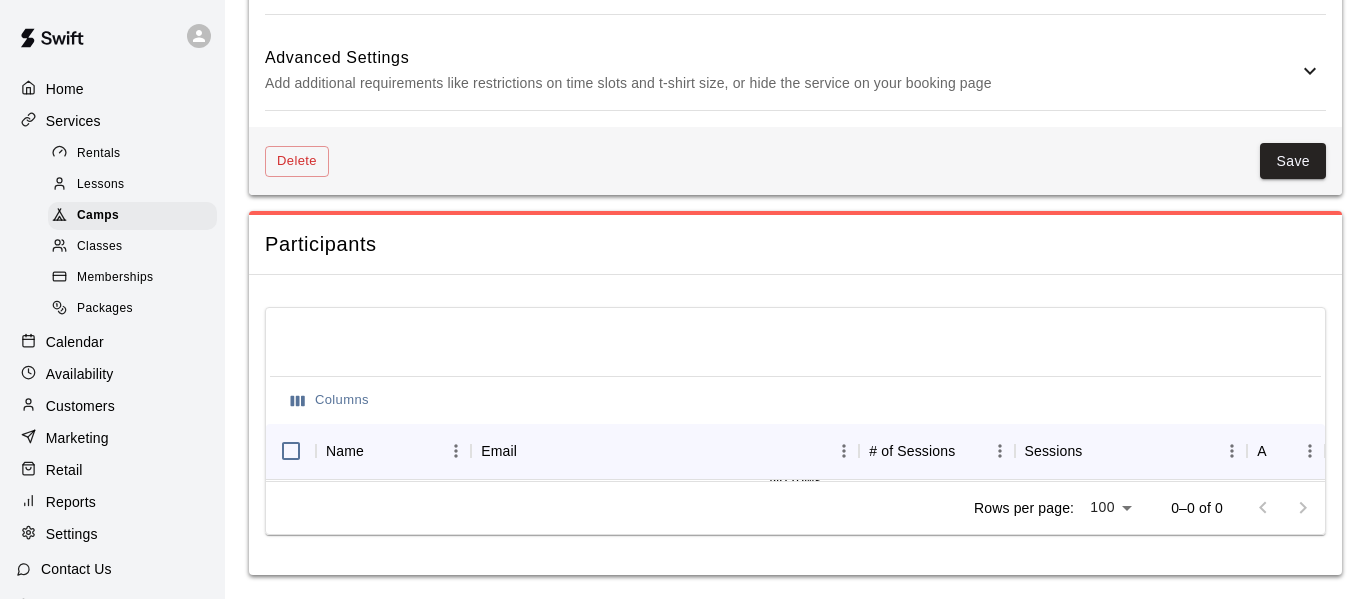 click on "Home" at bounding box center (112, 89) 